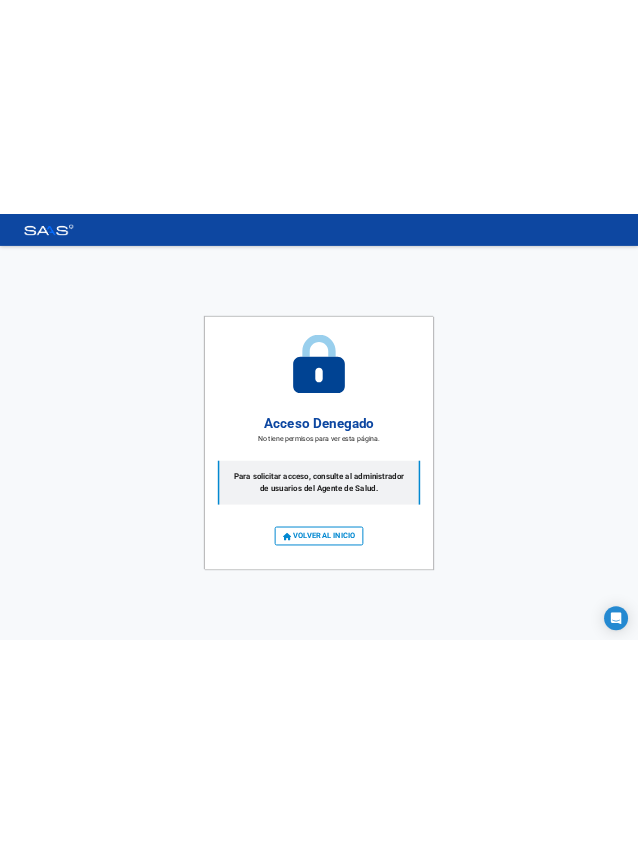 scroll, scrollTop: 0, scrollLeft: 0, axis: both 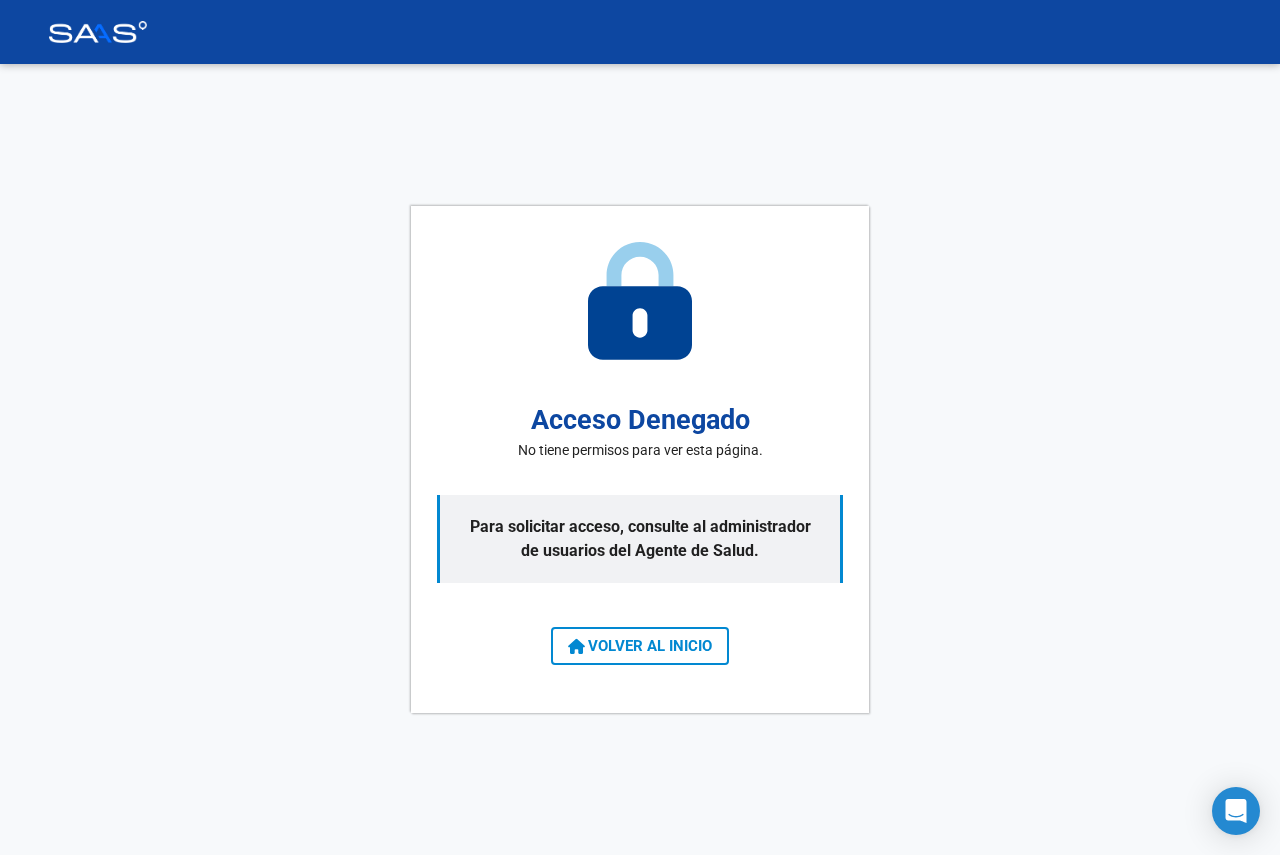click on "VOLVER AL INICIO" 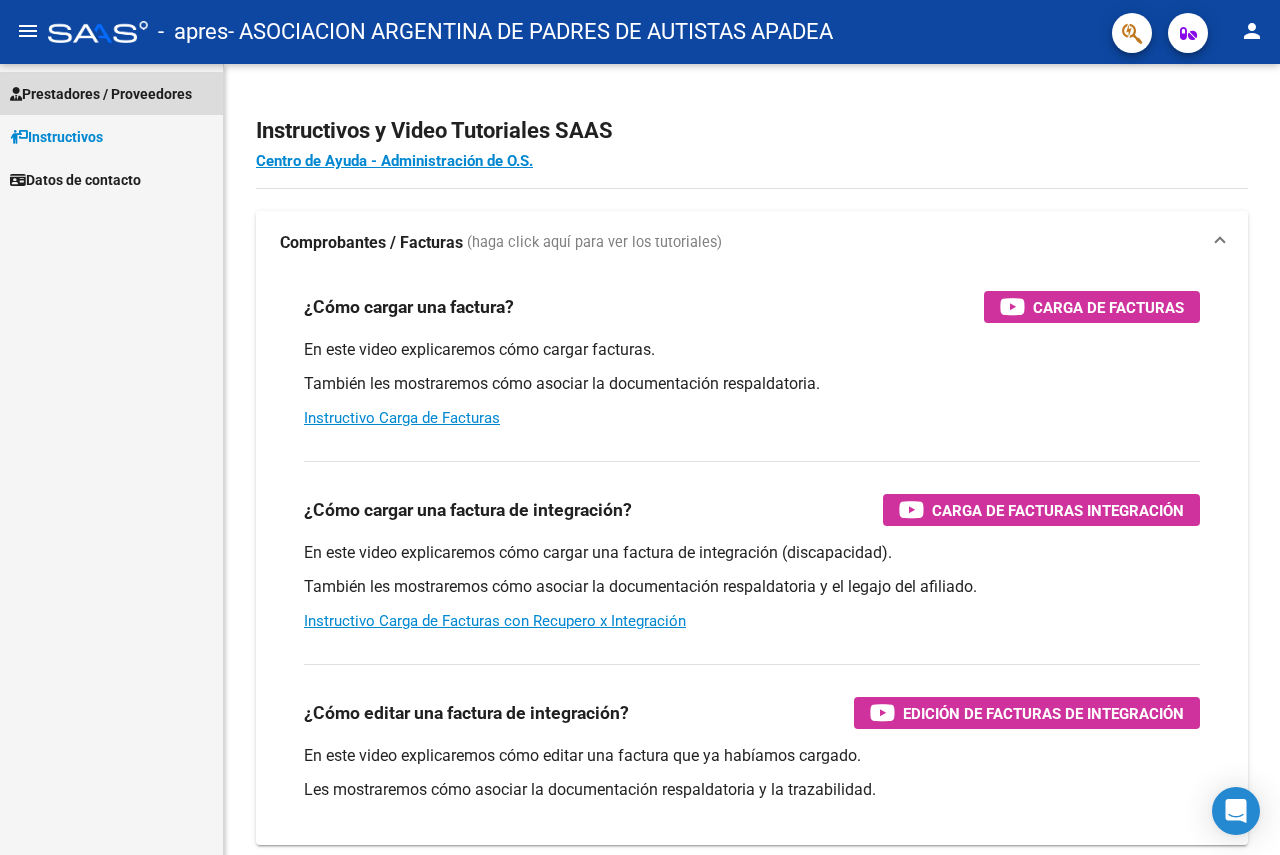 click on "Prestadores / Proveedores" at bounding box center (111, 93) 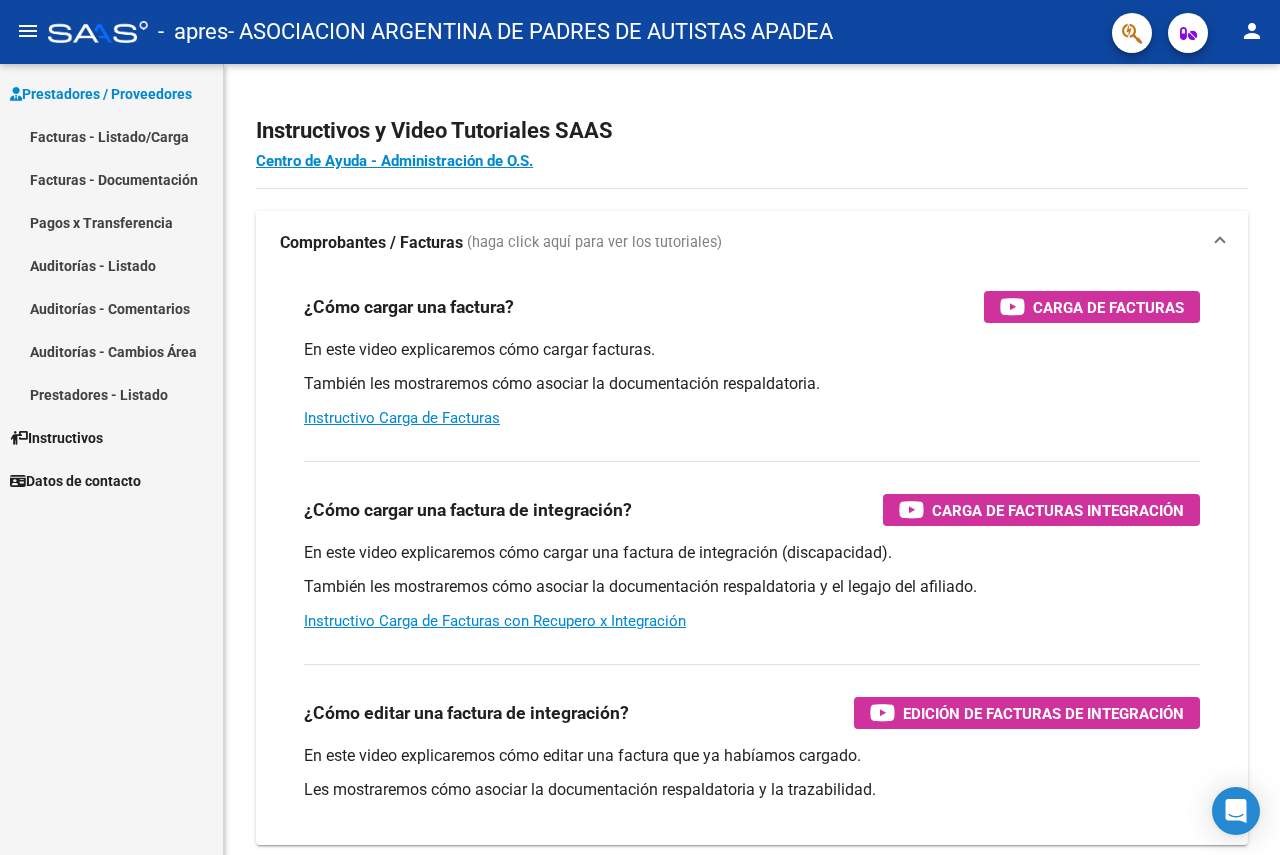 click on "Facturas - Documentación" at bounding box center (111, 179) 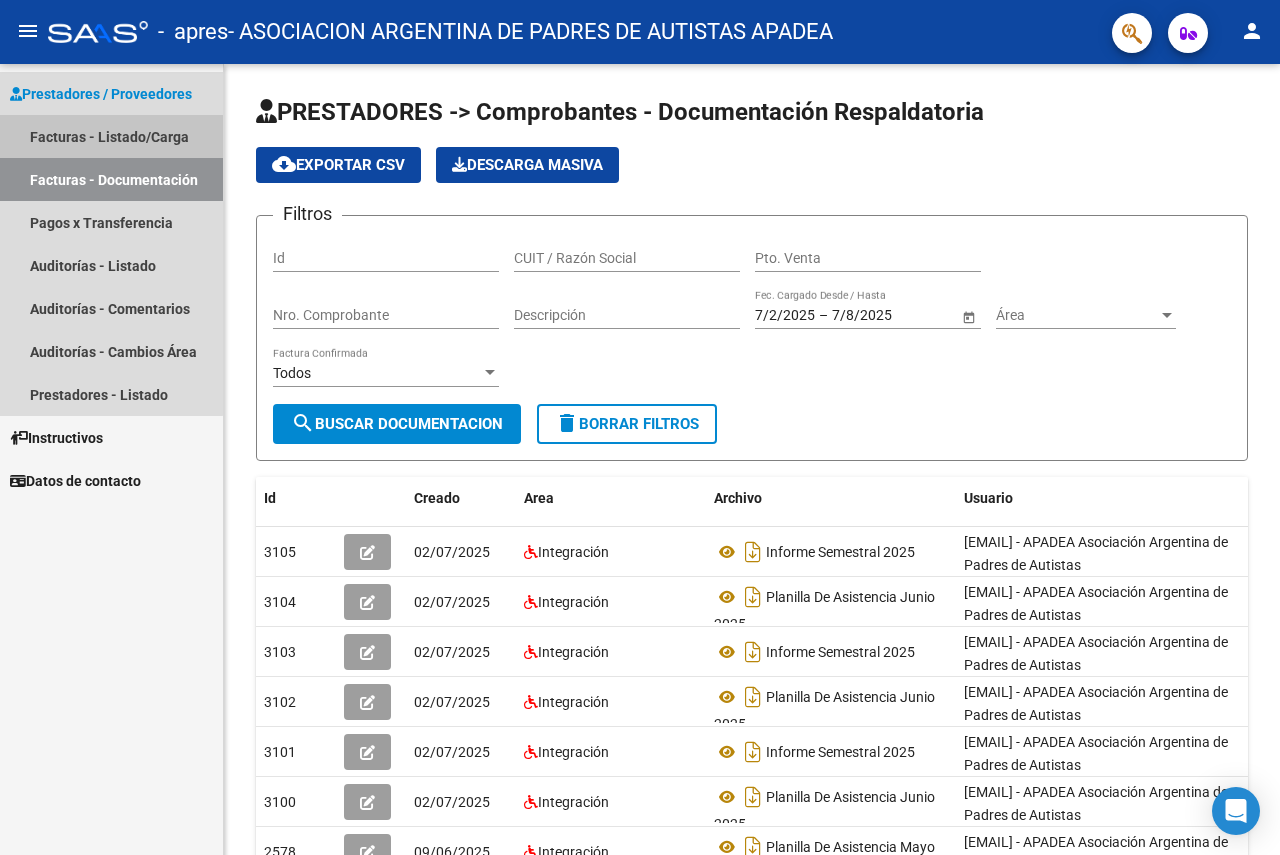 click on "Facturas - Listado/Carga" at bounding box center [111, 136] 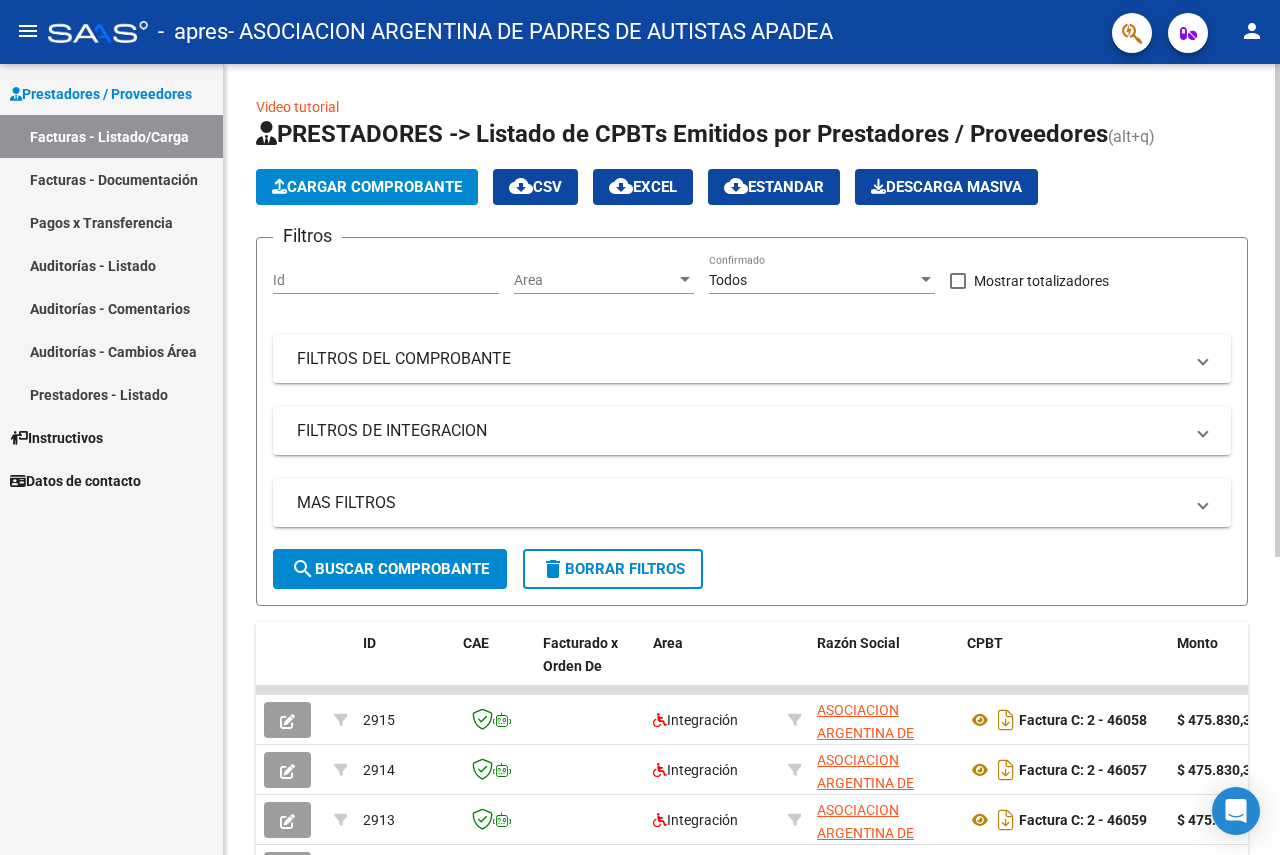 click on "Cargar Comprobante" 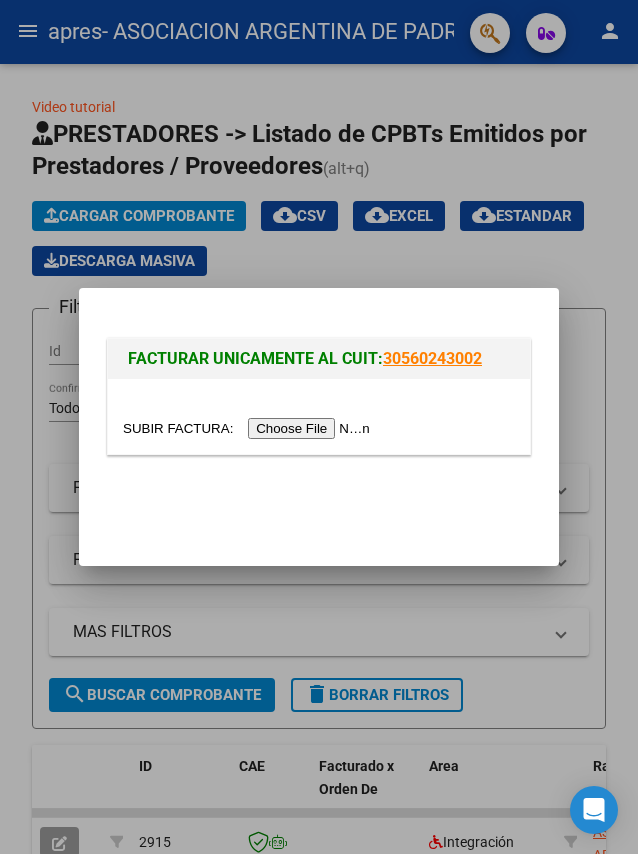 click at bounding box center [249, 428] 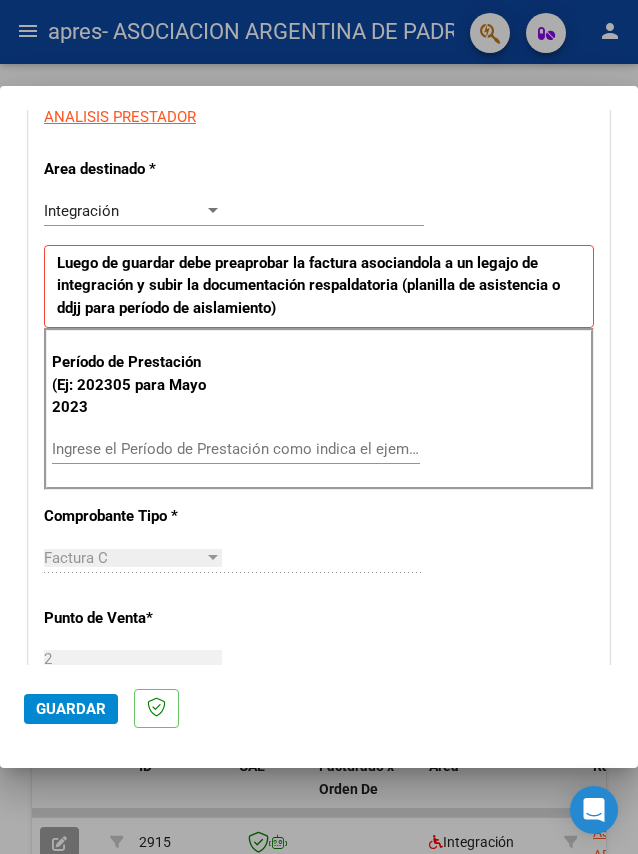 scroll, scrollTop: 600, scrollLeft: 0, axis: vertical 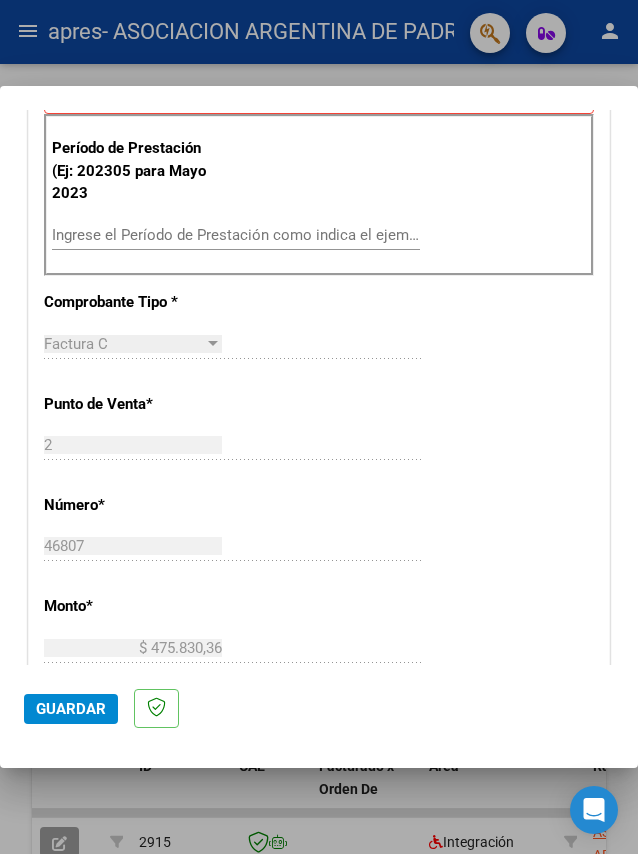 click on "Ingrese el Período de Prestación como indica el ejemplo" at bounding box center [138, 235] 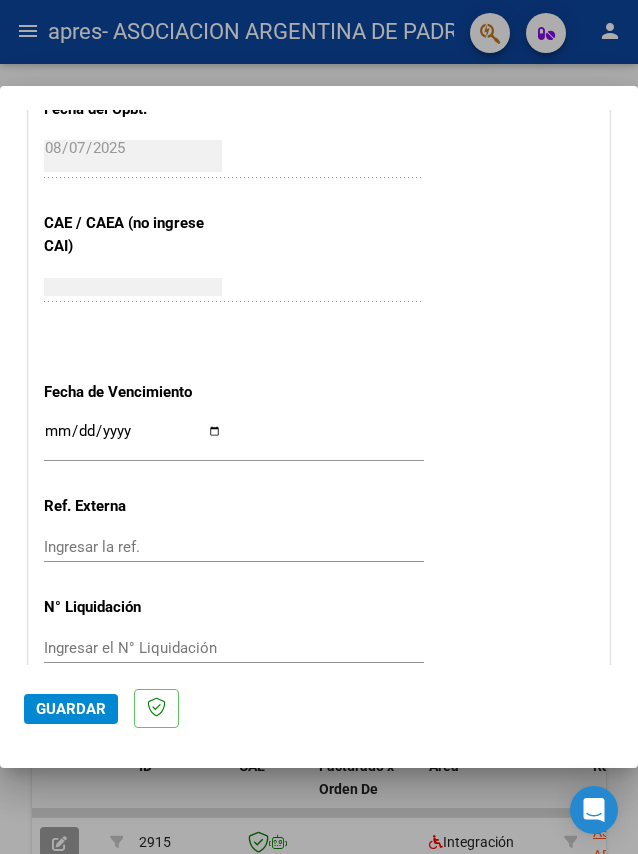 scroll, scrollTop: 1200, scrollLeft: 0, axis: vertical 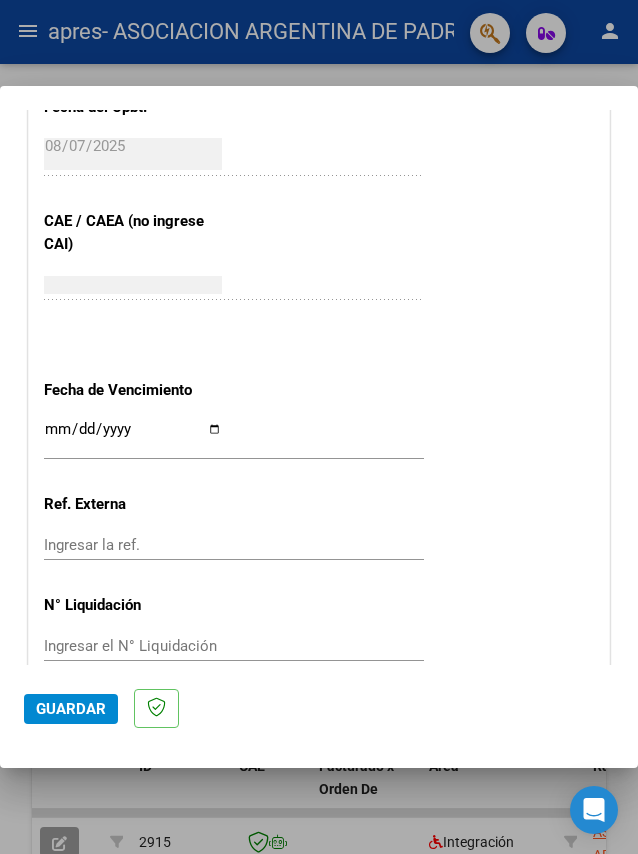 type on "202507" 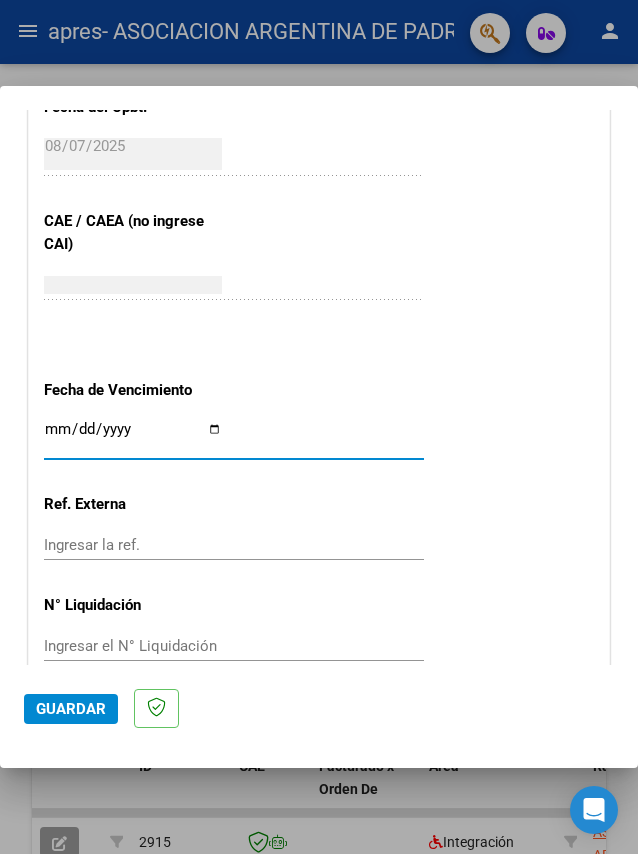 click on "Ingresar la fecha" at bounding box center (133, 437) 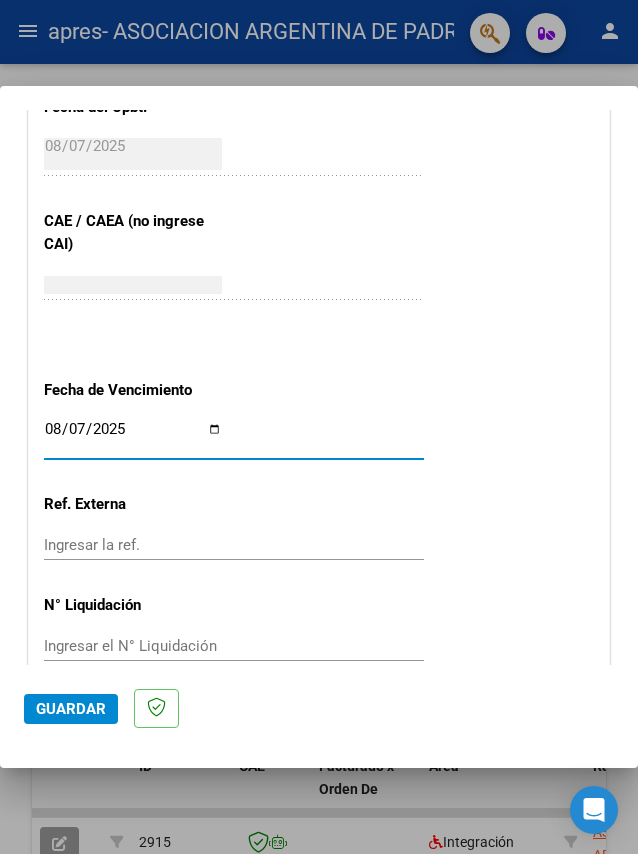 type on "2025-08-07" 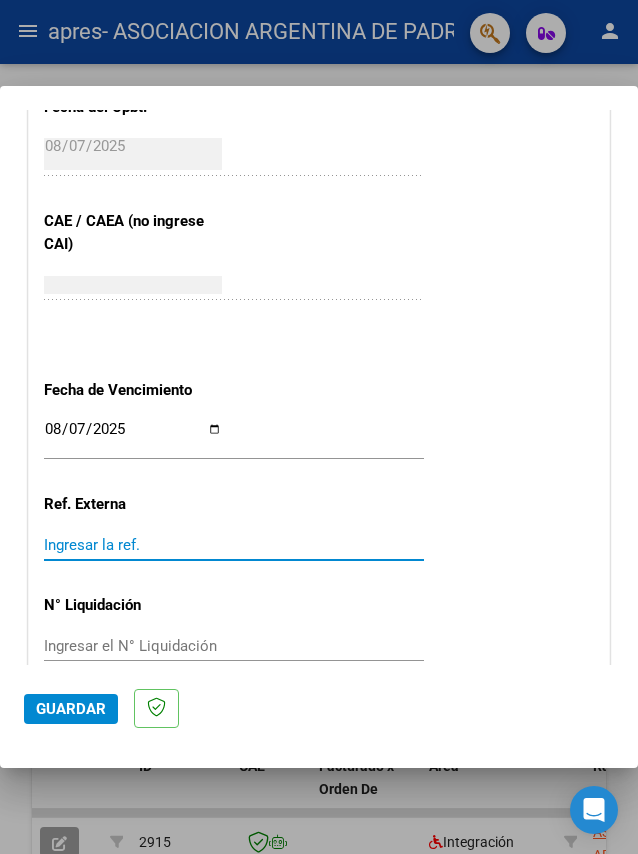 click on "Ingresar la ref." at bounding box center [133, 545] 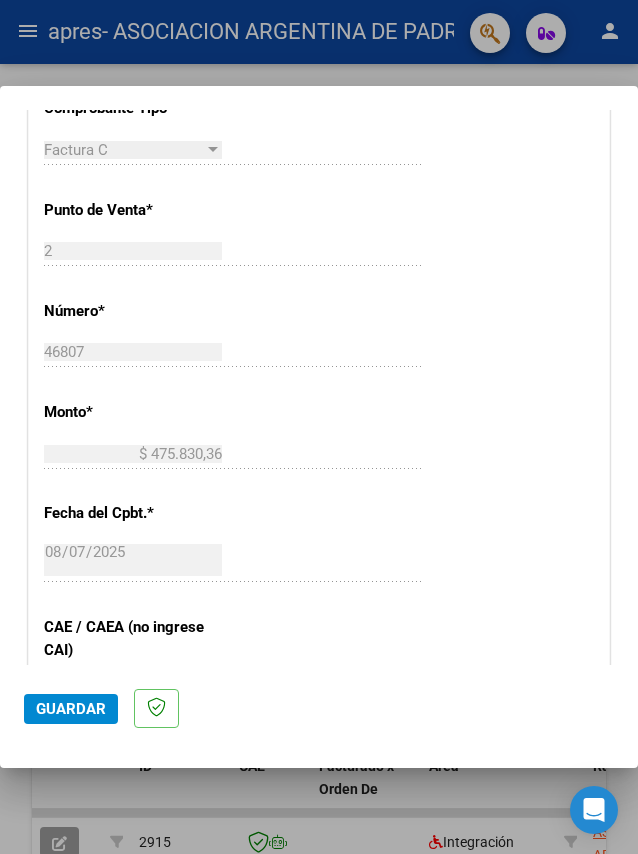 scroll, scrollTop: 796, scrollLeft: 0, axis: vertical 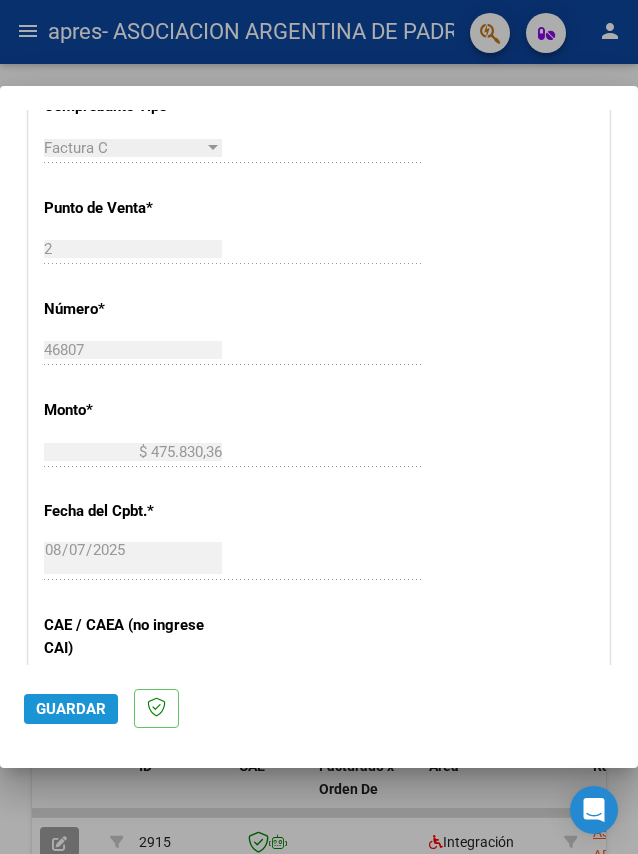 click on "Guardar" 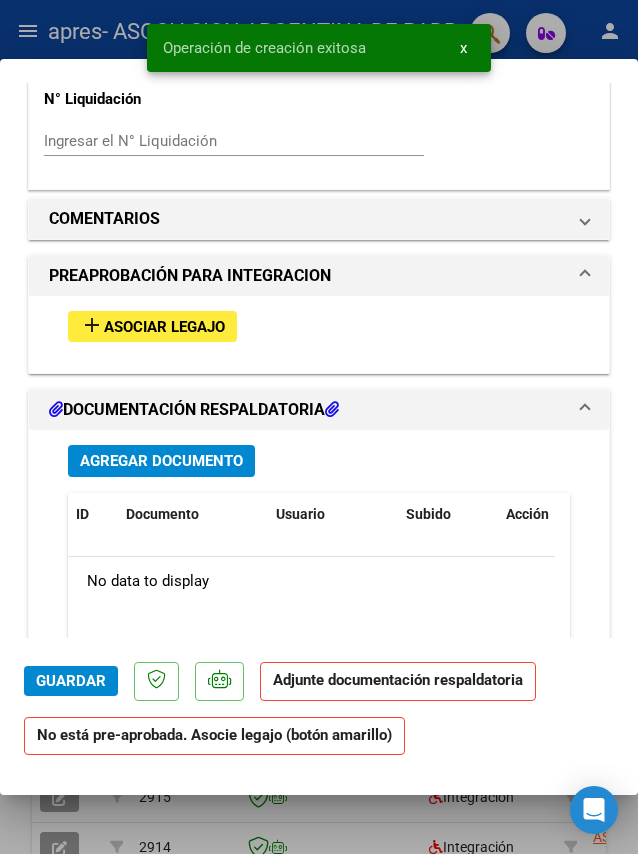 scroll, scrollTop: 1700, scrollLeft: 0, axis: vertical 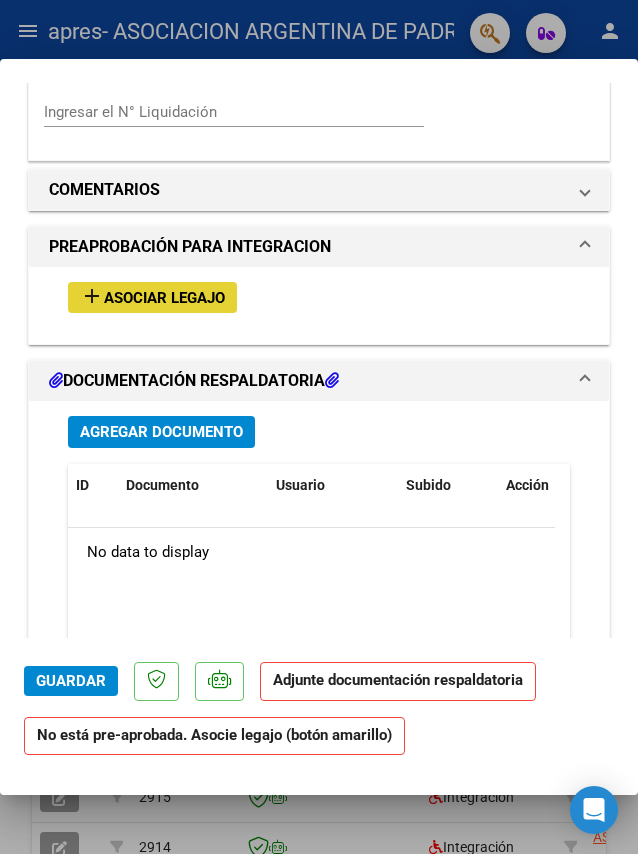 click on "Asociar Legajo" at bounding box center [164, 298] 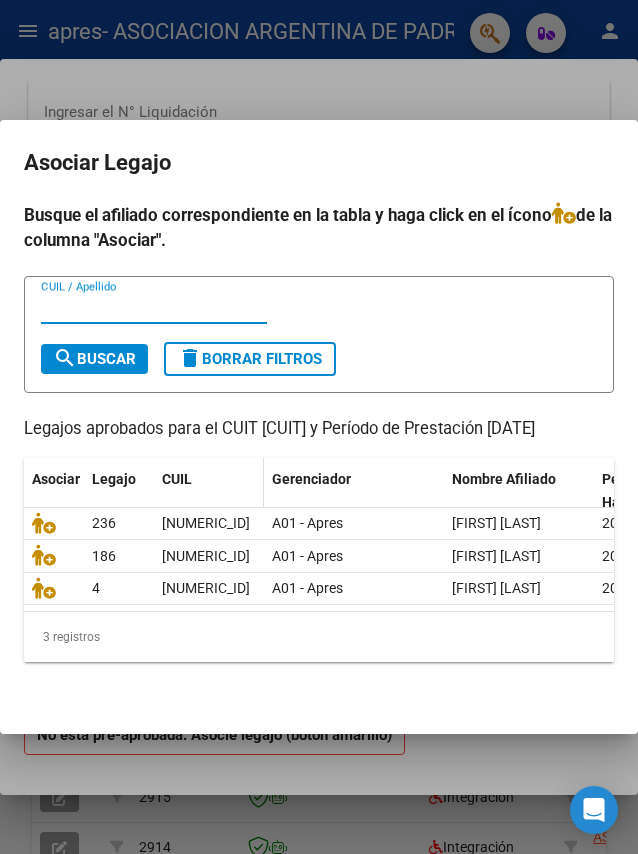 scroll, scrollTop: 46, scrollLeft: 0, axis: vertical 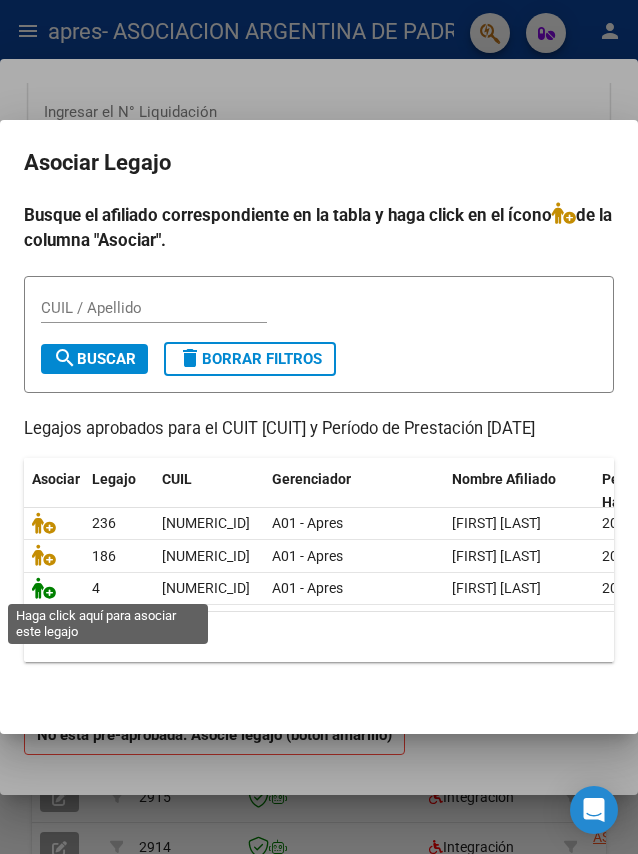click 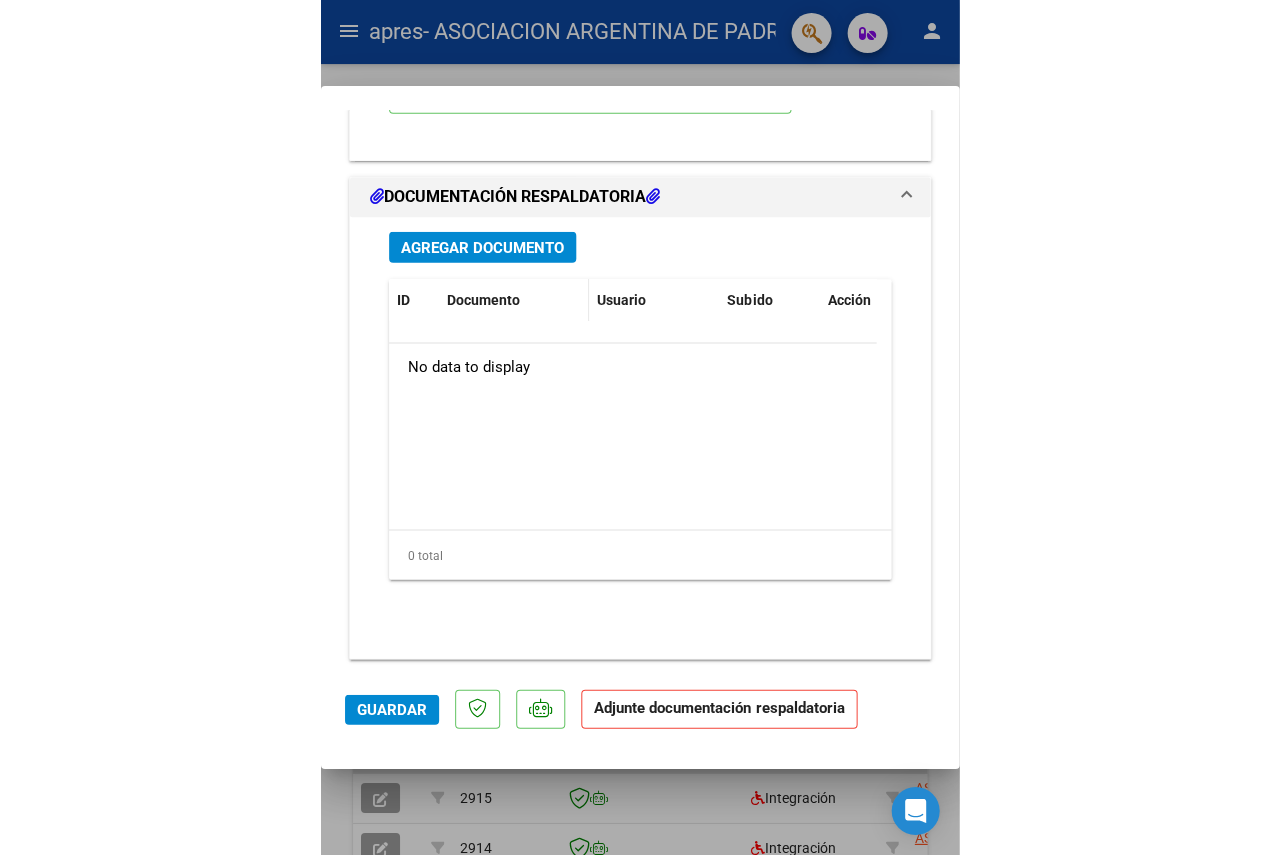 scroll, scrollTop: 2255, scrollLeft: 0, axis: vertical 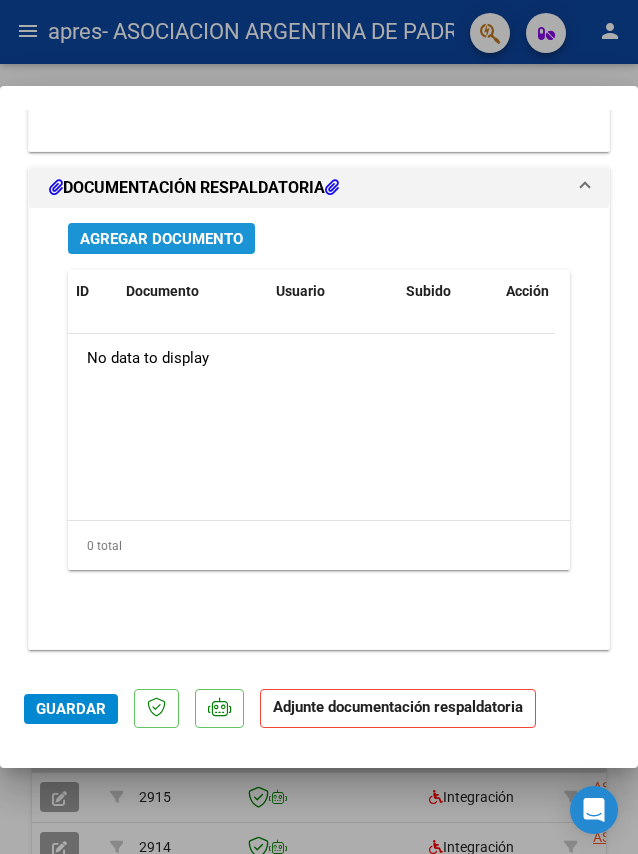 click on "Agregar Documento" at bounding box center [161, 239] 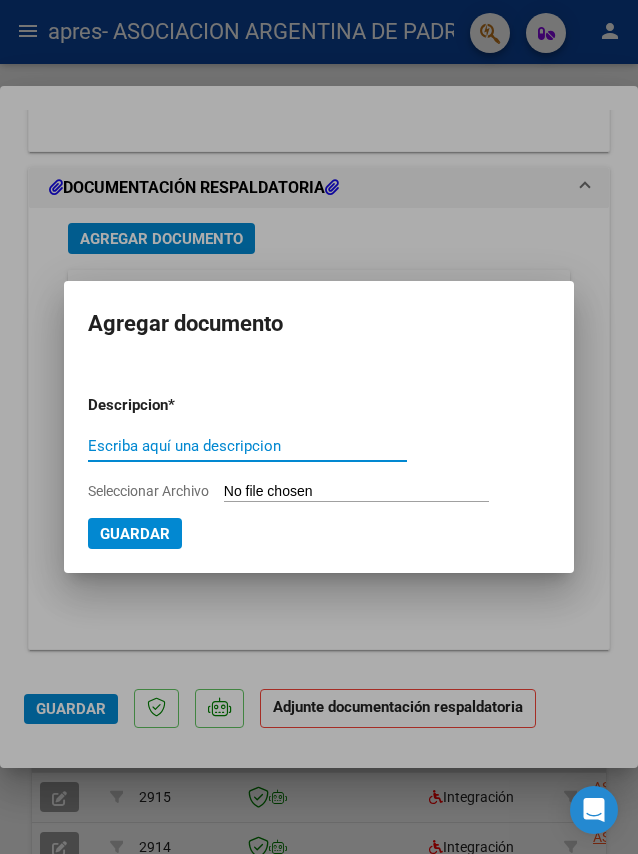 click on "Escriba aquí una descripcion" at bounding box center [247, 446] 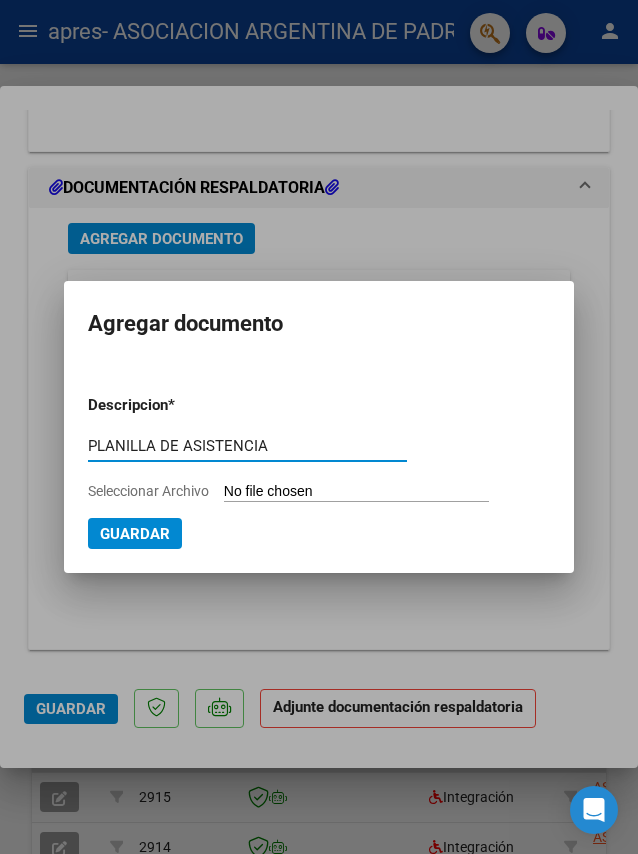 type on "PLANILLA DE ASISTENCIA" 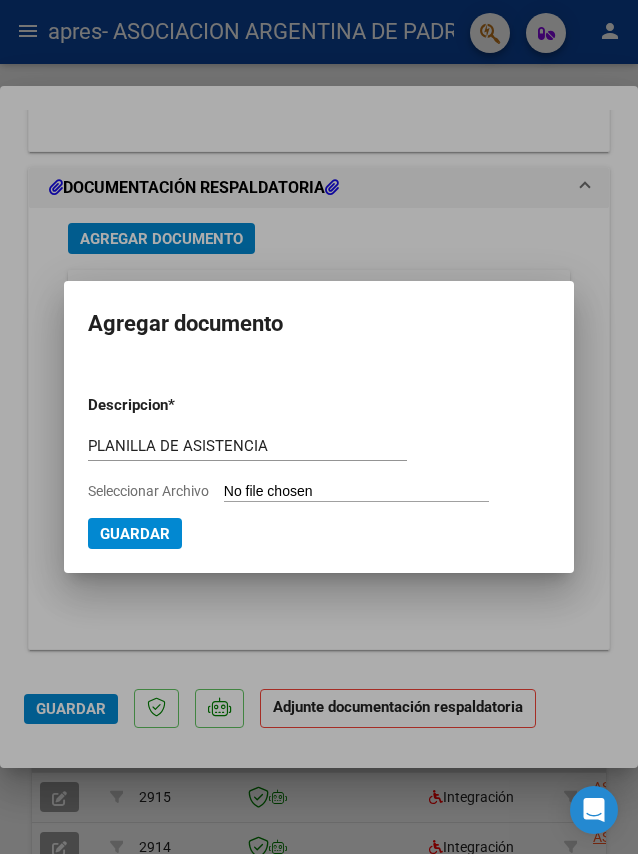 drag, startPoint x: 164, startPoint y: 543, endPoint x: 365, endPoint y: 522, distance: 202.09404 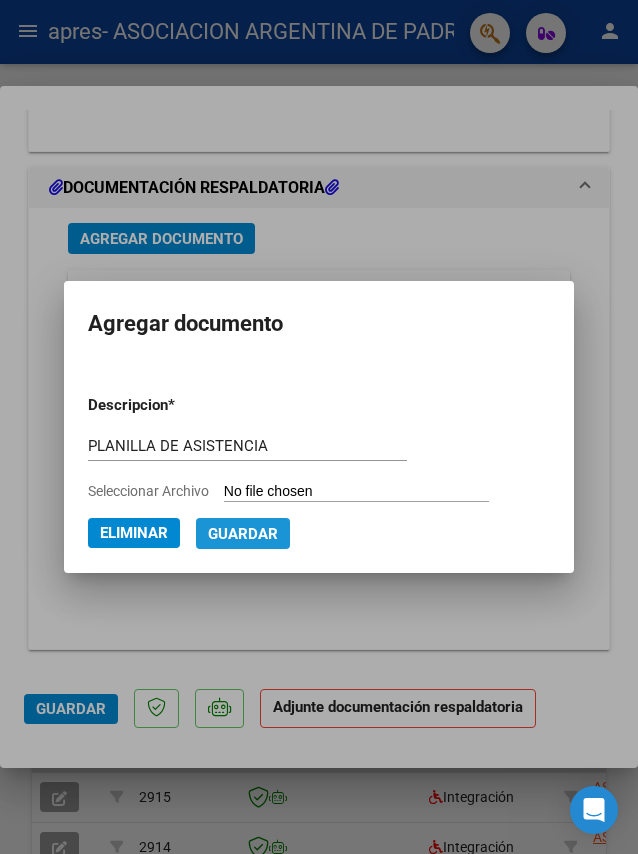 click on "Guardar" at bounding box center (243, 533) 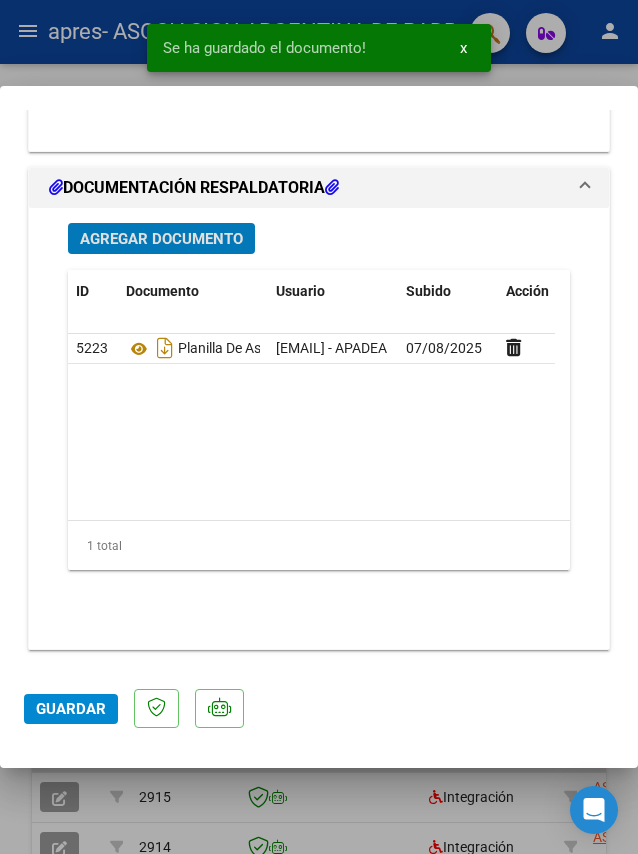 click on "Guardar" 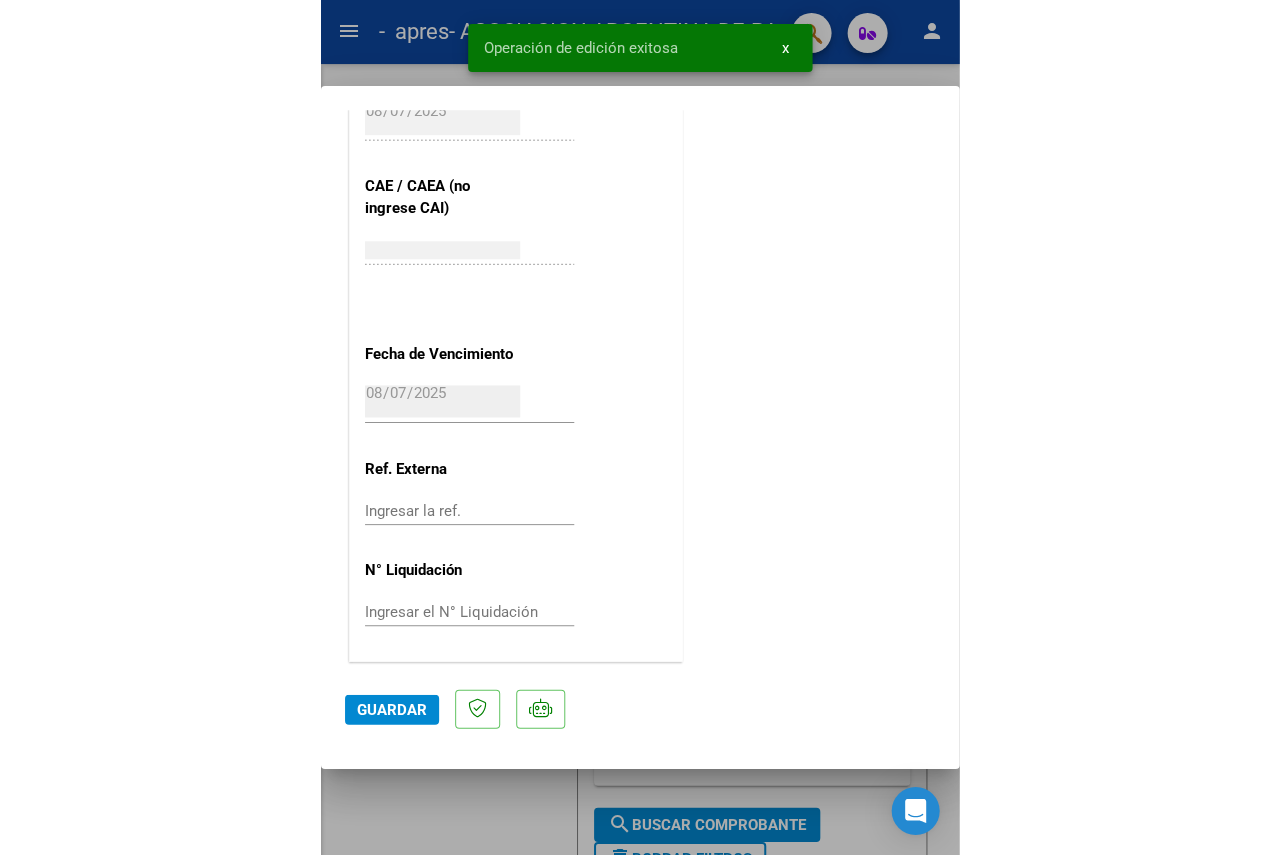 scroll, scrollTop: 1257, scrollLeft: 0, axis: vertical 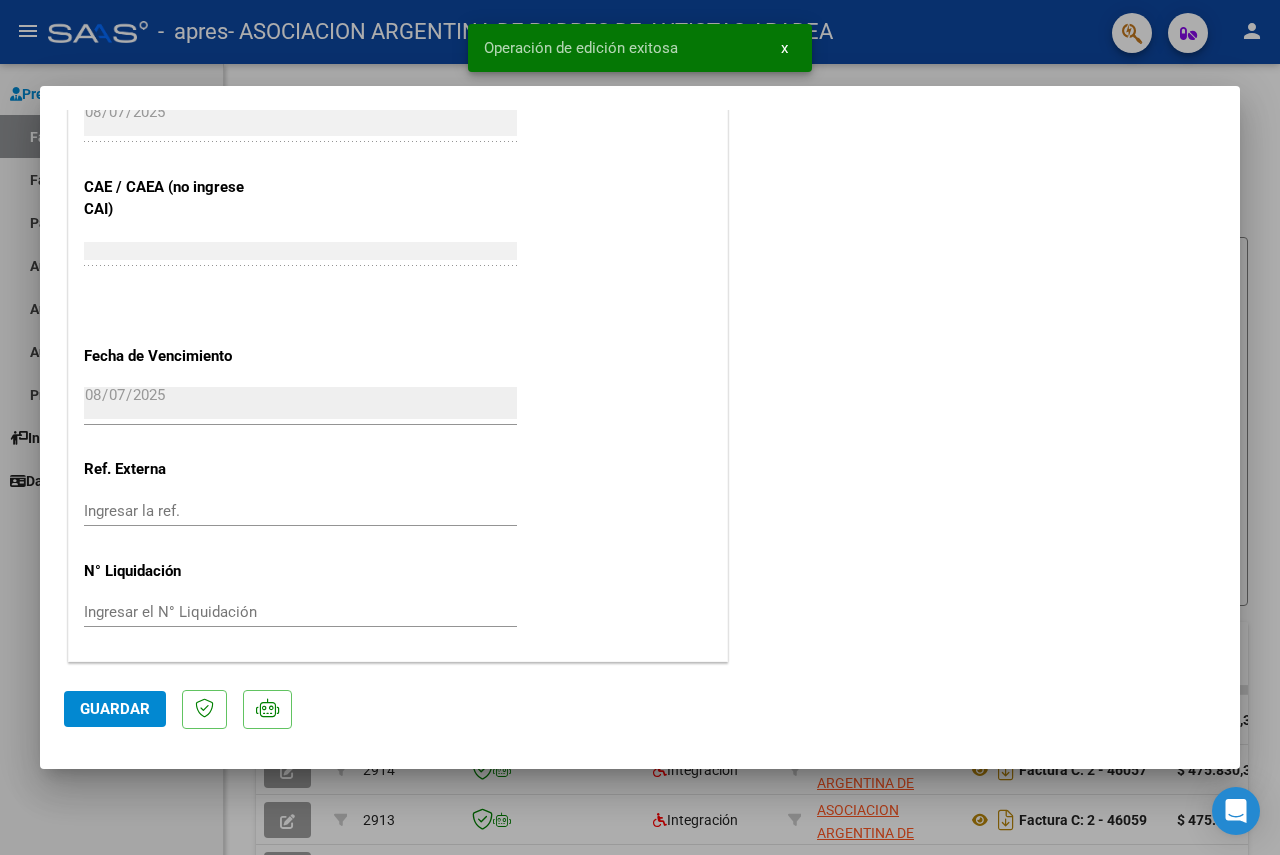 click on "Guardar" 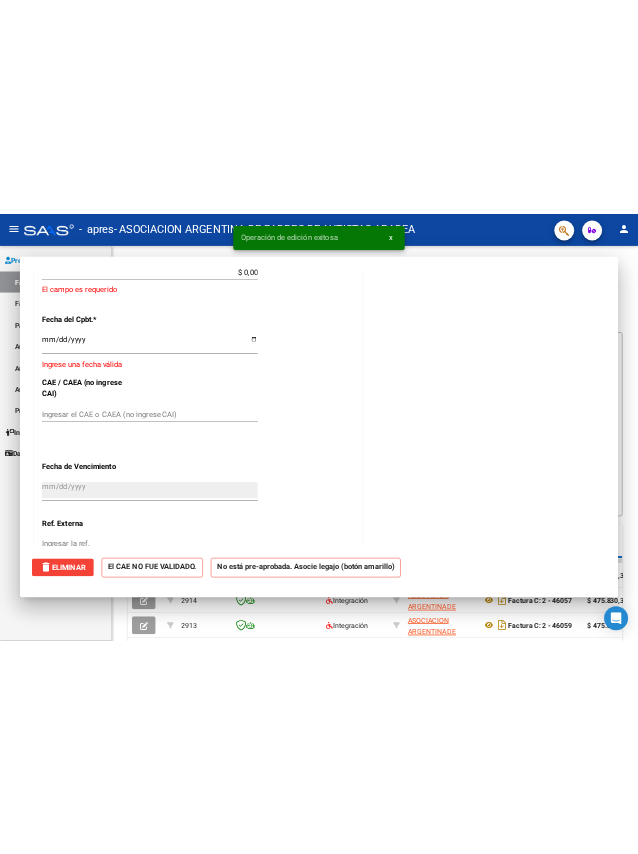 scroll, scrollTop: 1396, scrollLeft: 0, axis: vertical 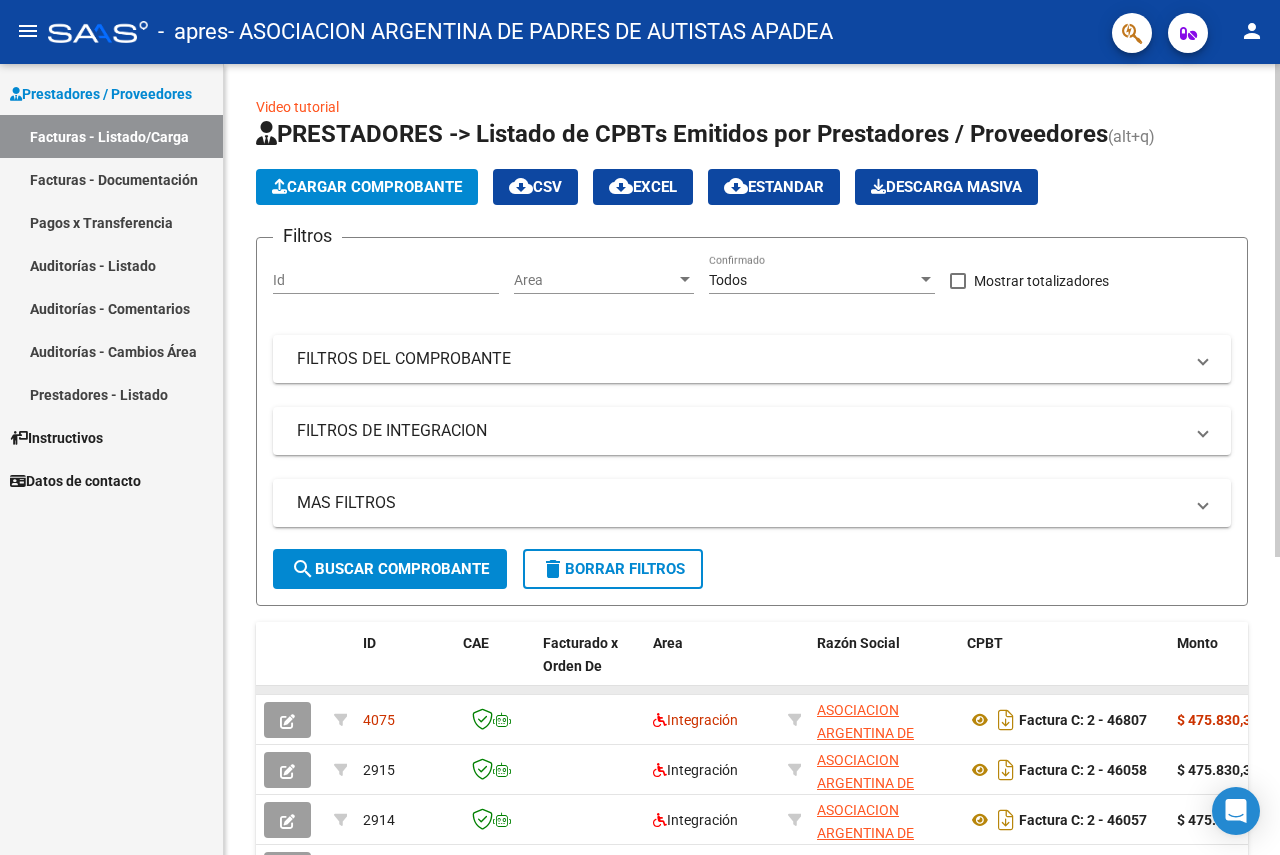 click 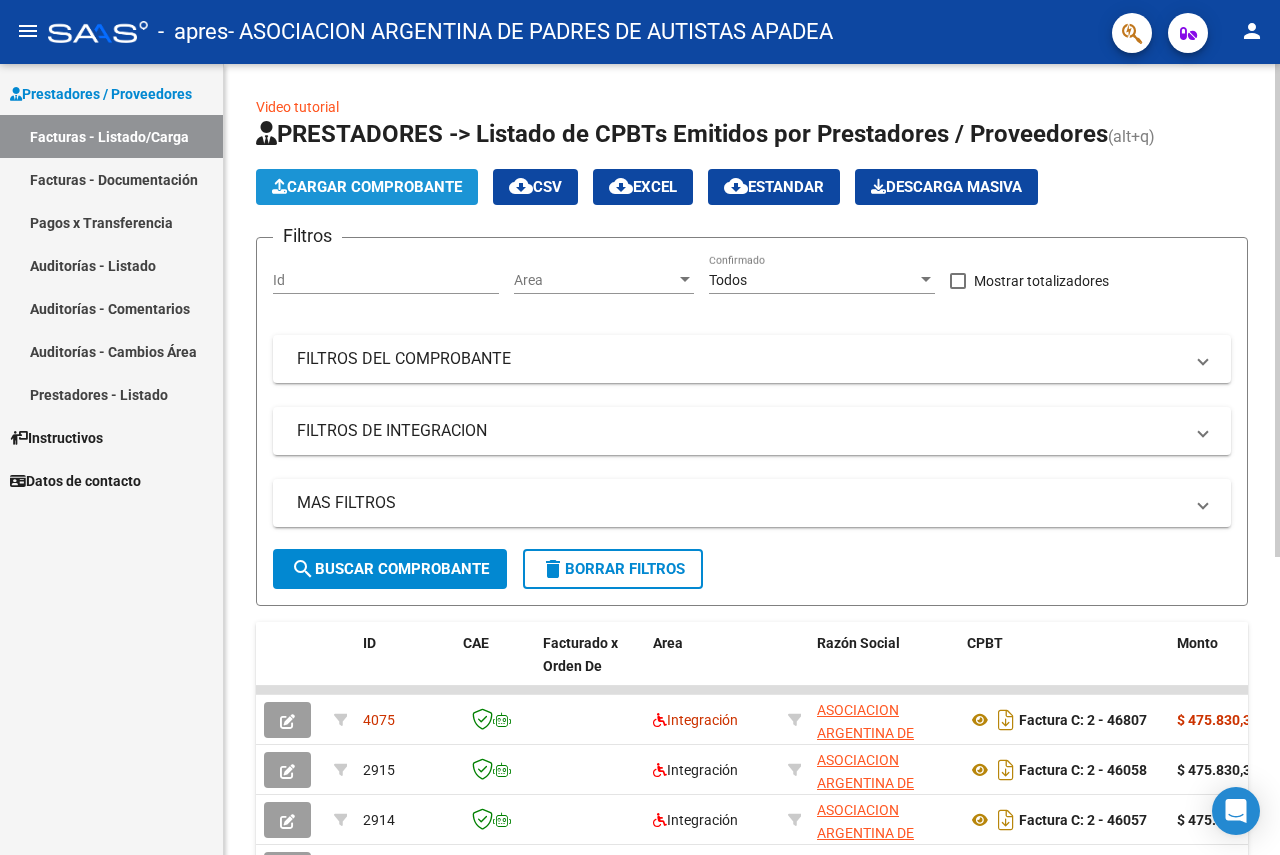 click on "Cargar Comprobante" 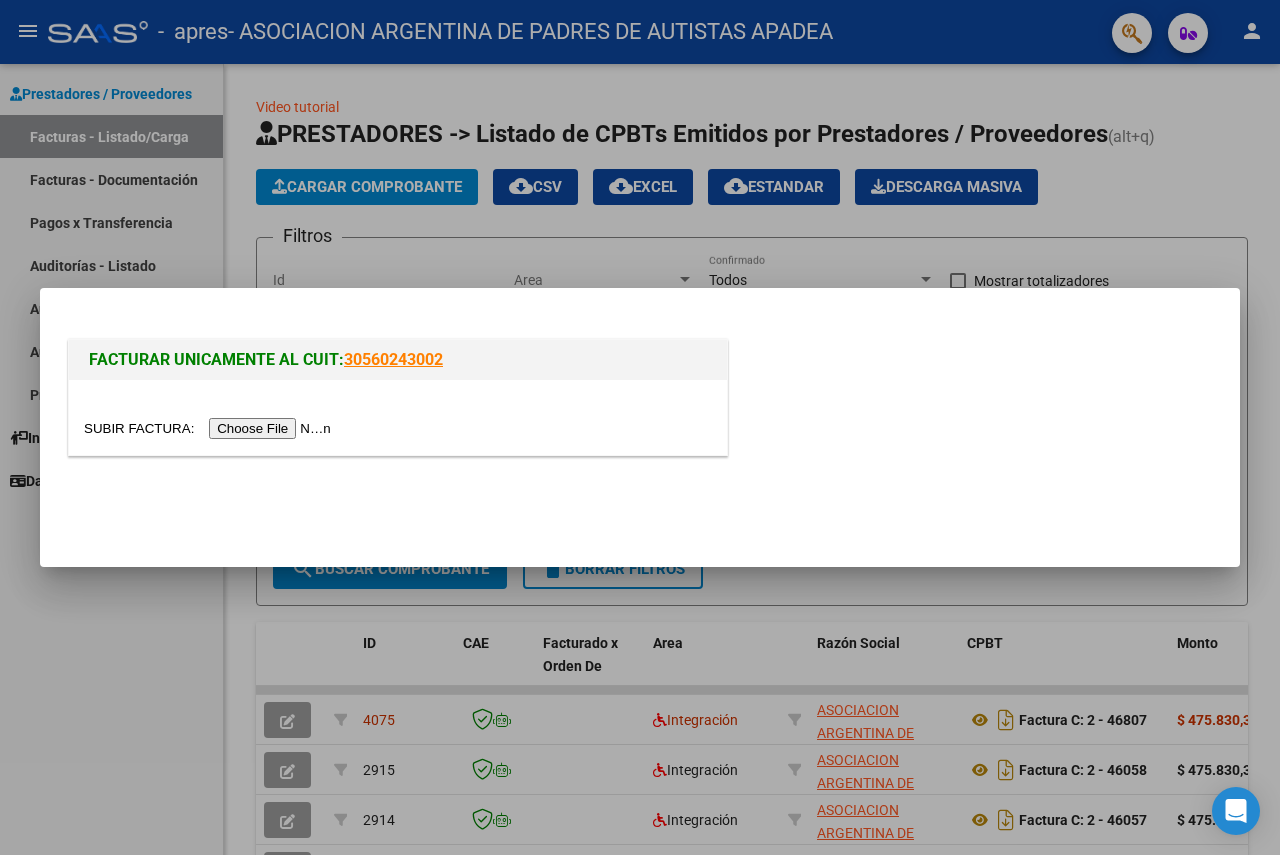 click at bounding box center [210, 428] 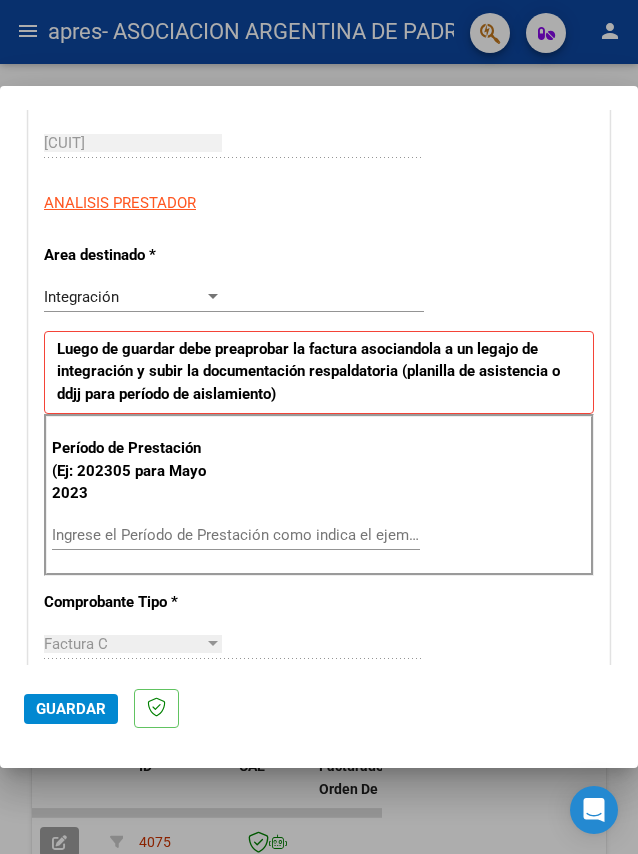 scroll, scrollTop: 500, scrollLeft: 0, axis: vertical 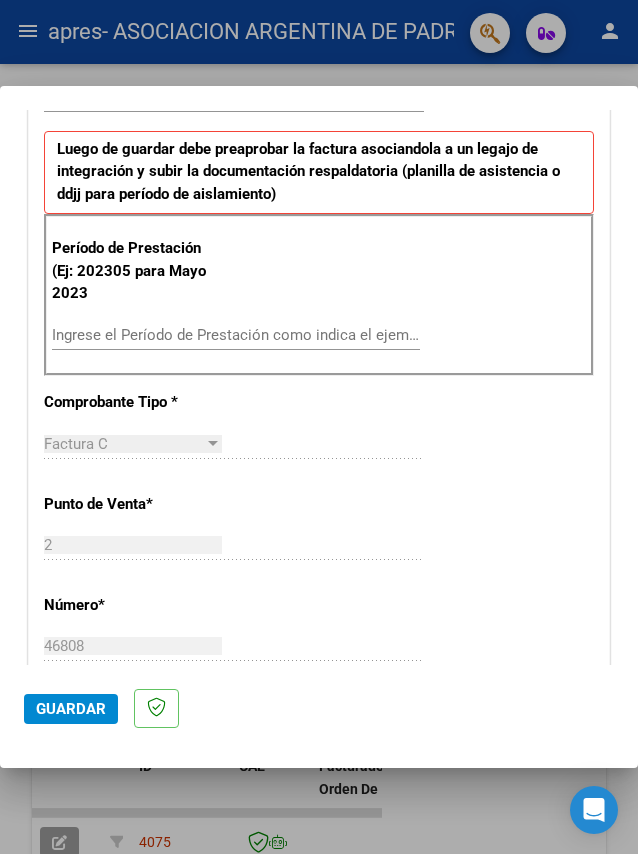click on "Ingrese el Período de Prestación como indica el ejemplo" at bounding box center (138, 335) 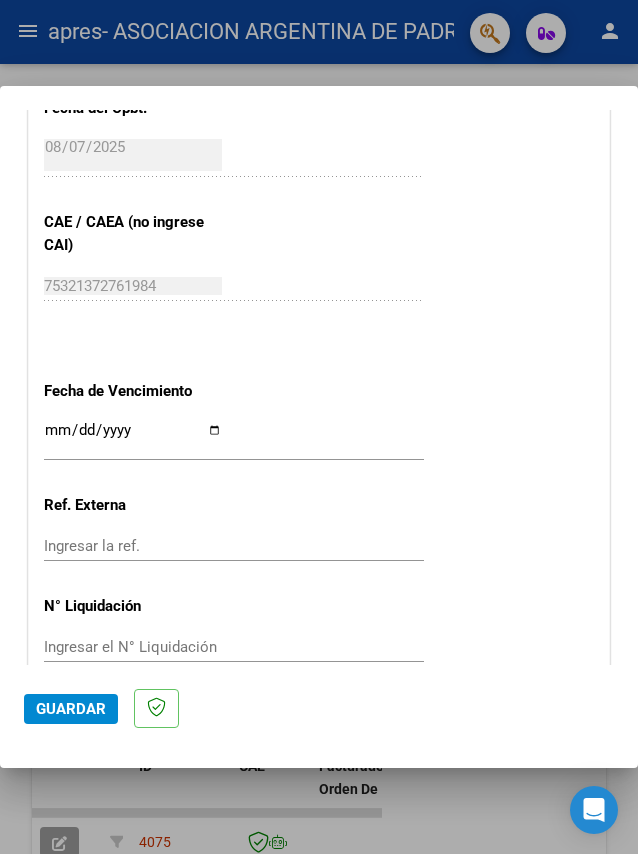 scroll, scrollTop: 1200, scrollLeft: 0, axis: vertical 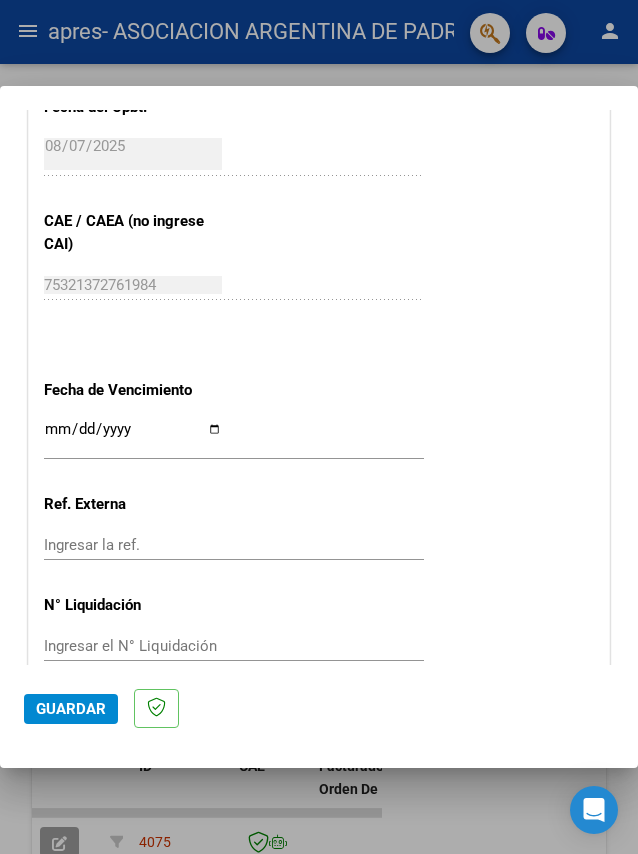 type on "202507" 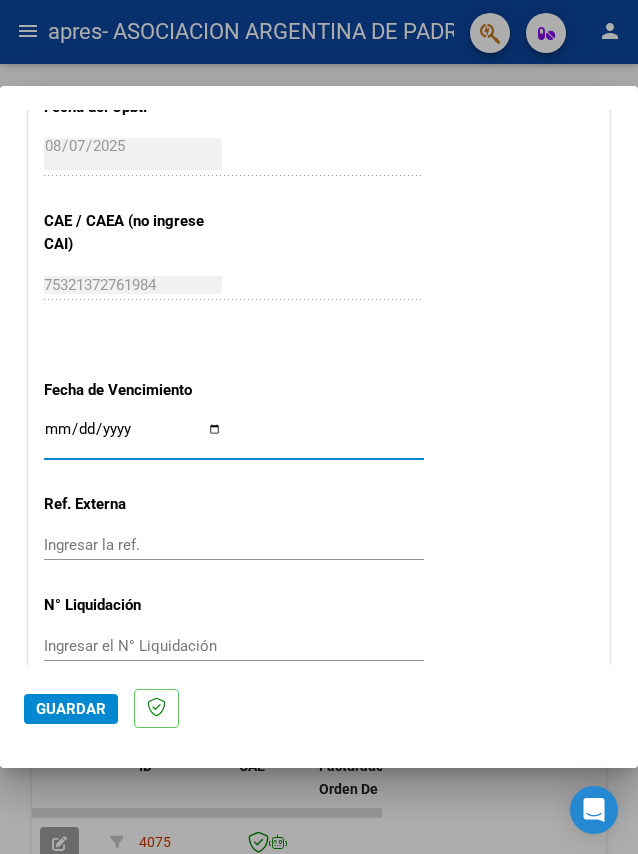 click on "Ingresar la fecha" at bounding box center [133, 437] 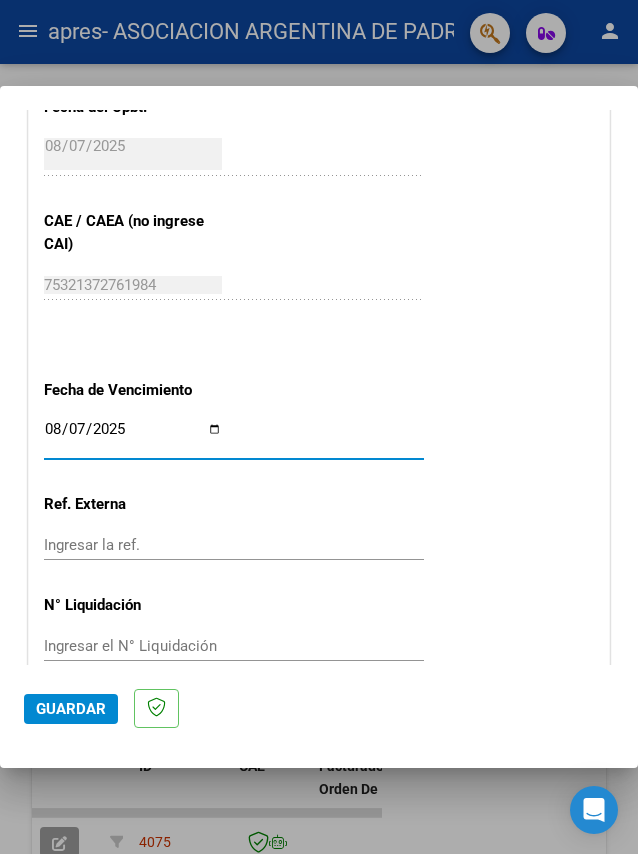 type on "2025-08-07" 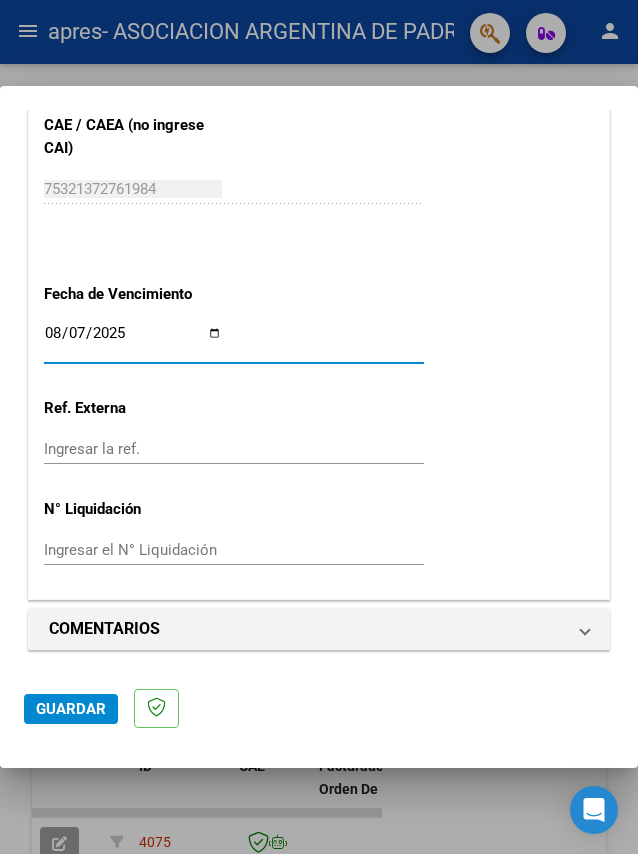 click on "Guardar" 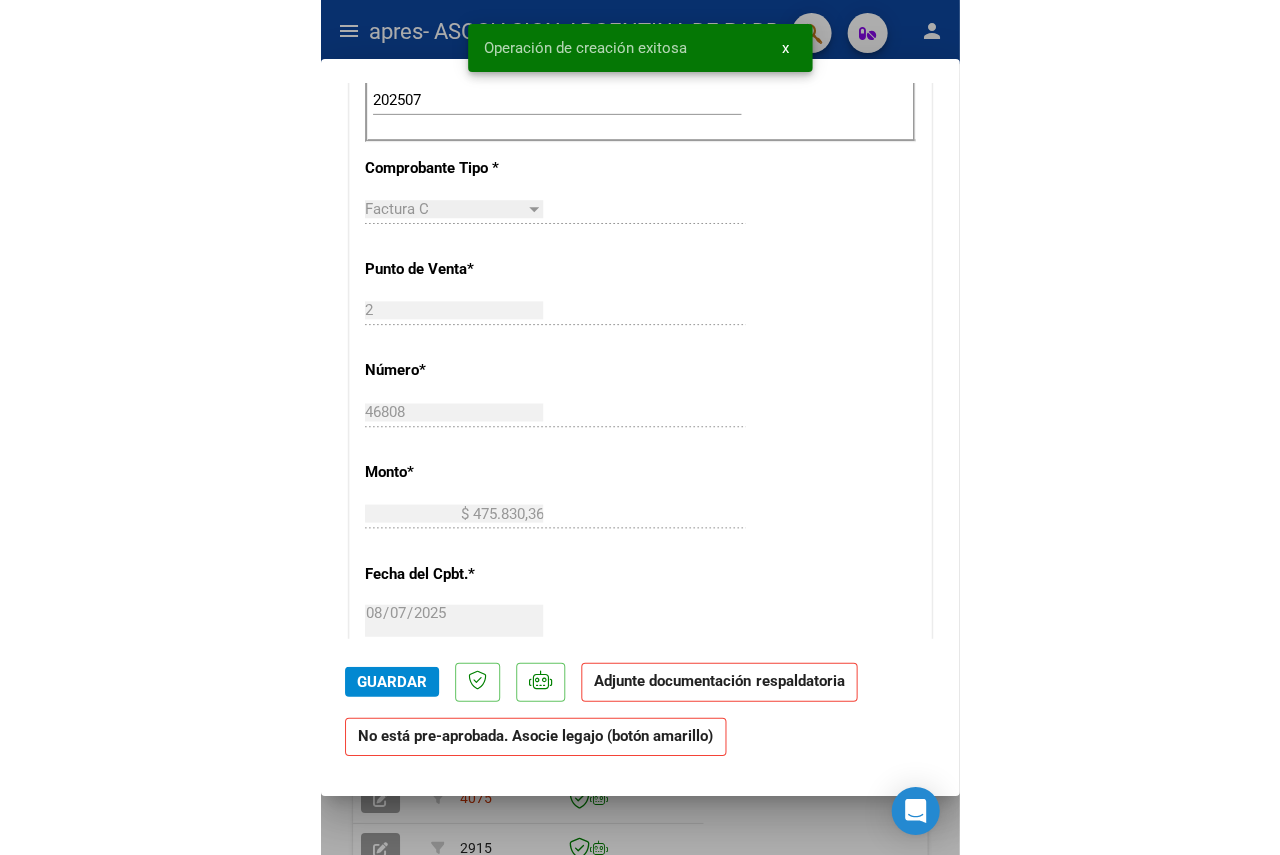 scroll, scrollTop: 0, scrollLeft: 0, axis: both 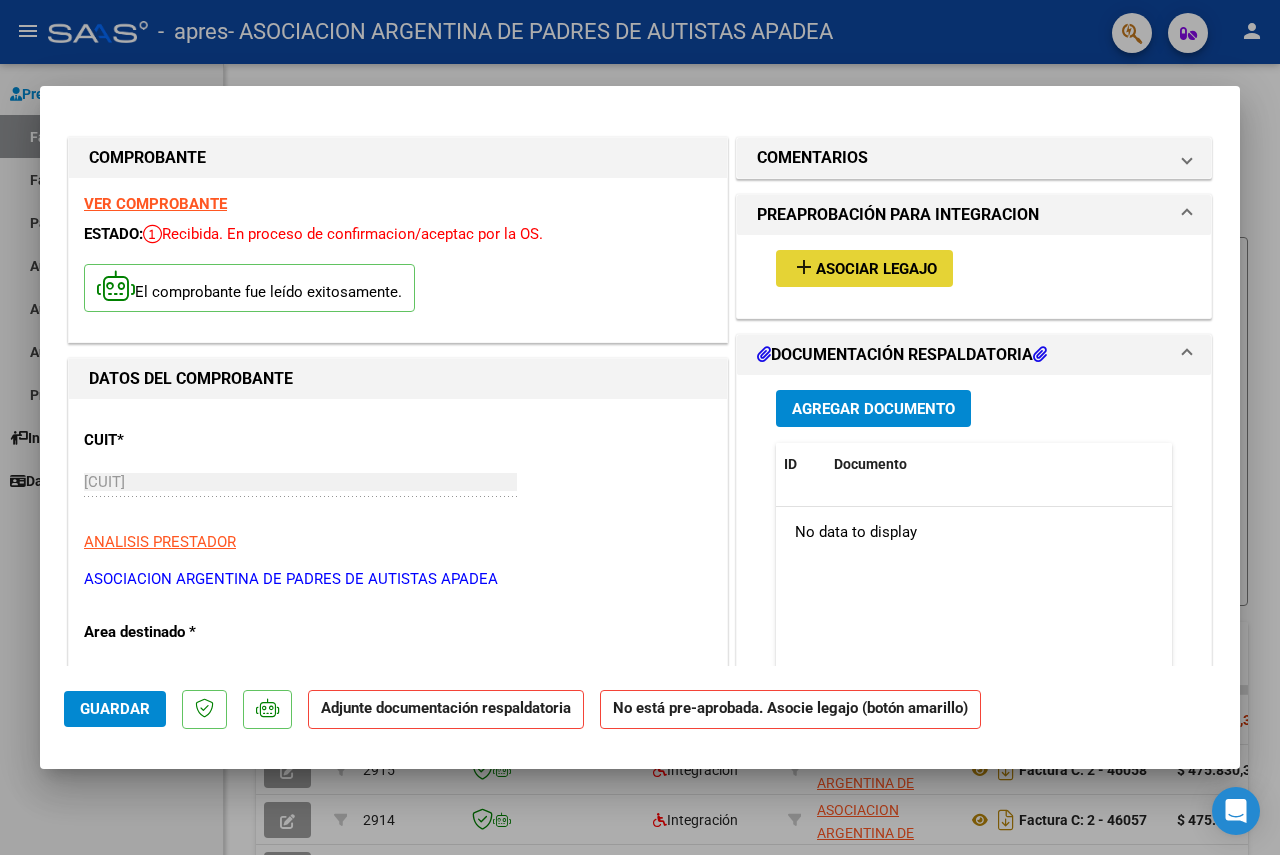 click on "Asociar Legajo" at bounding box center [876, 269] 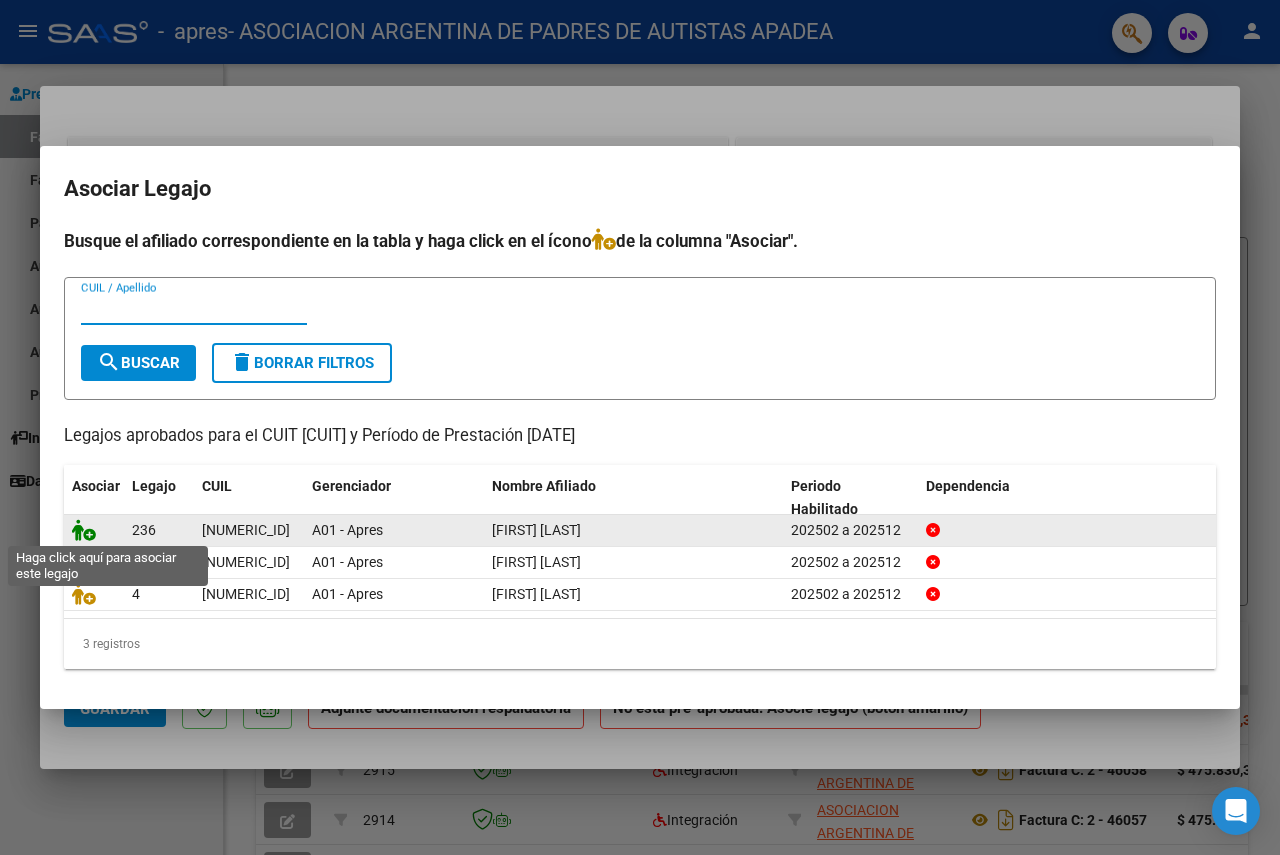 click 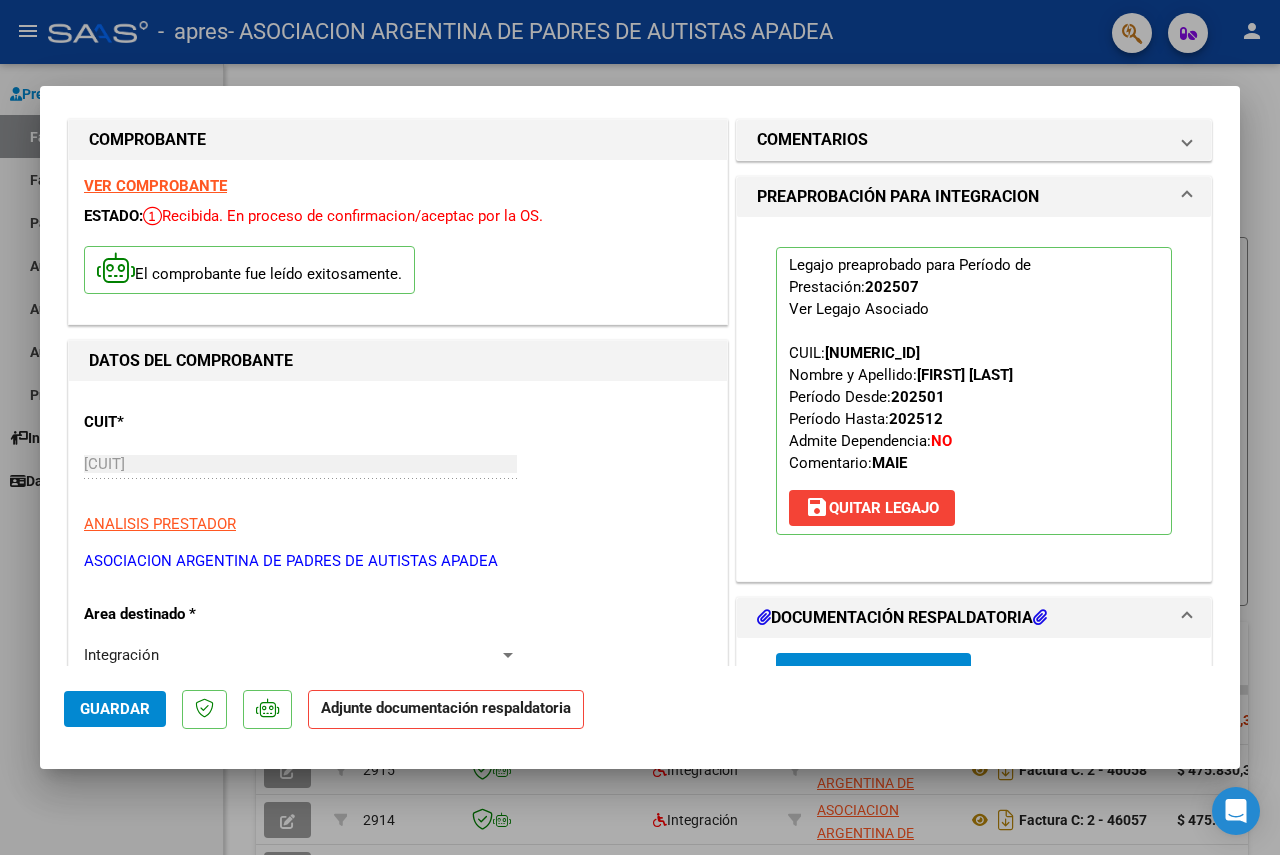 scroll, scrollTop: 0, scrollLeft: 0, axis: both 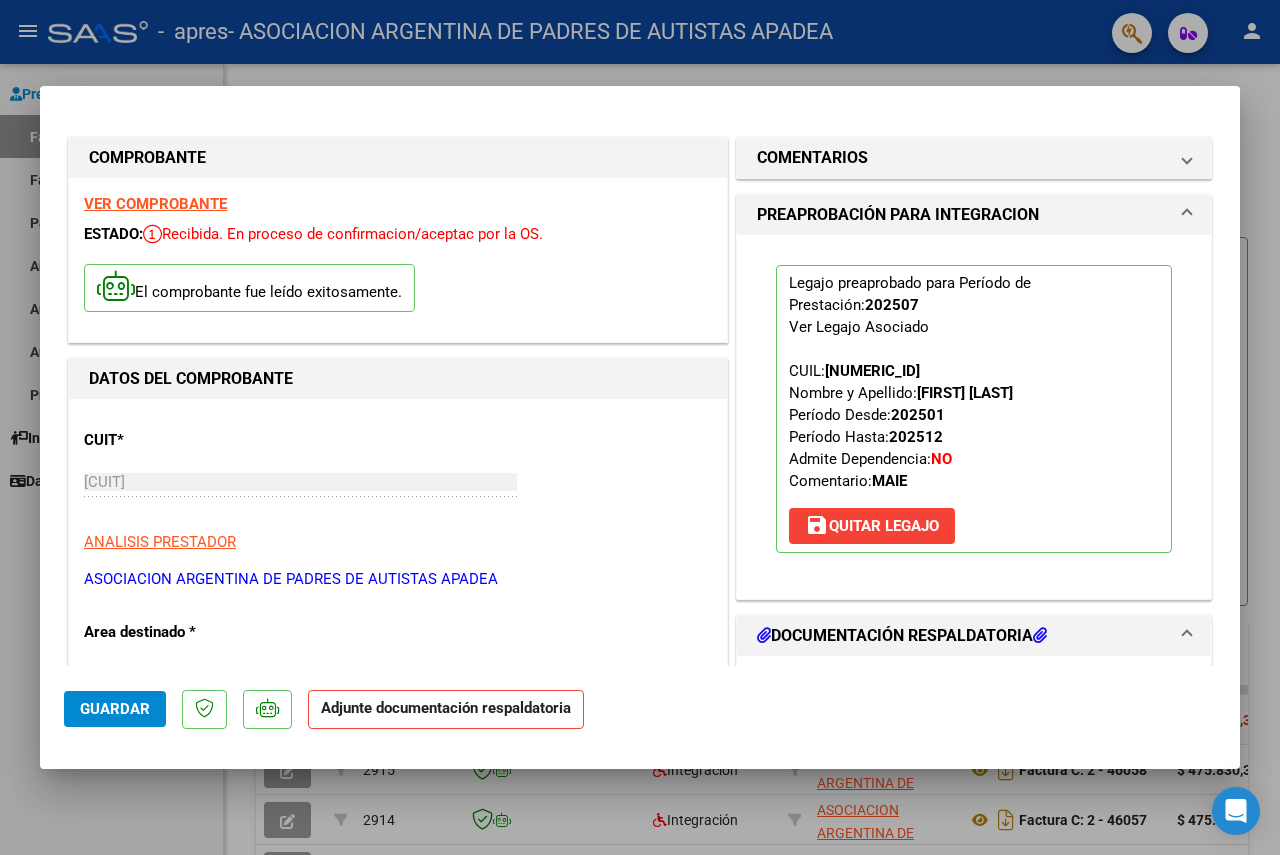 click on "Guardar Adjunte documentación respaldatoria" 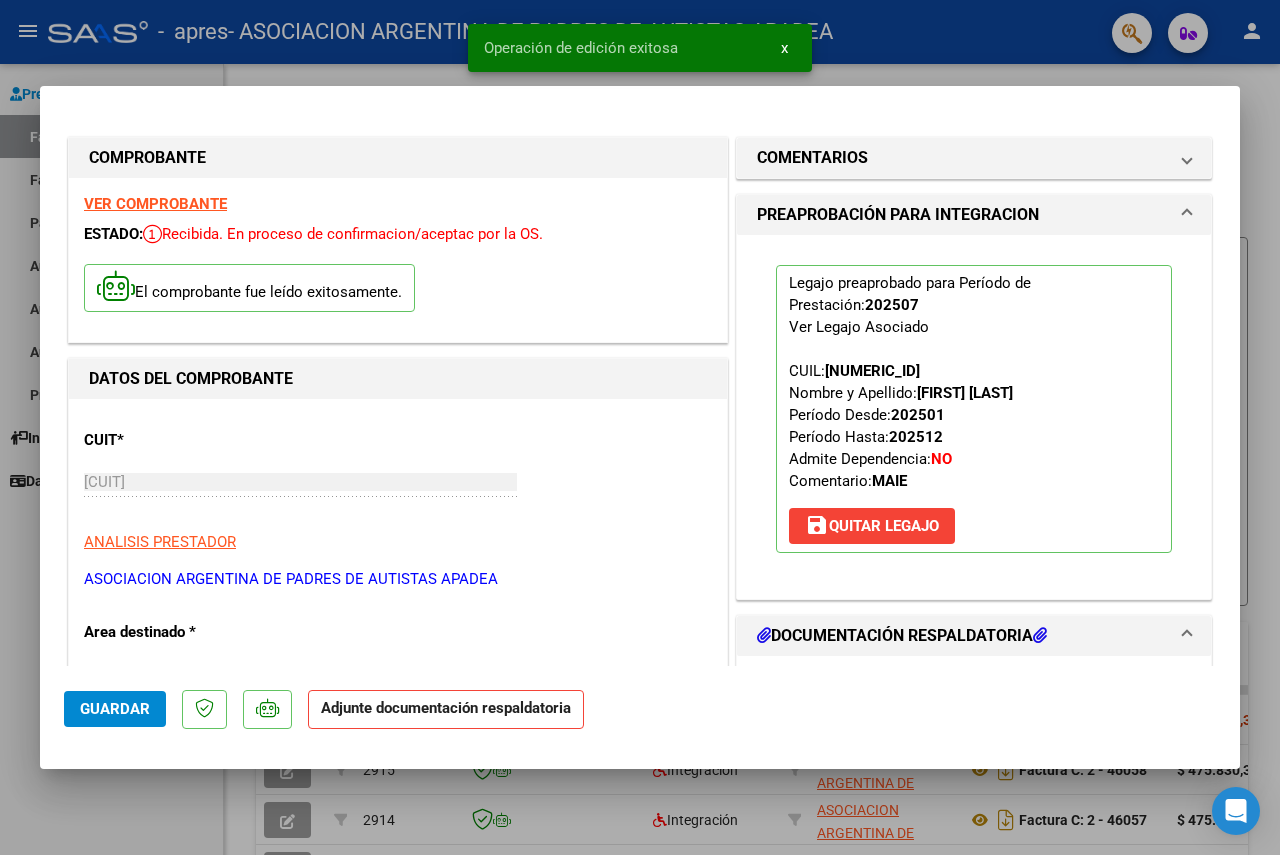 scroll, scrollTop: 200, scrollLeft: 0, axis: vertical 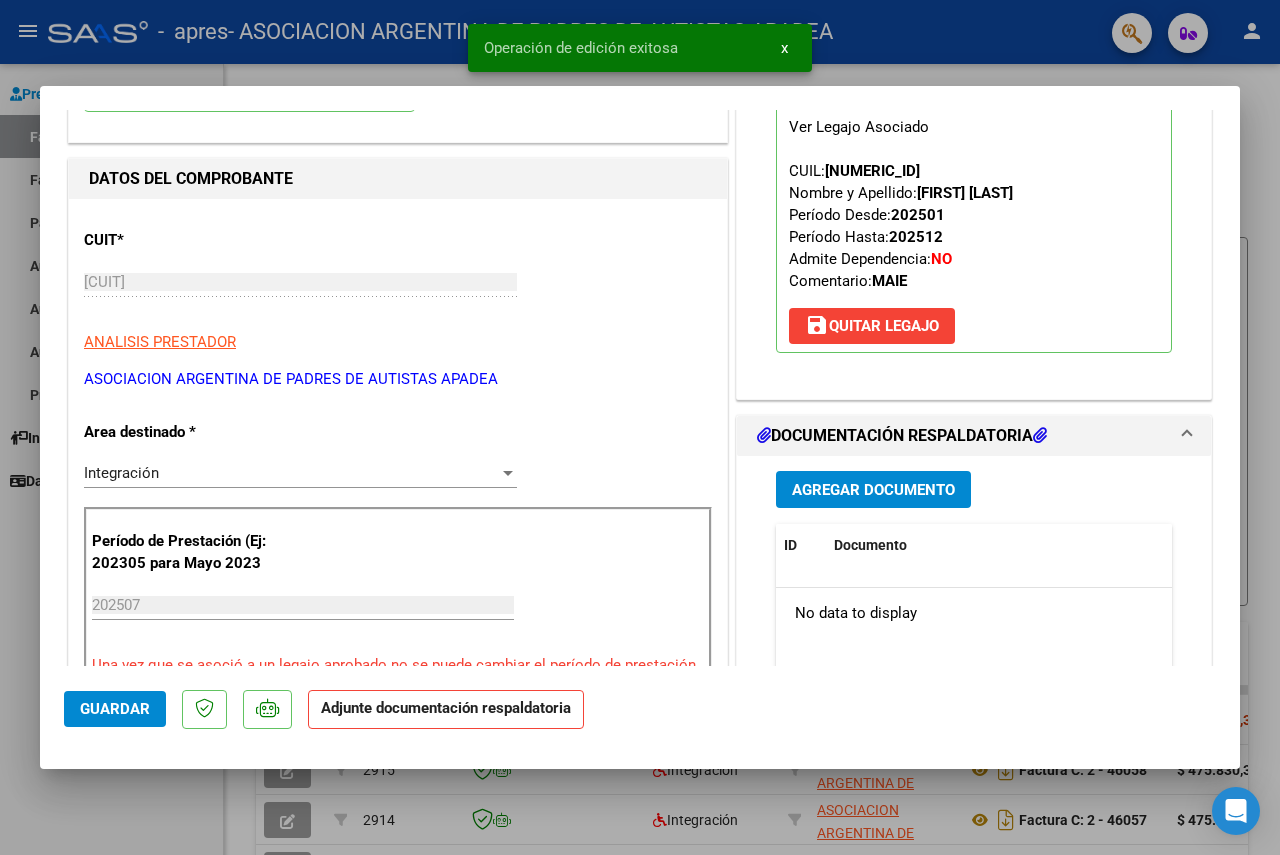 click on "Agregar Documento ID Documento Usuario Subido Acción No data to display  0 total   1" at bounding box center [974, 655] 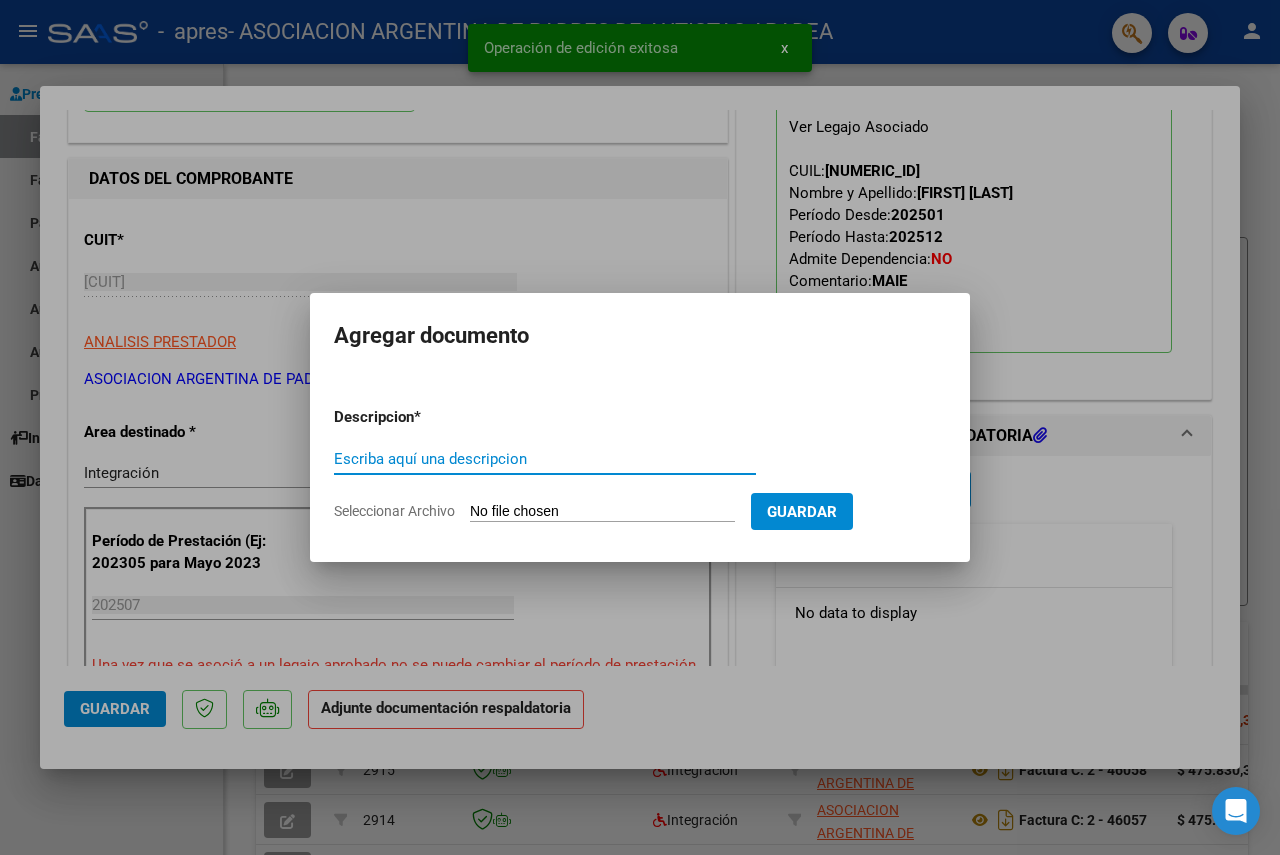 click on "Escriba aquí una descripcion" at bounding box center (545, 459) 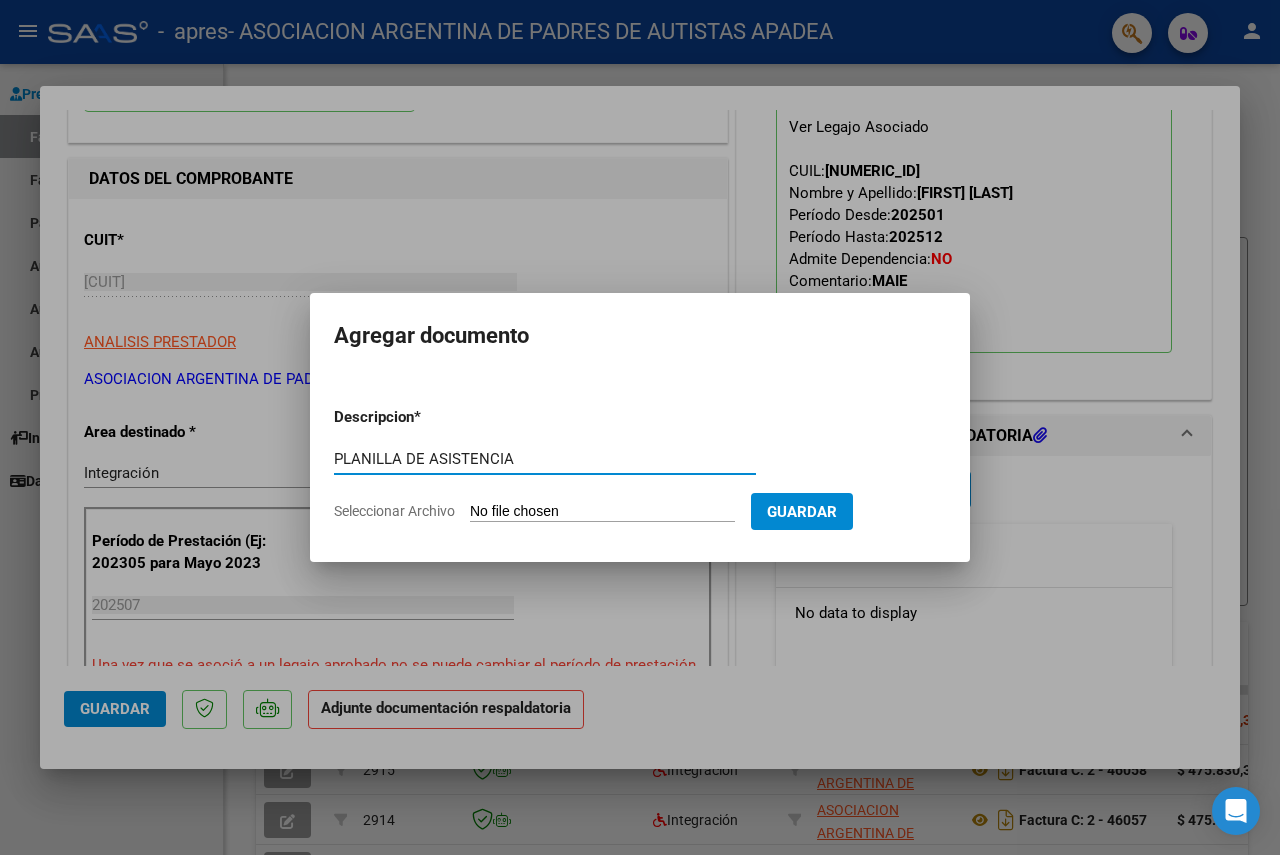 type on "PLANILLA DE ASISTENCIA" 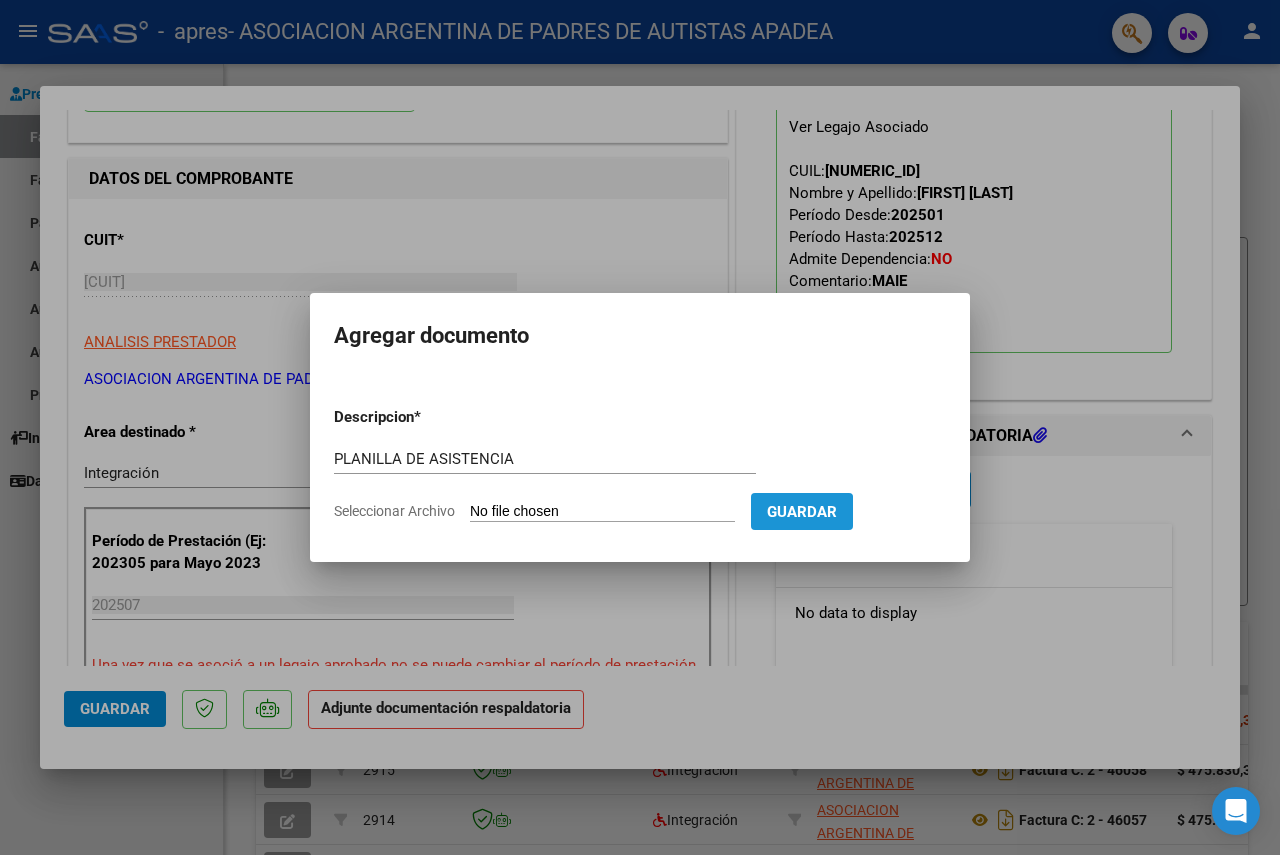 click on "Guardar" at bounding box center [802, 512] 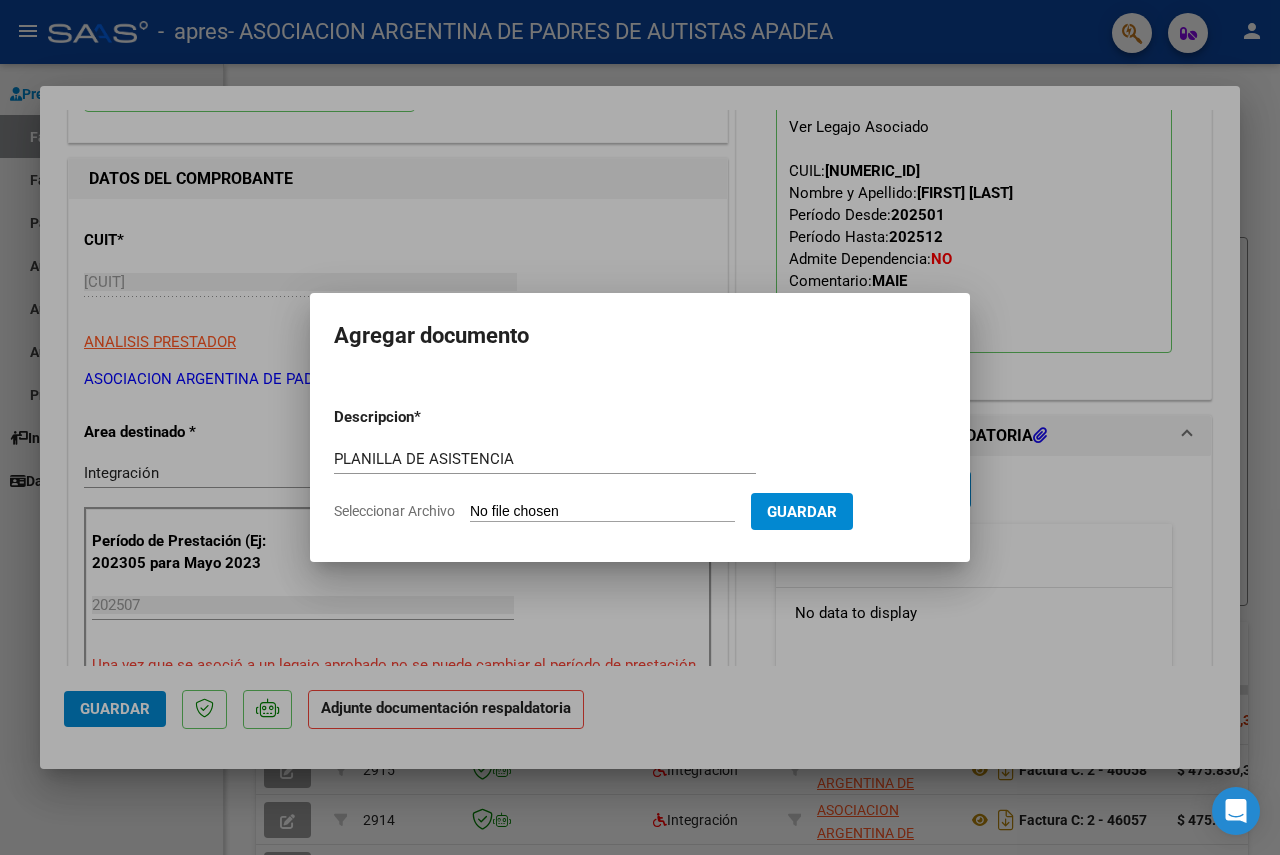 click on "Seleccionar Archivo" at bounding box center [602, 512] 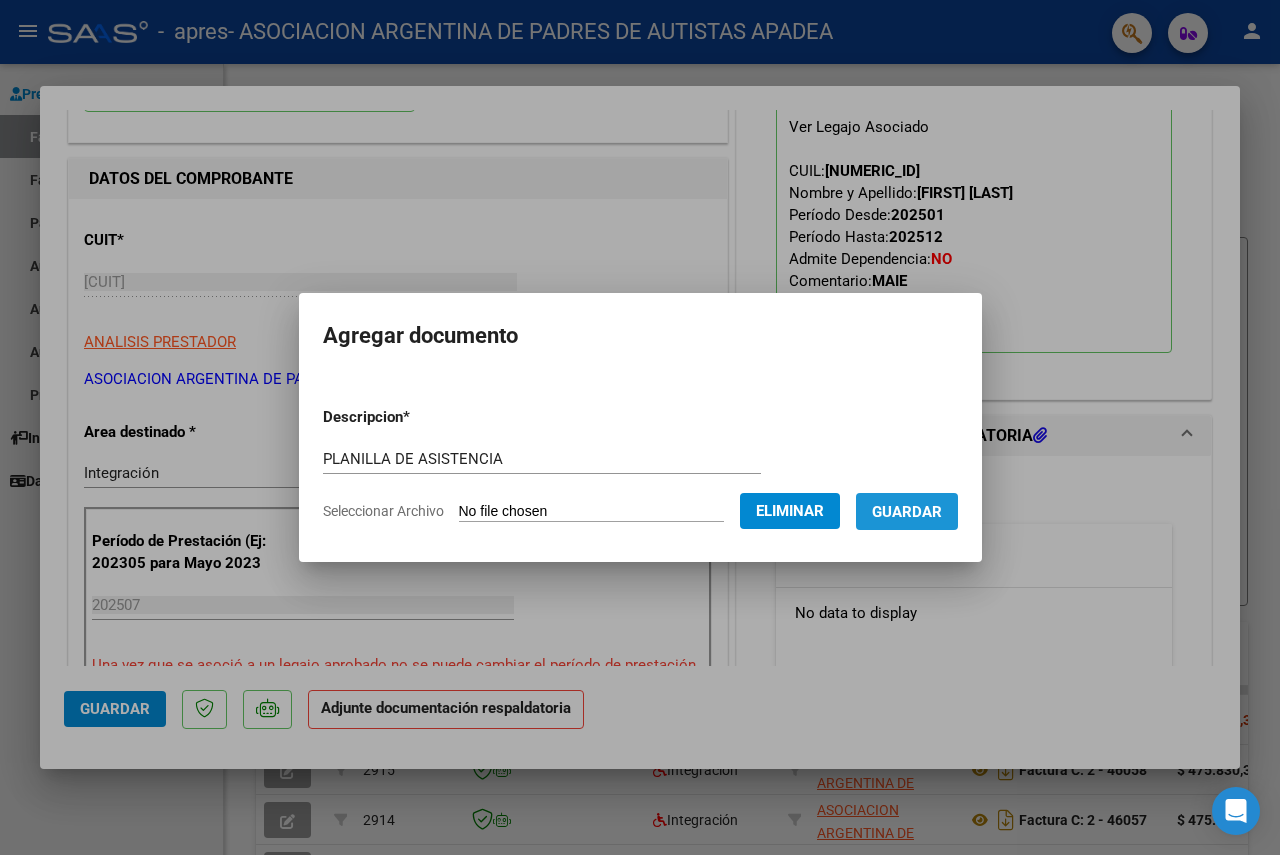 click on "Guardar" at bounding box center (907, 512) 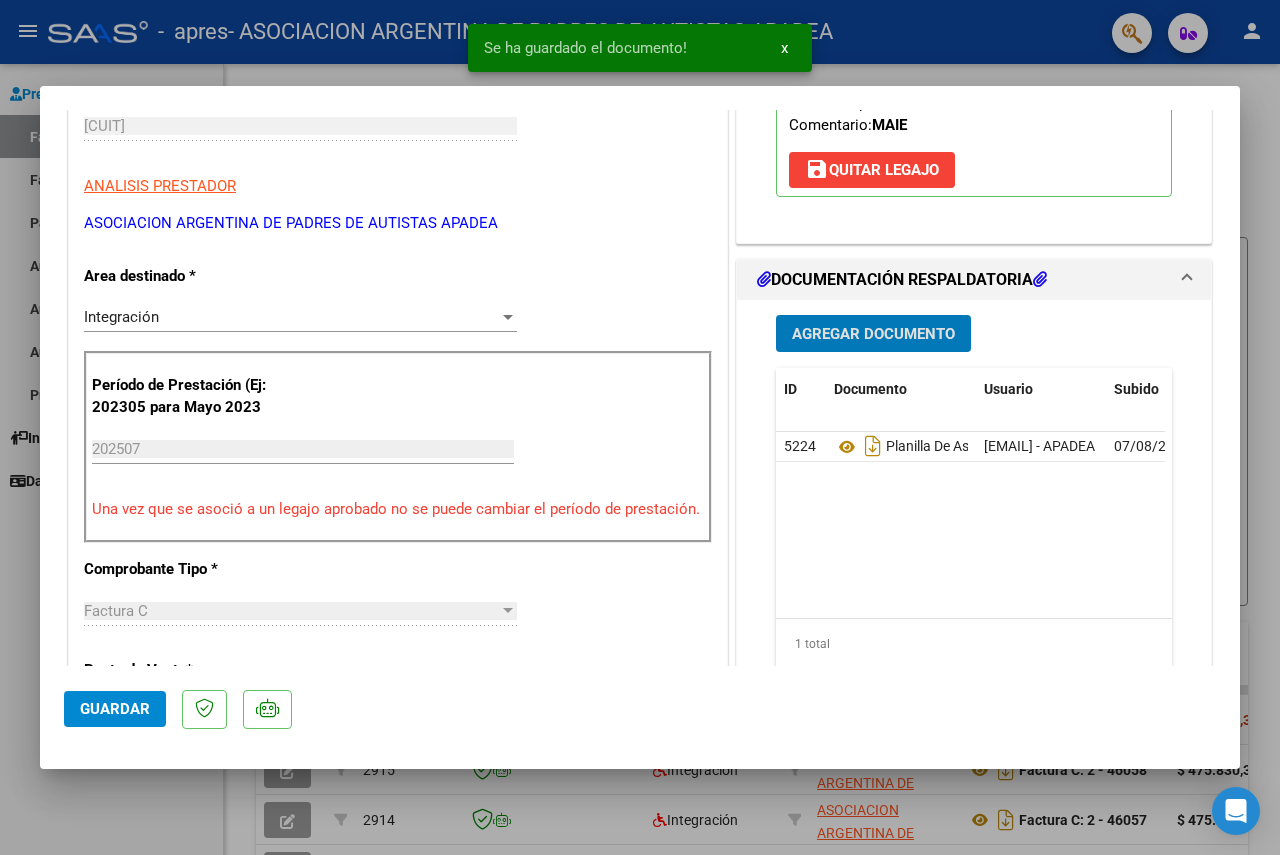 scroll, scrollTop: 700, scrollLeft: 0, axis: vertical 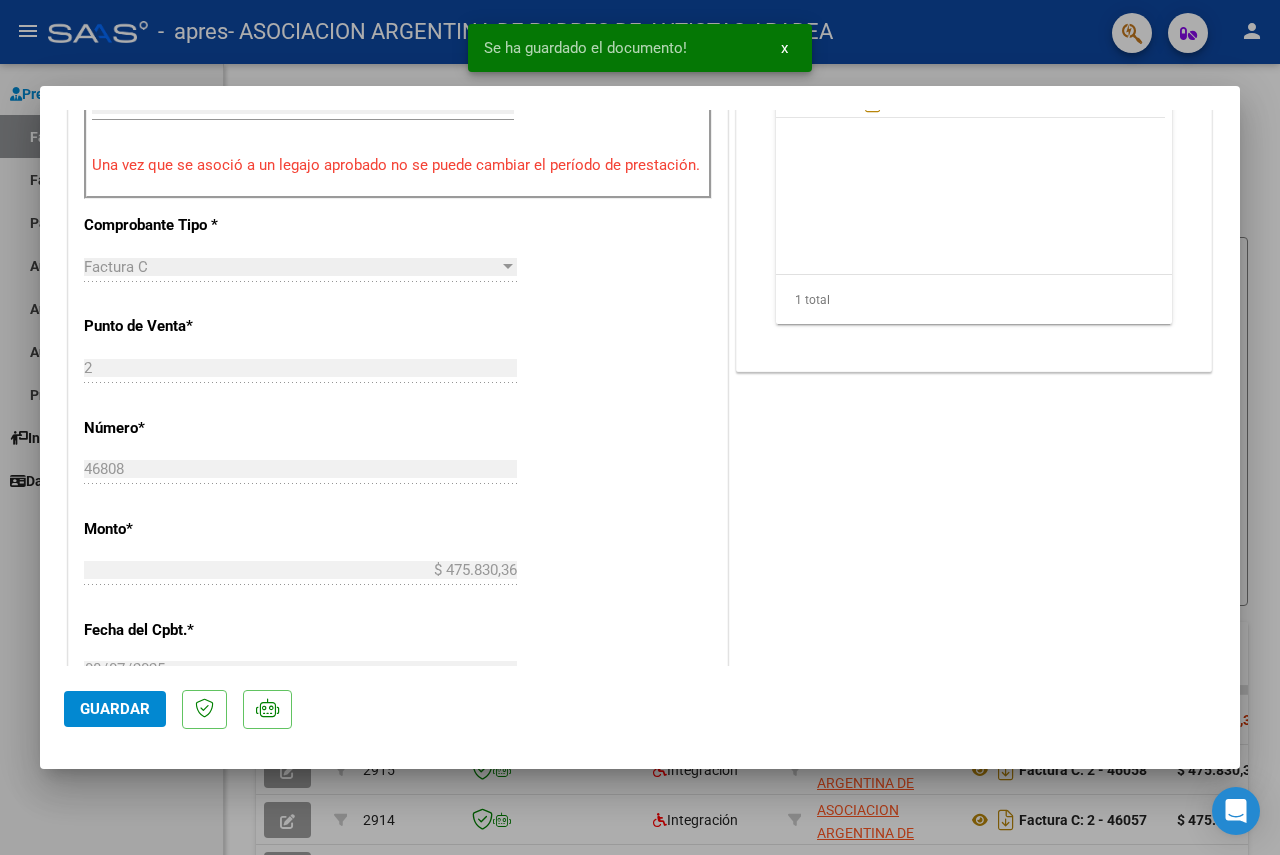 click on "Guardar" 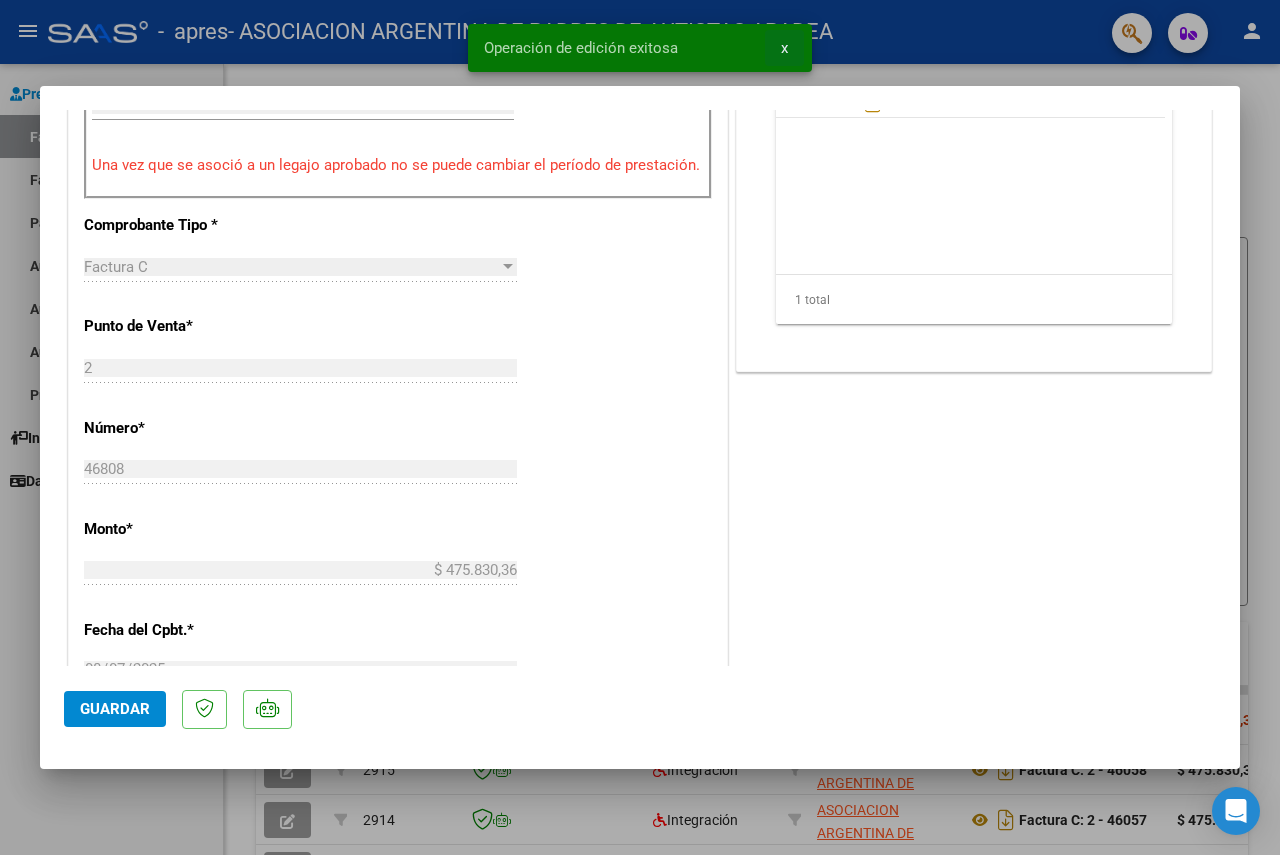 click on "x" at bounding box center [784, 48] 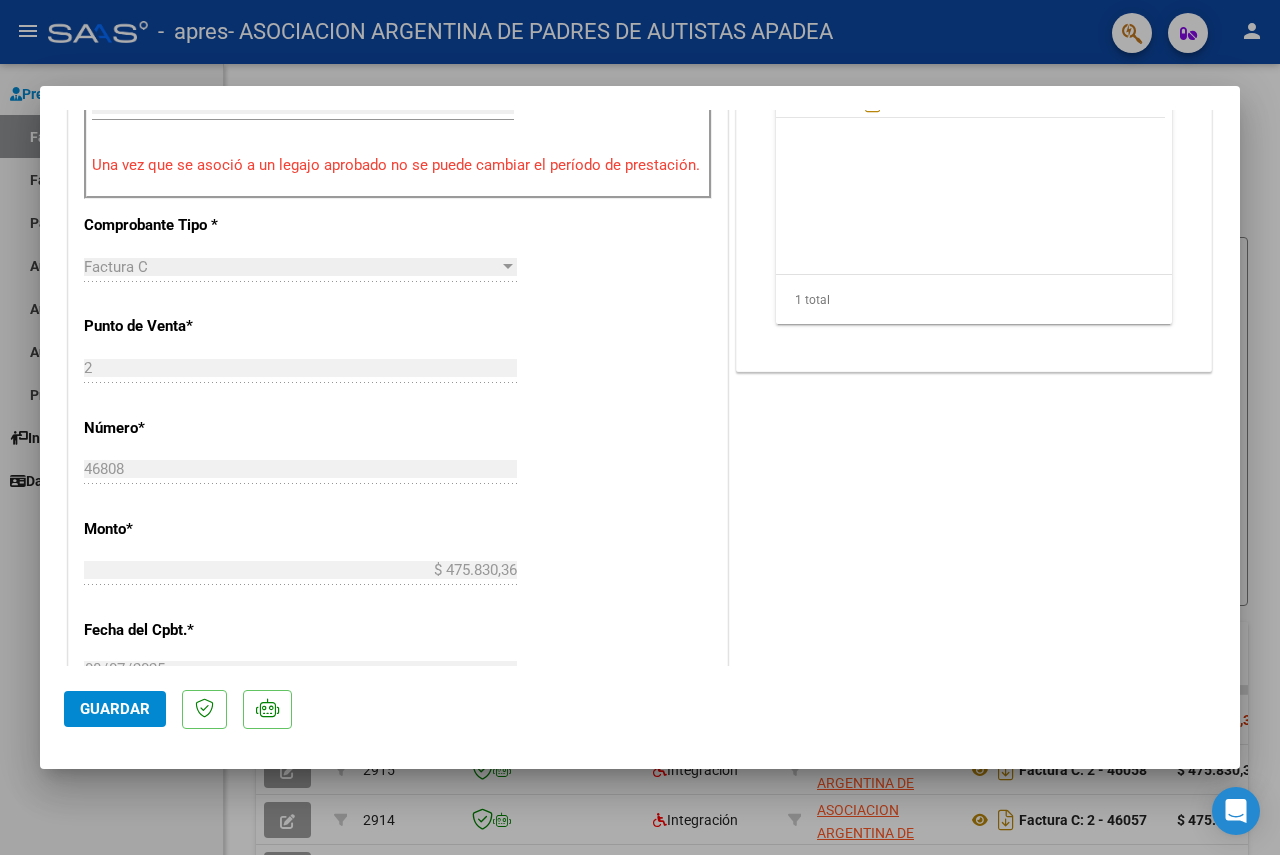 click at bounding box center (640, 427) 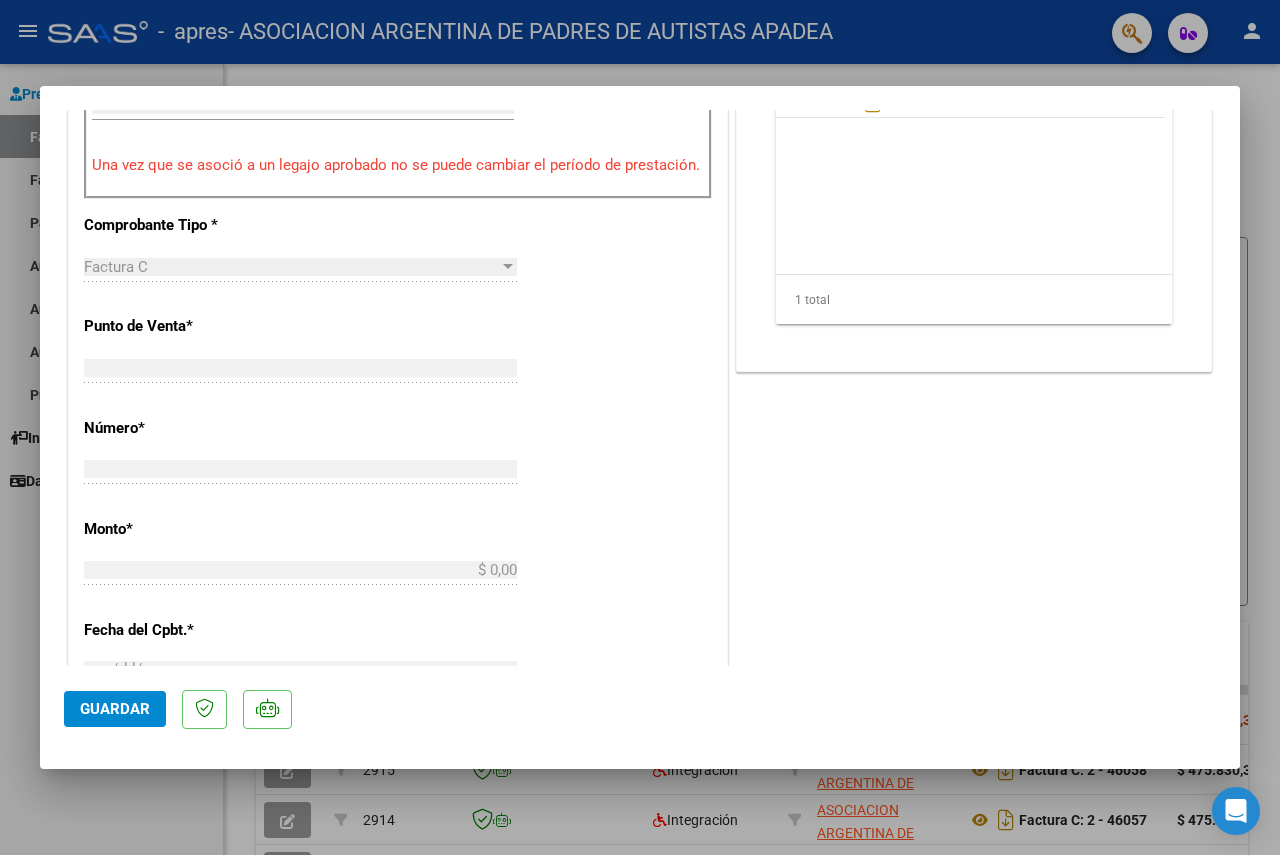 scroll, scrollTop: 659, scrollLeft: 0, axis: vertical 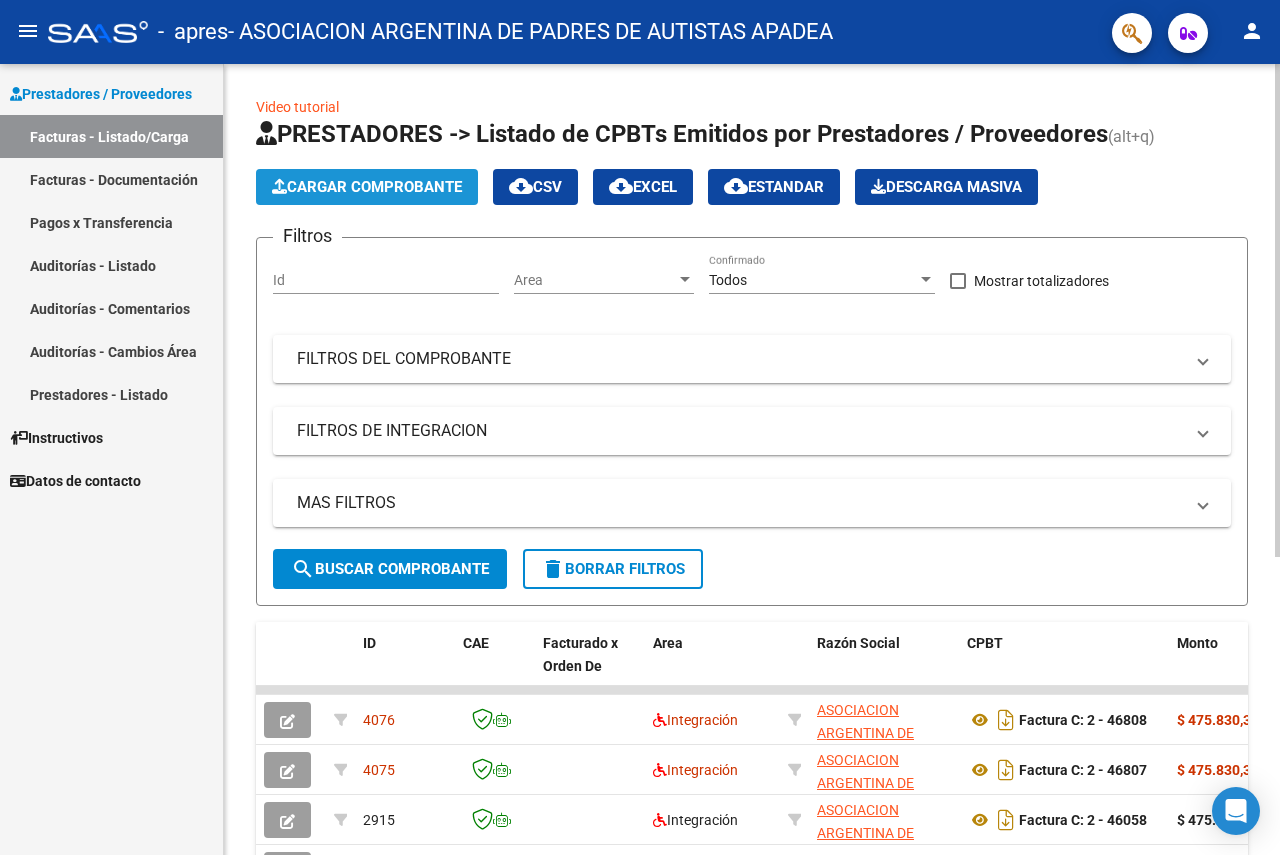 click on "Cargar Comprobante" 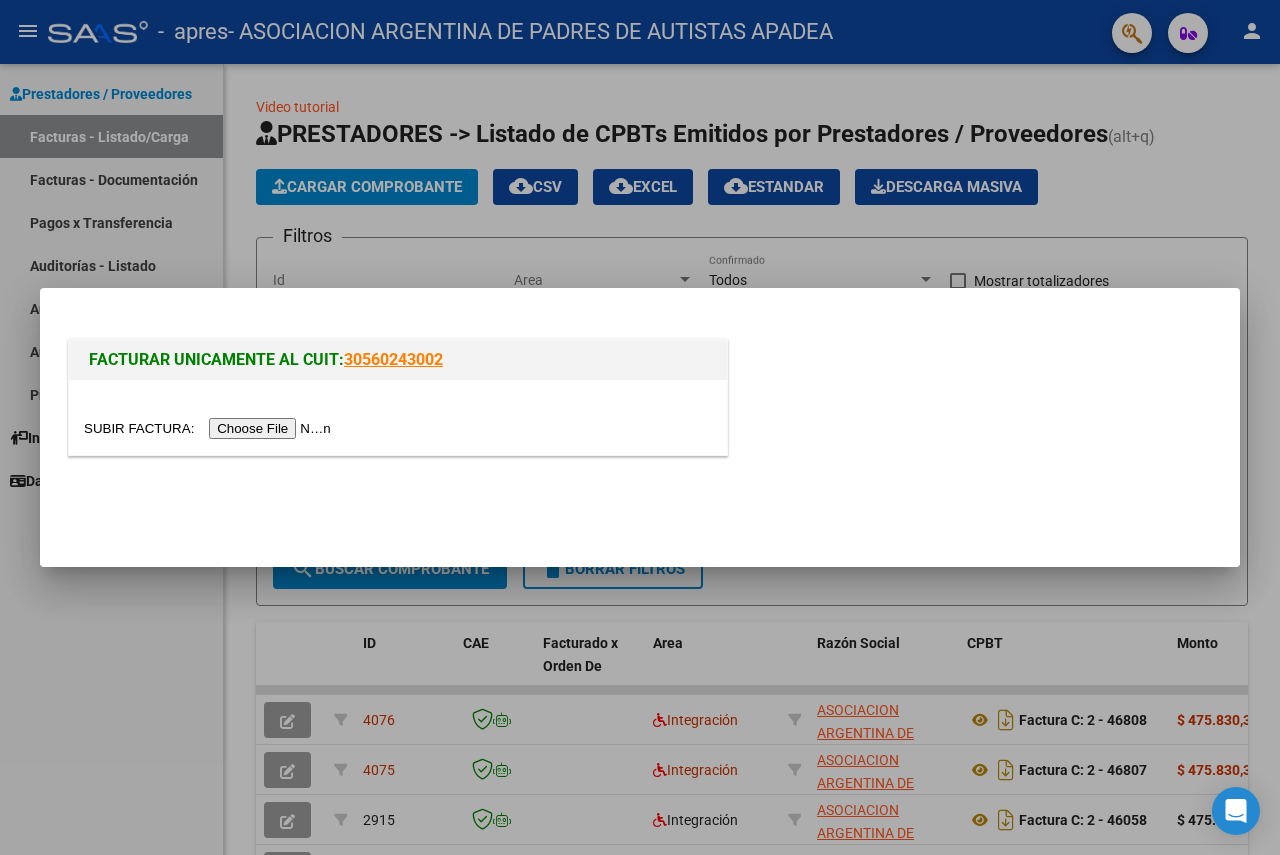 click at bounding box center (210, 428) 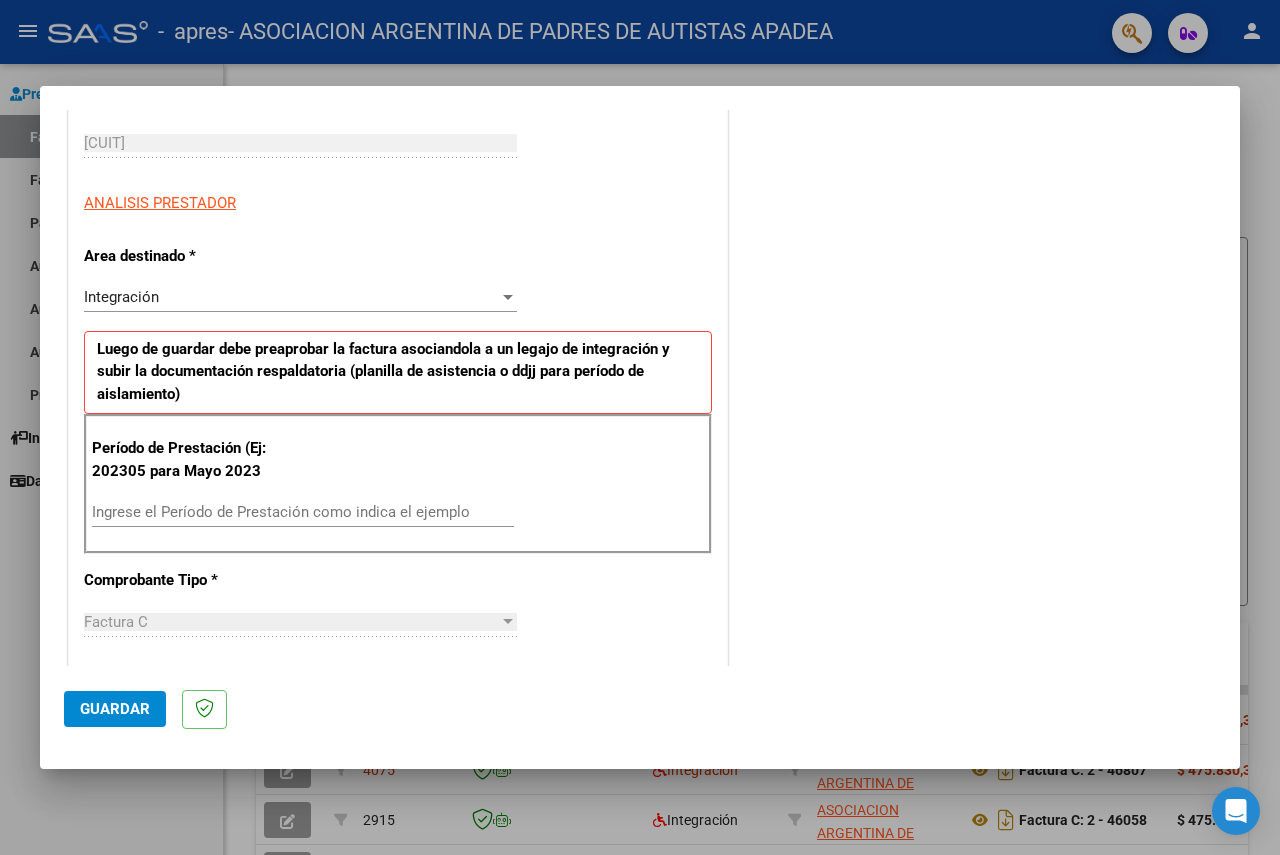 scroll, scrollTop: 400, scrollLeft: 0, axis: vertical 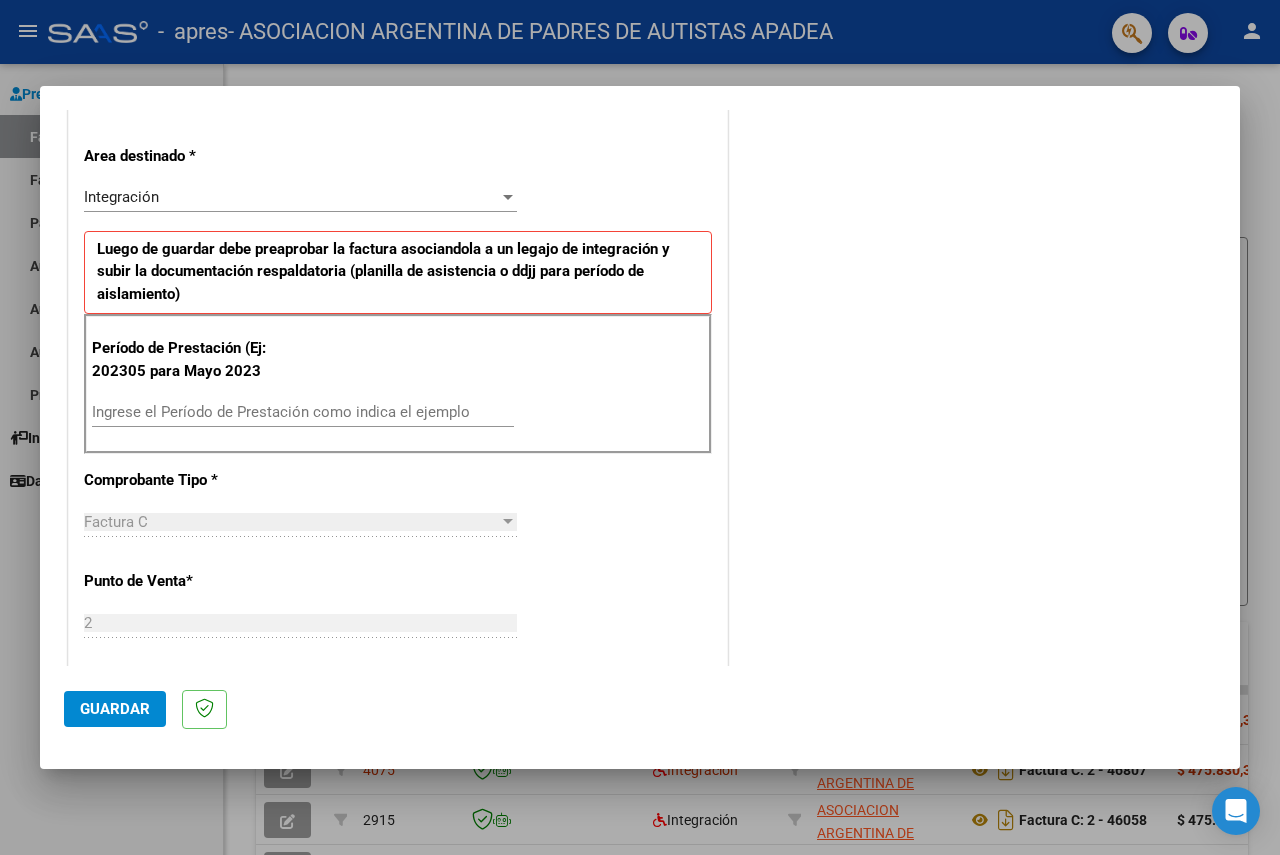 click on "Ingrese el Período de Prestación como indica el ejemplo" at bounding box center (303, 412) 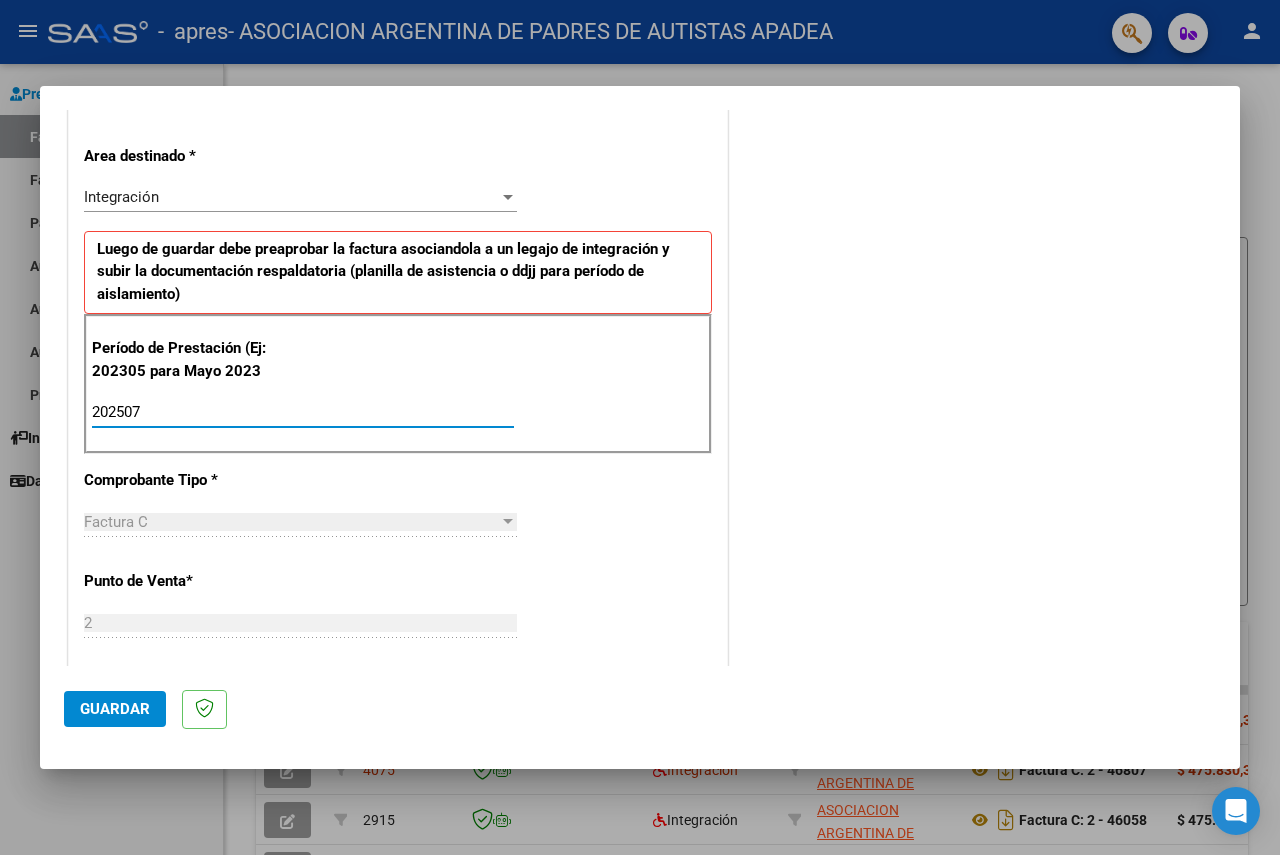 type on "202507" 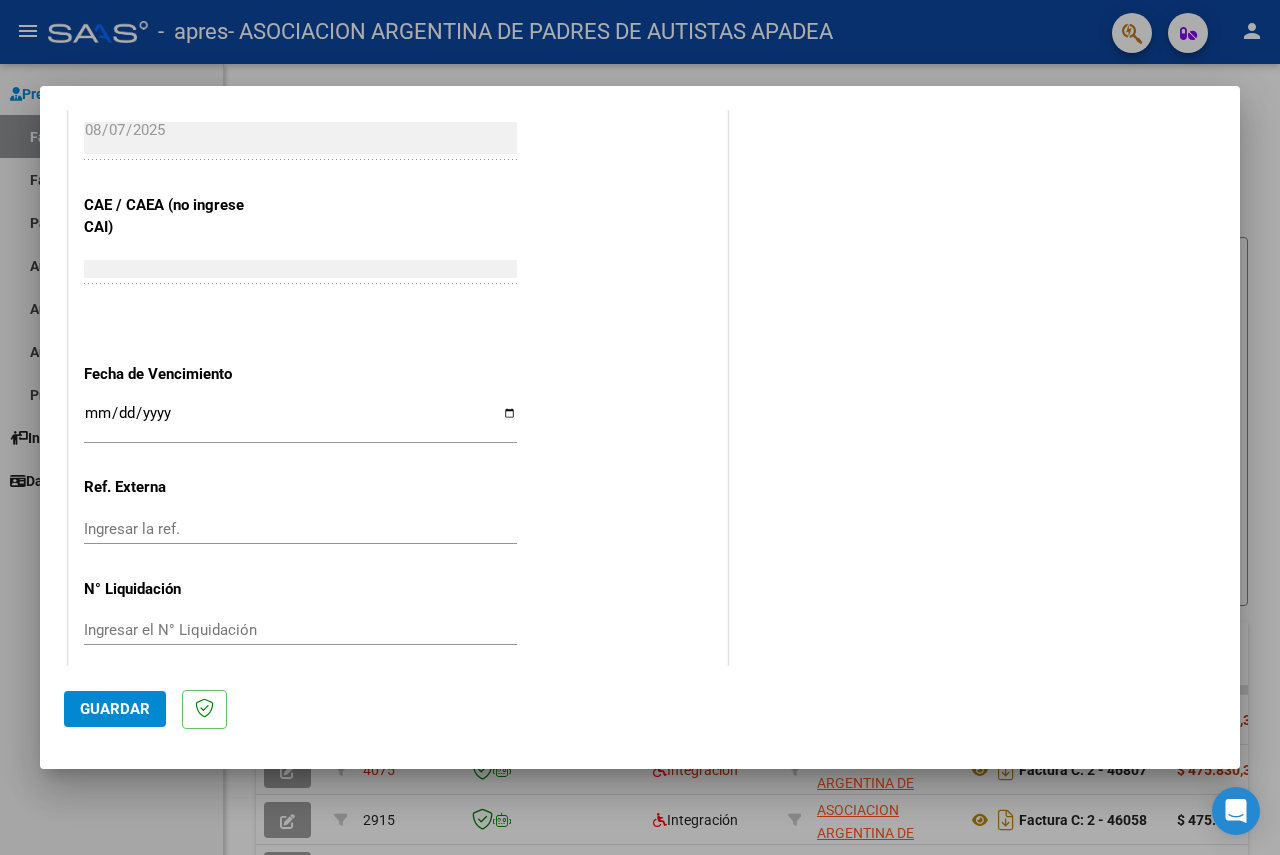 scroll, scrollTop: 1200, scrollLeft: 0, axis: vertical 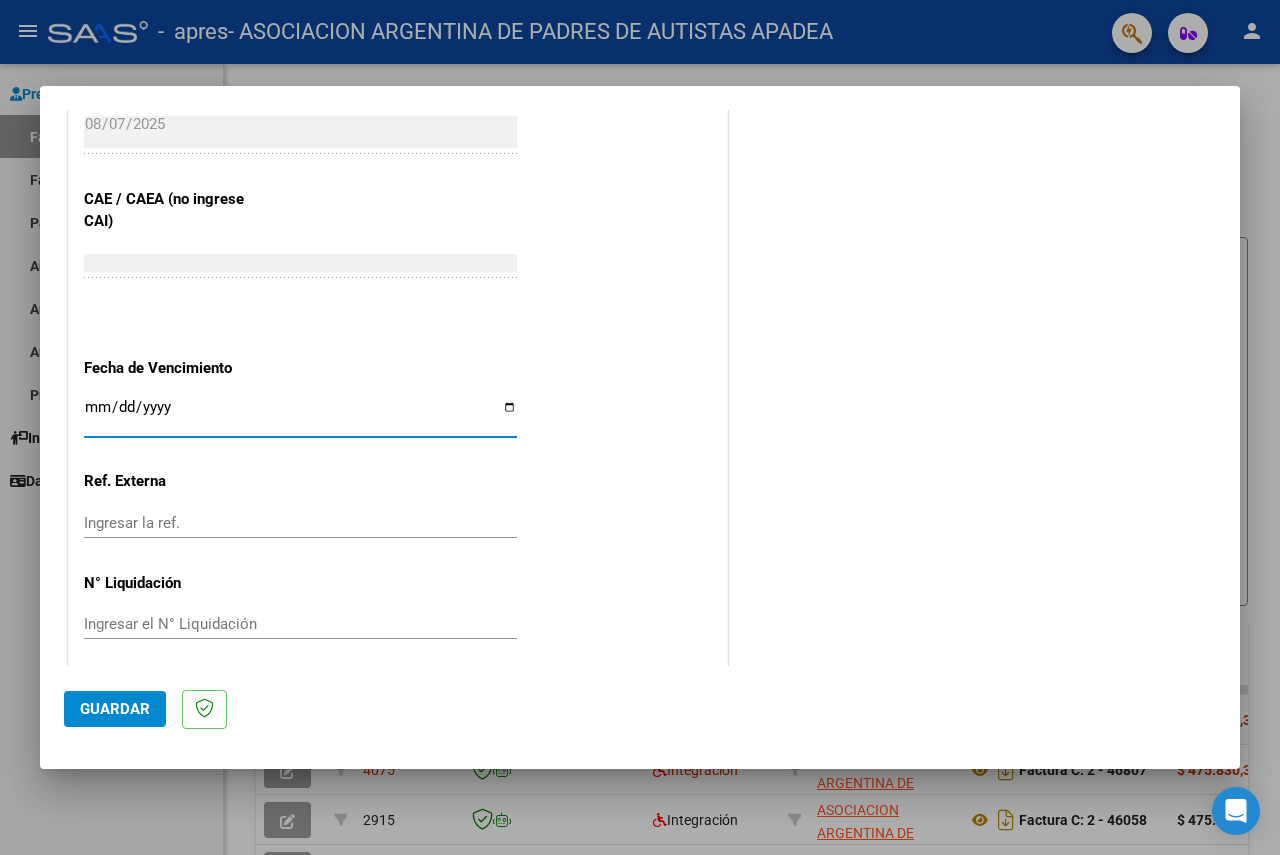 click on "Ingresar la fecha" at bounding box center (300, 415) 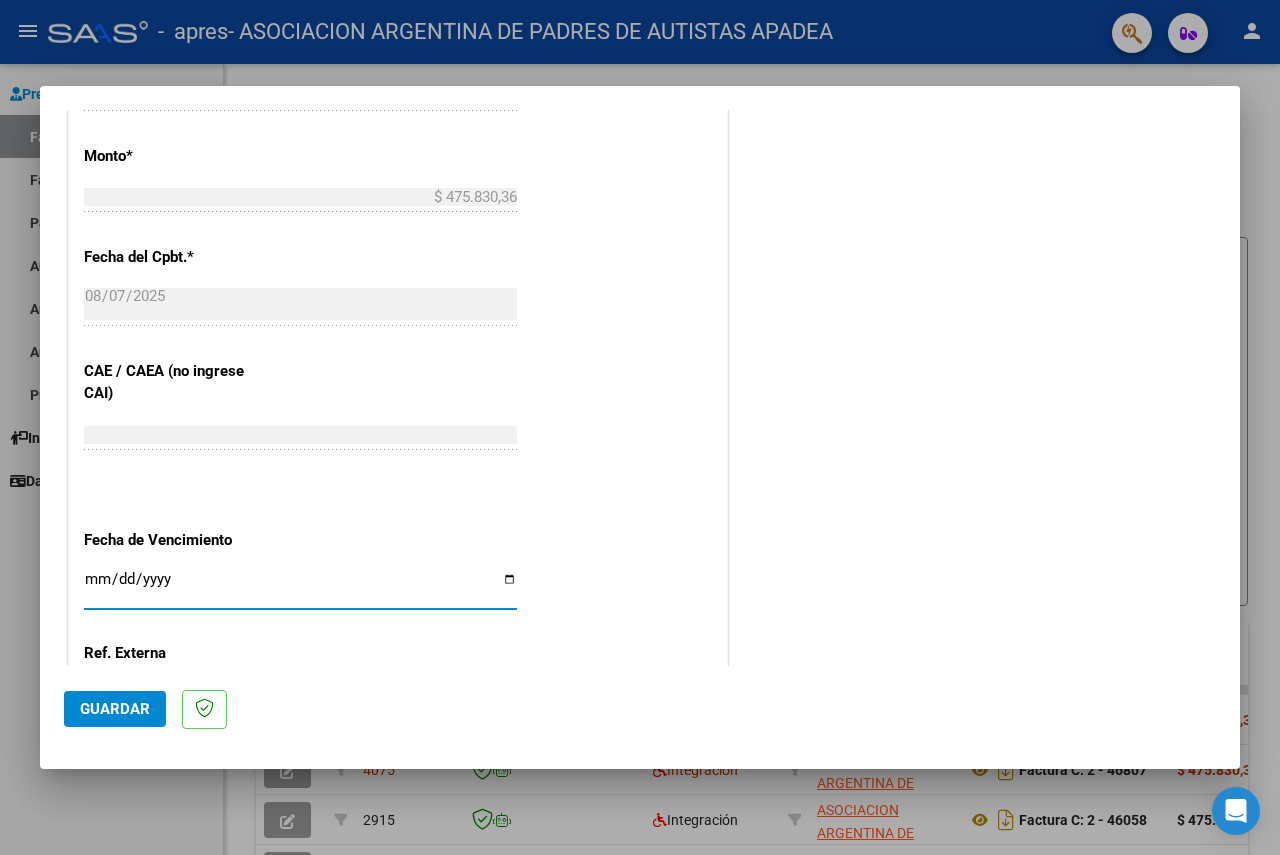 scroll, scrollTop: 1200, scrollLeft: 0, axis: vertical 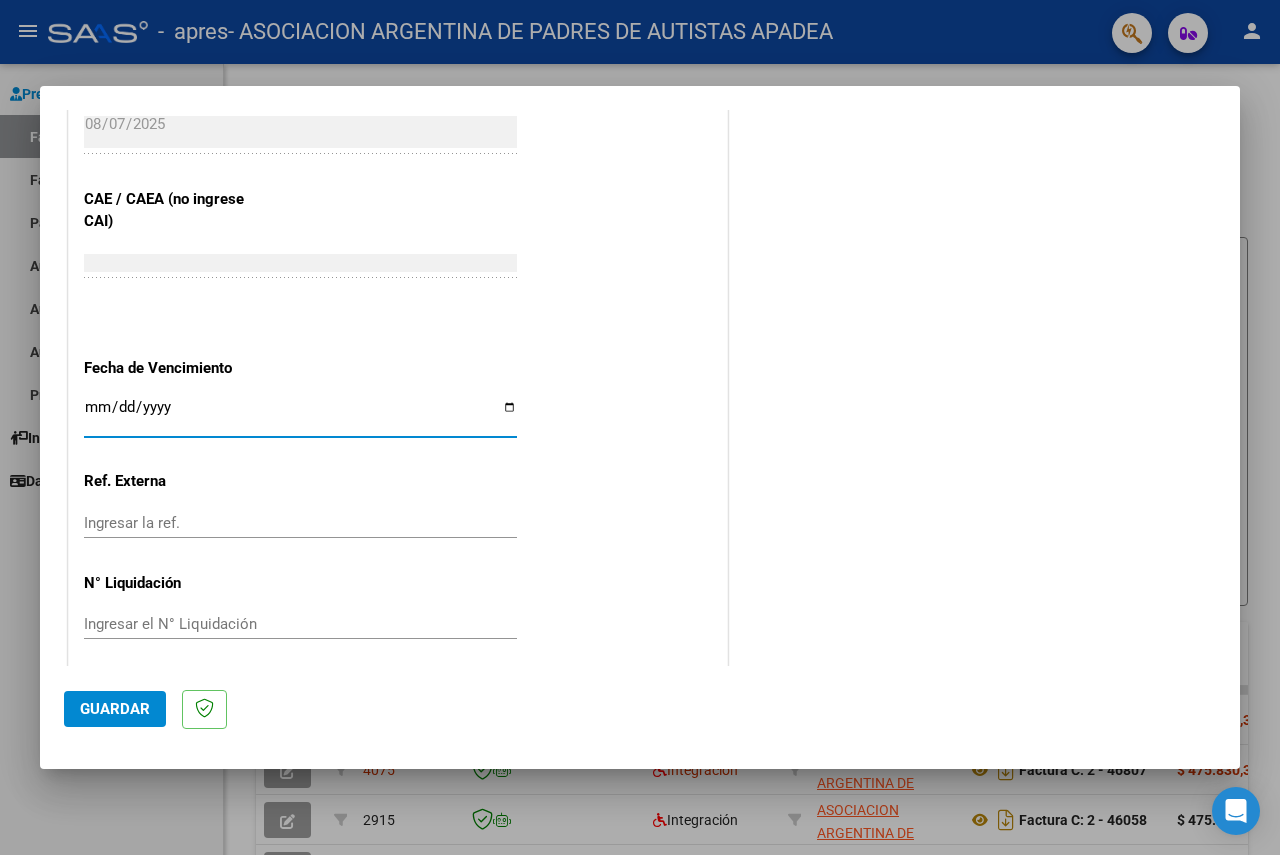 click on "Ingresar la fecha" at bounding box center [300, 415] 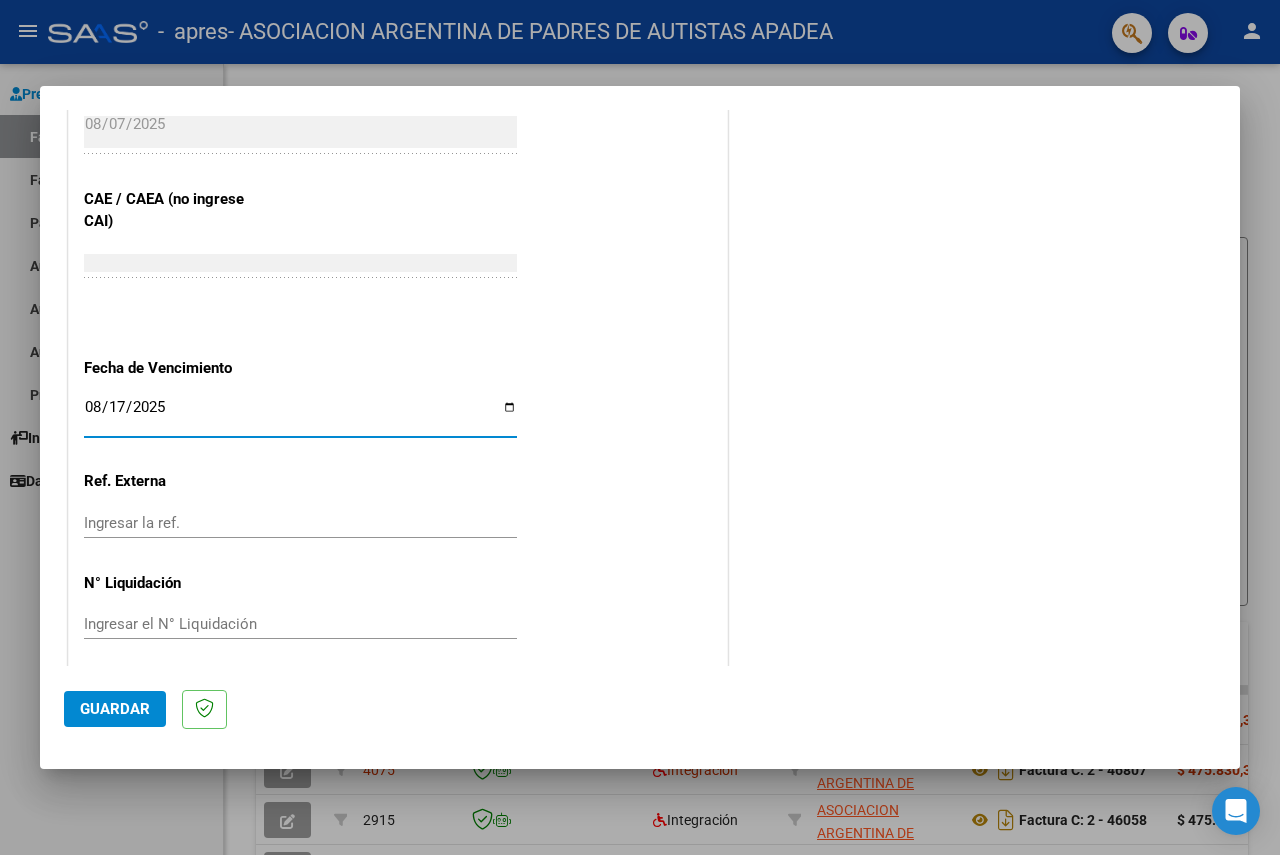type on "2025-08-17" 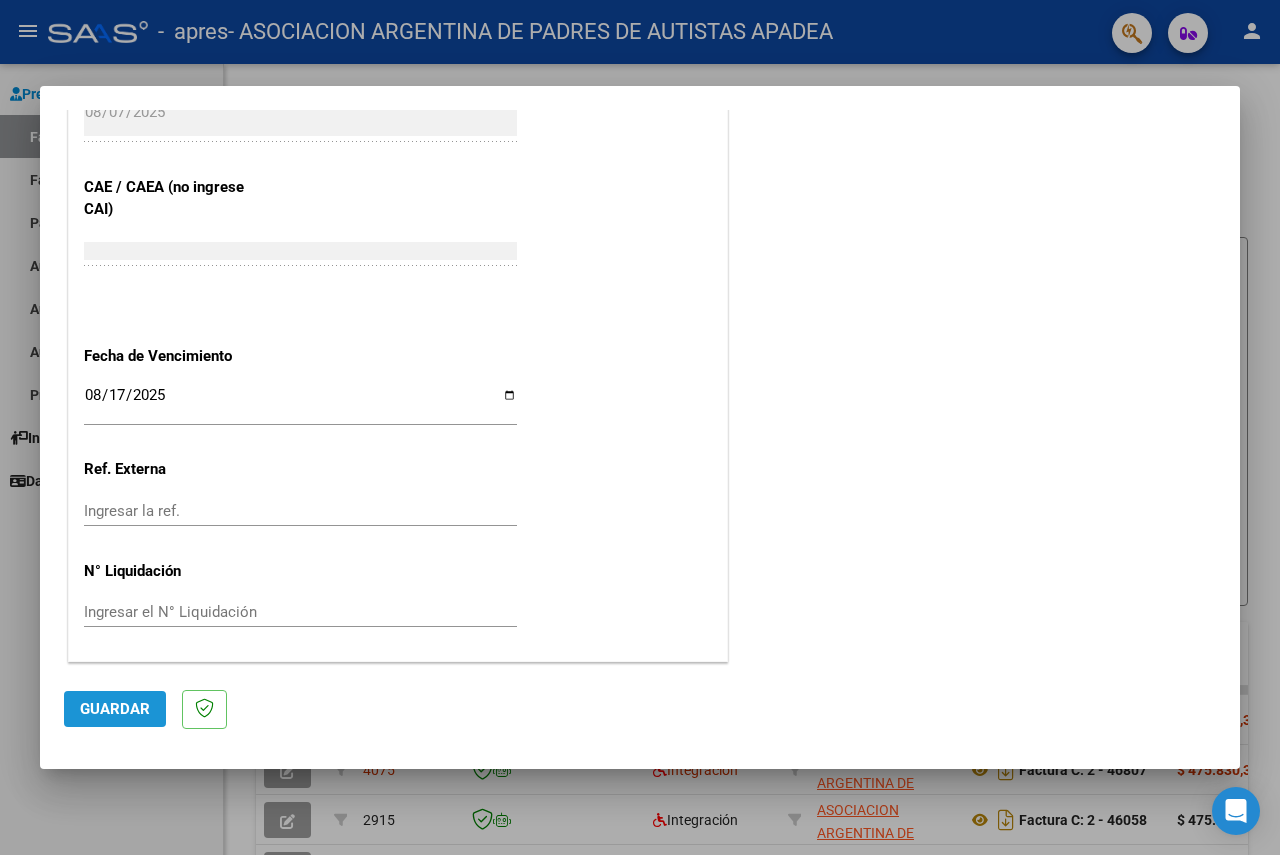 click on "Guardar" 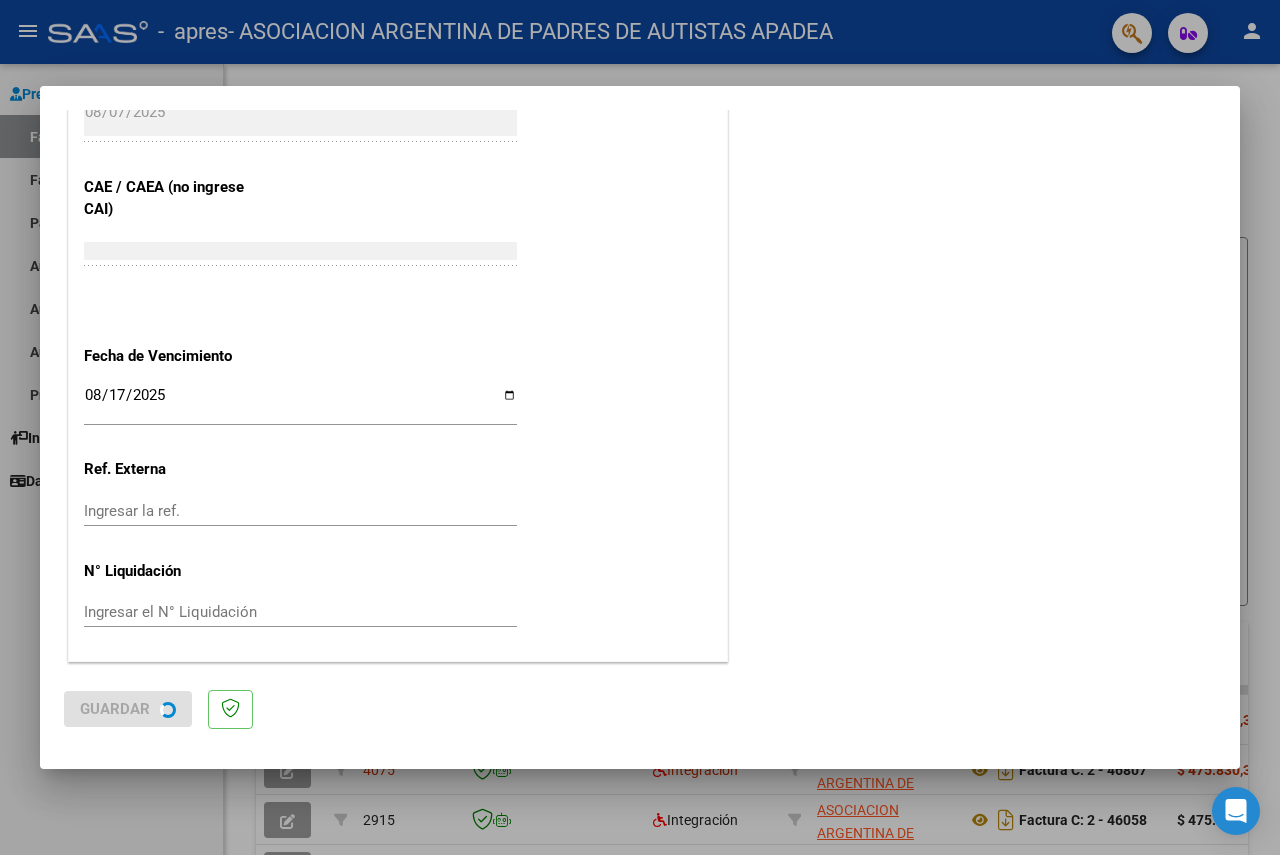scroll, scrollTop: 0, scrollLeft: 0, axis: both 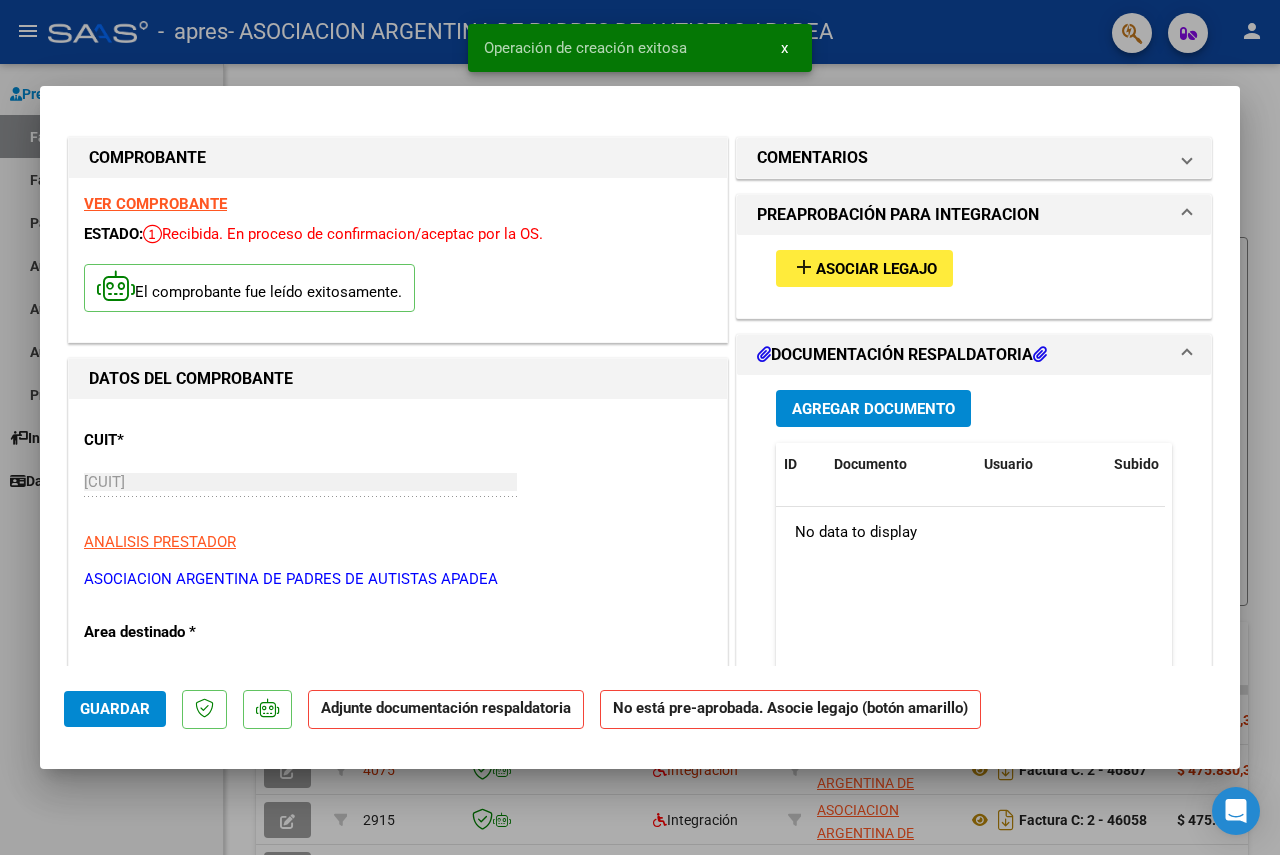 click on "Asociar Legajo" at bounding box center (876, 269) 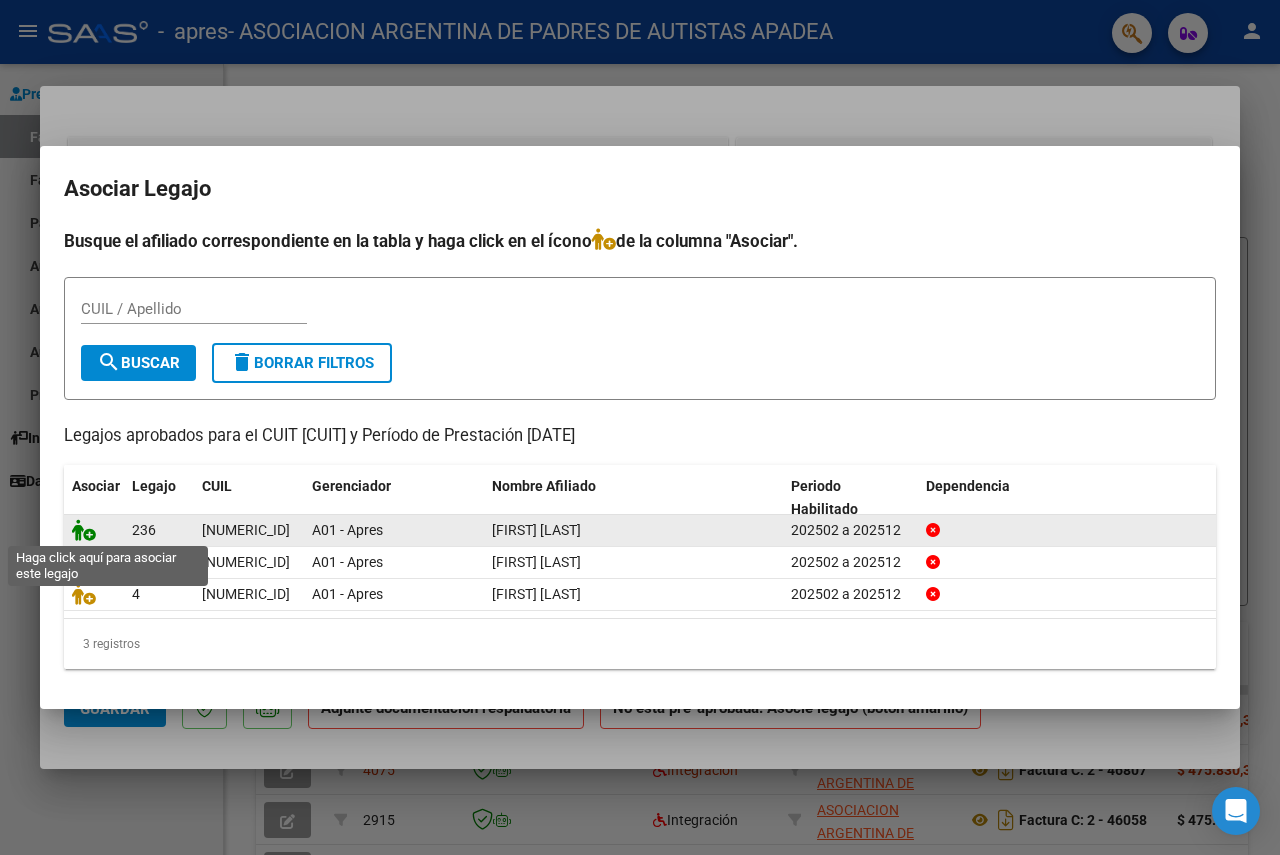 click 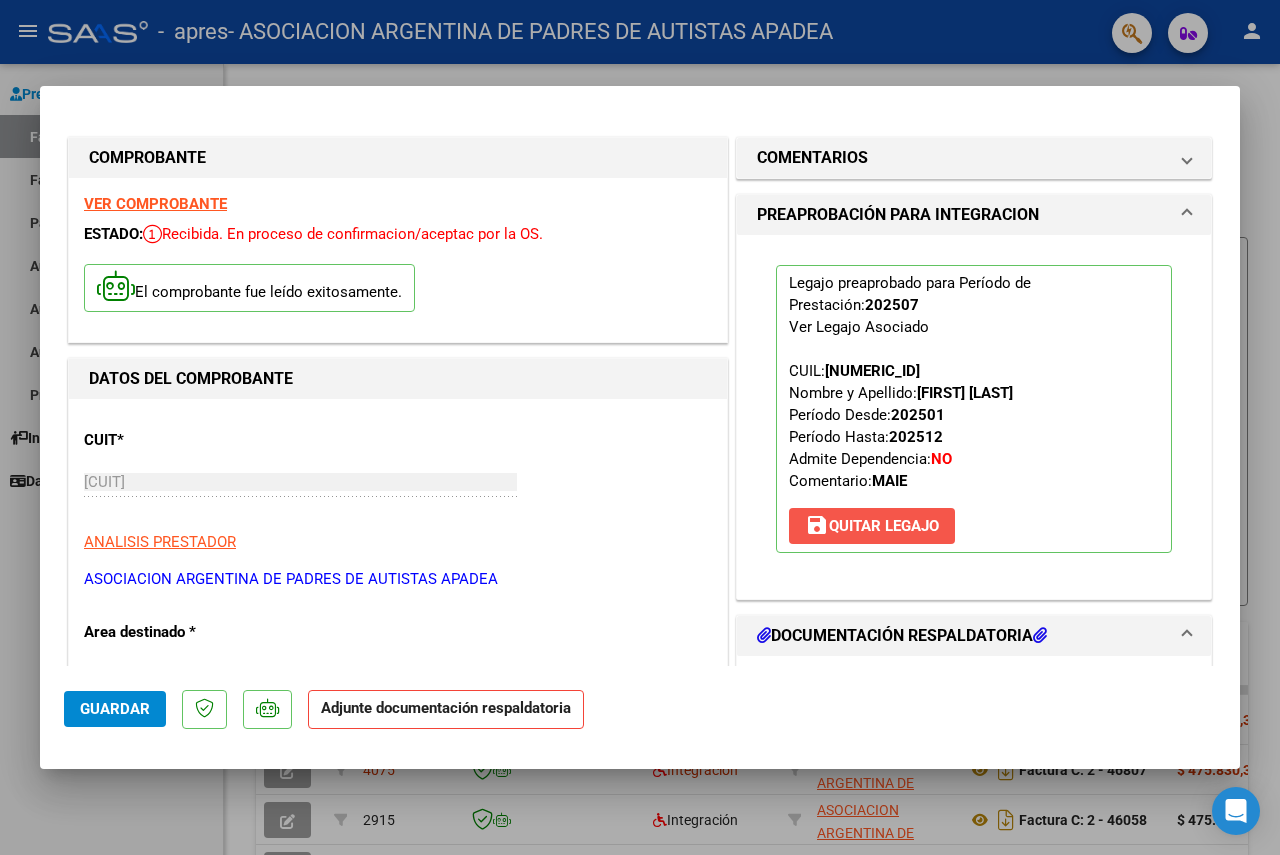 click on "save  Quitar Legajo" at bounding box center (872, 526) 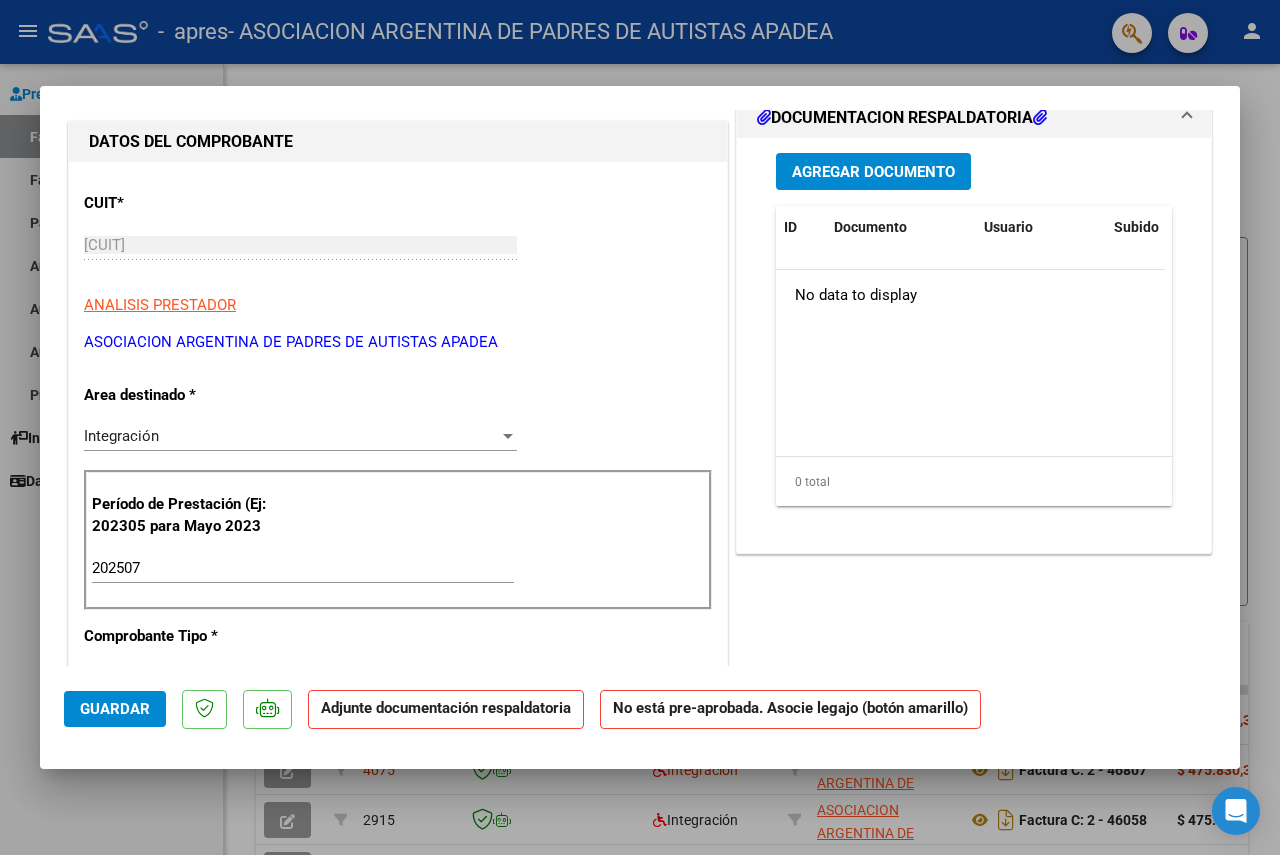 scroll, scrollTop: 0, scrollLeft: 0, axis: both 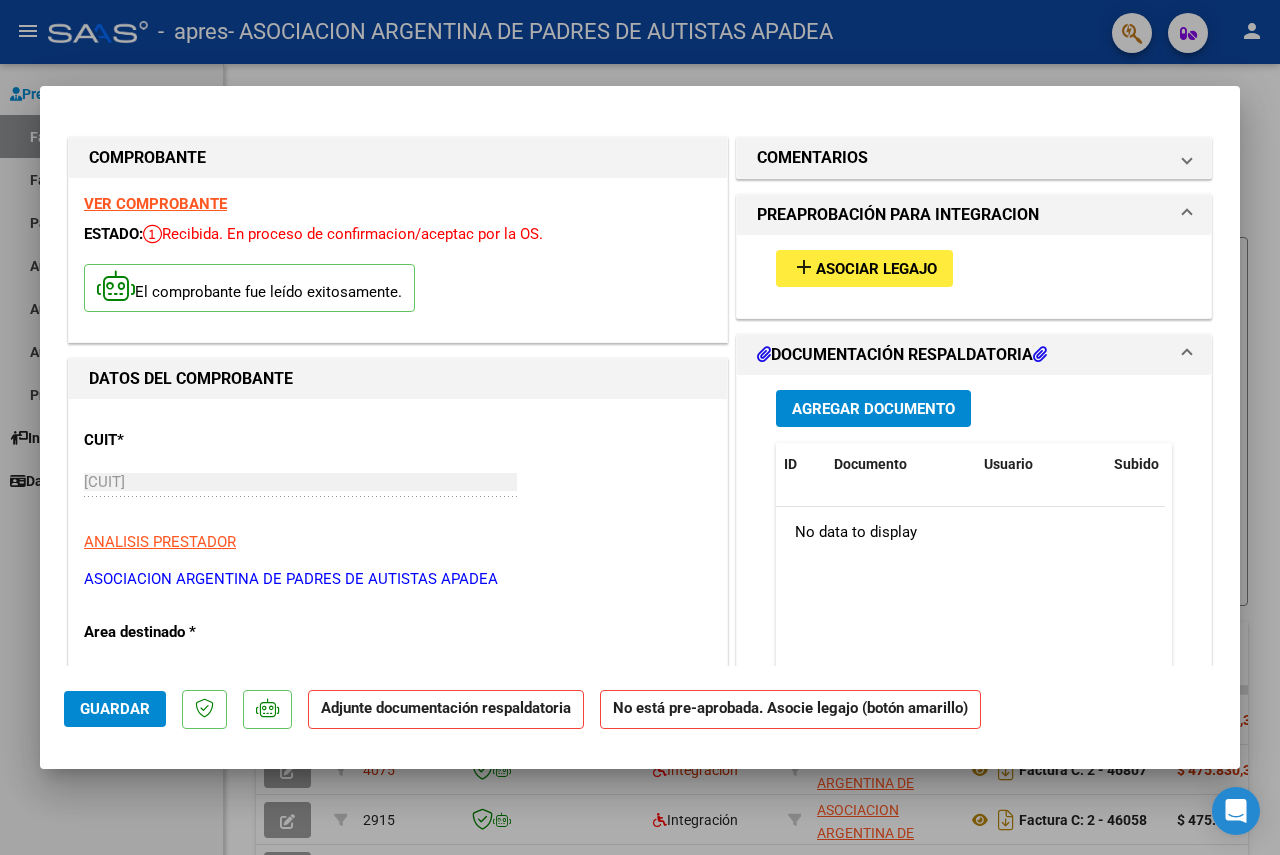 click at bounding box center (640, 427) 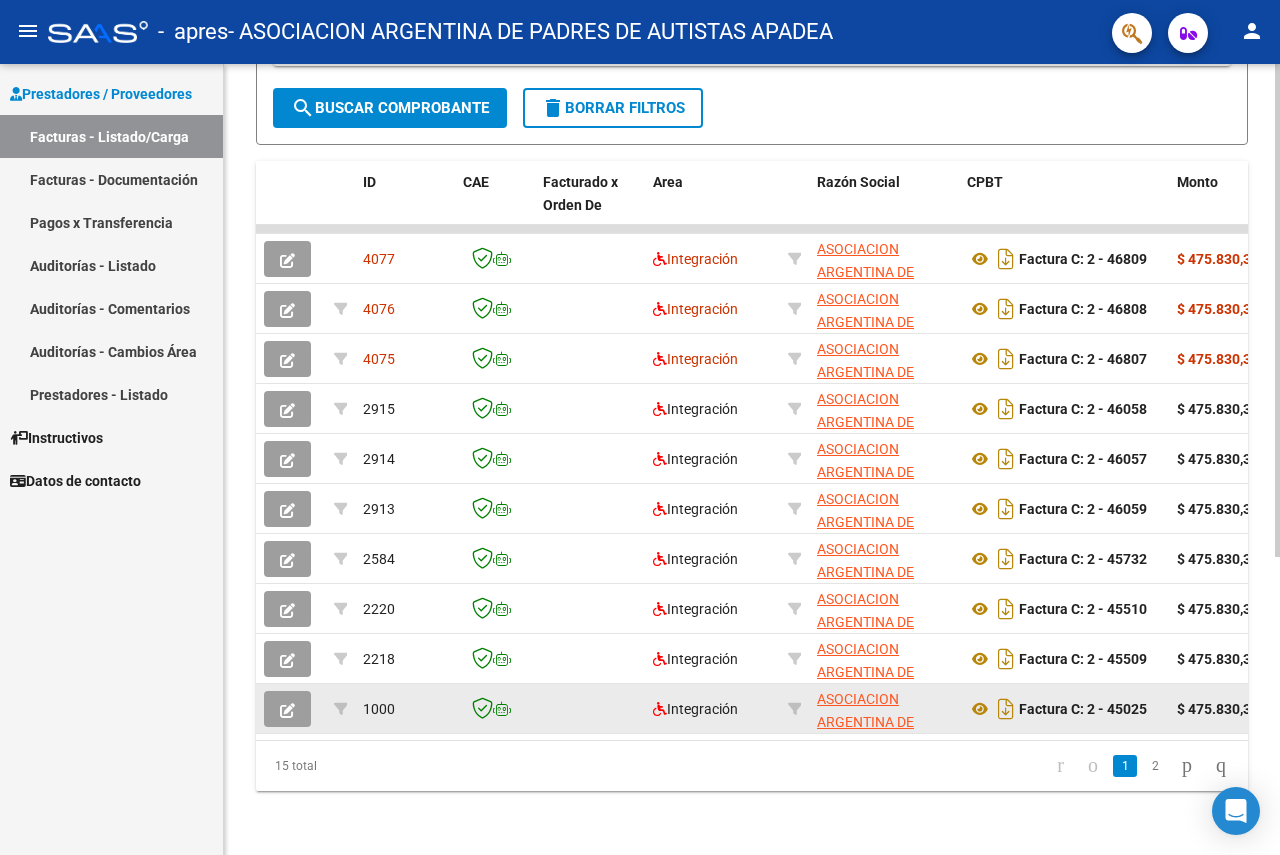 scroll, scrollTop: 477, scrollLeft: 0, axis: vertical 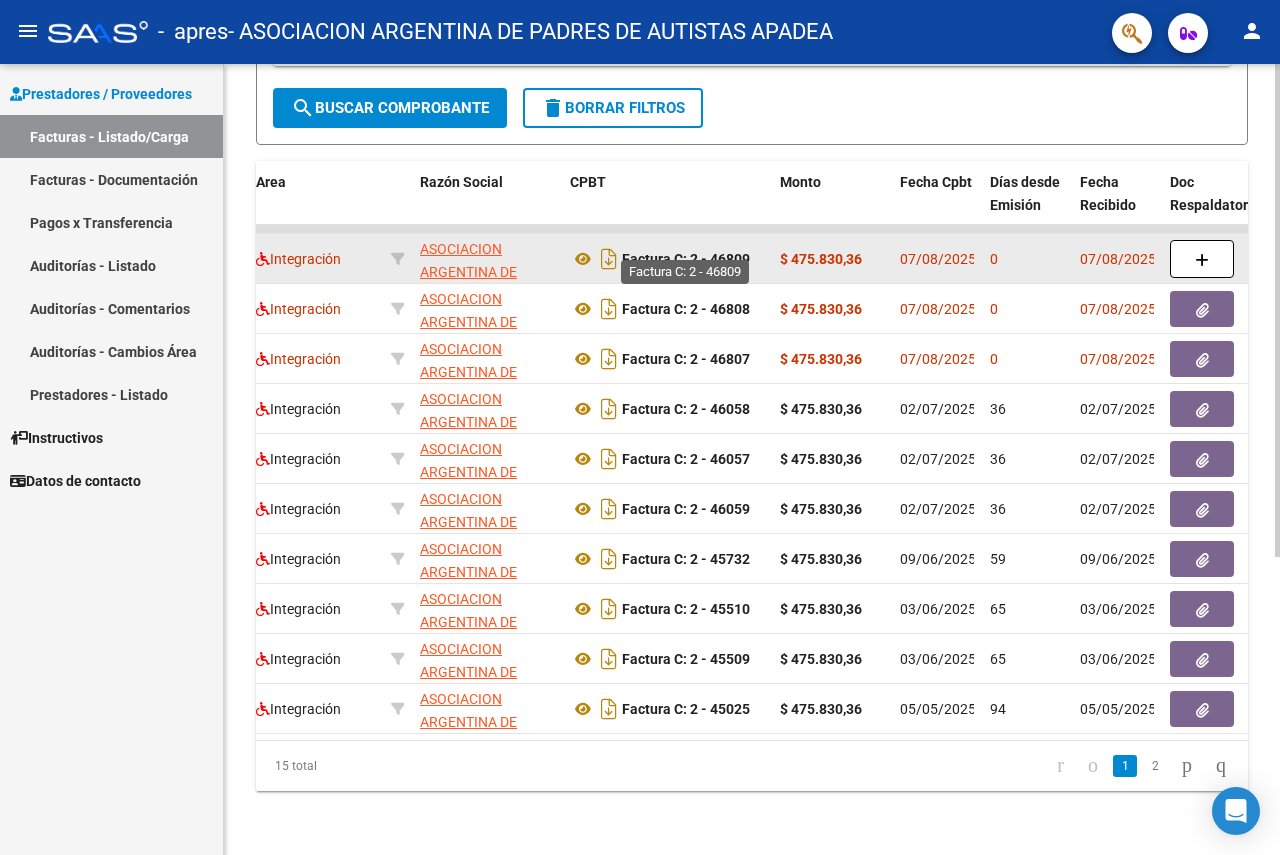 click on "Factura C: 2 - 46809" 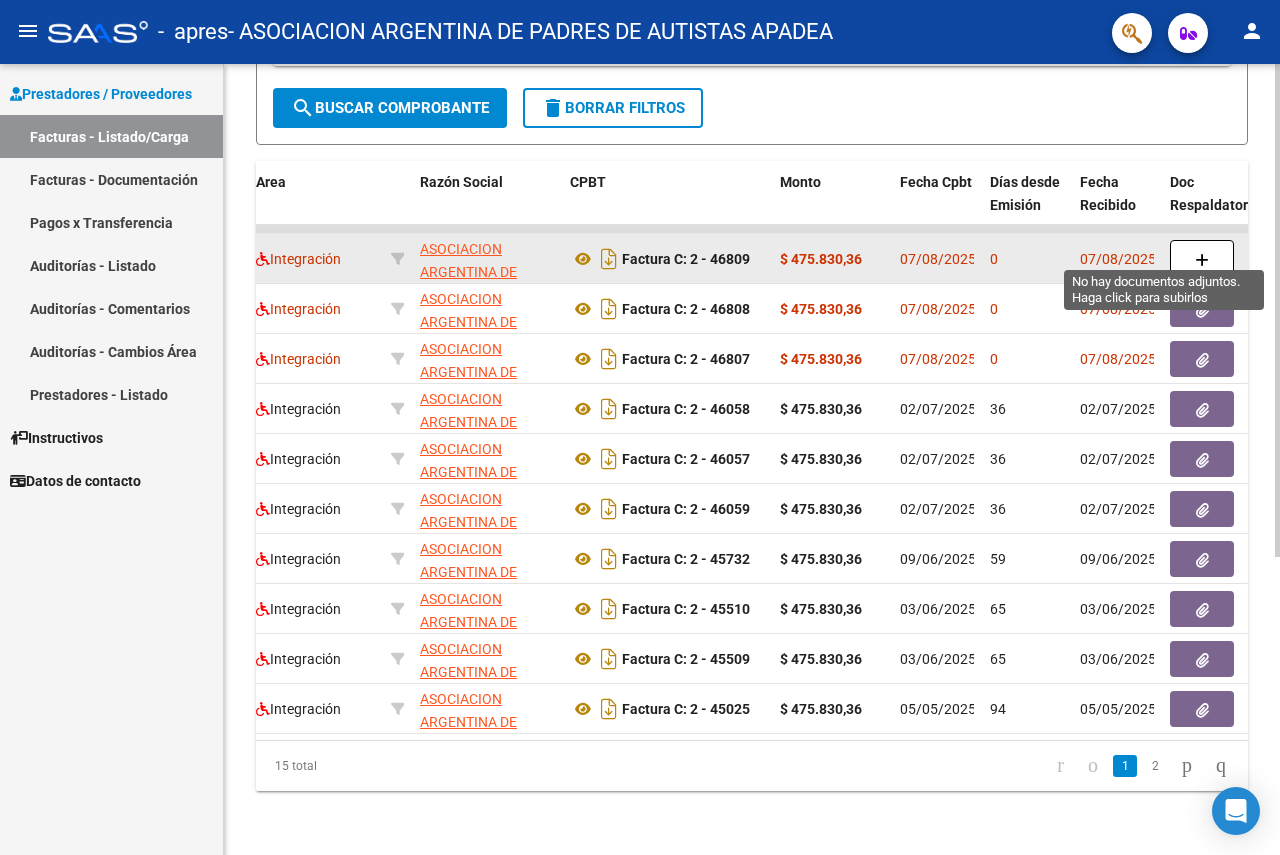 click 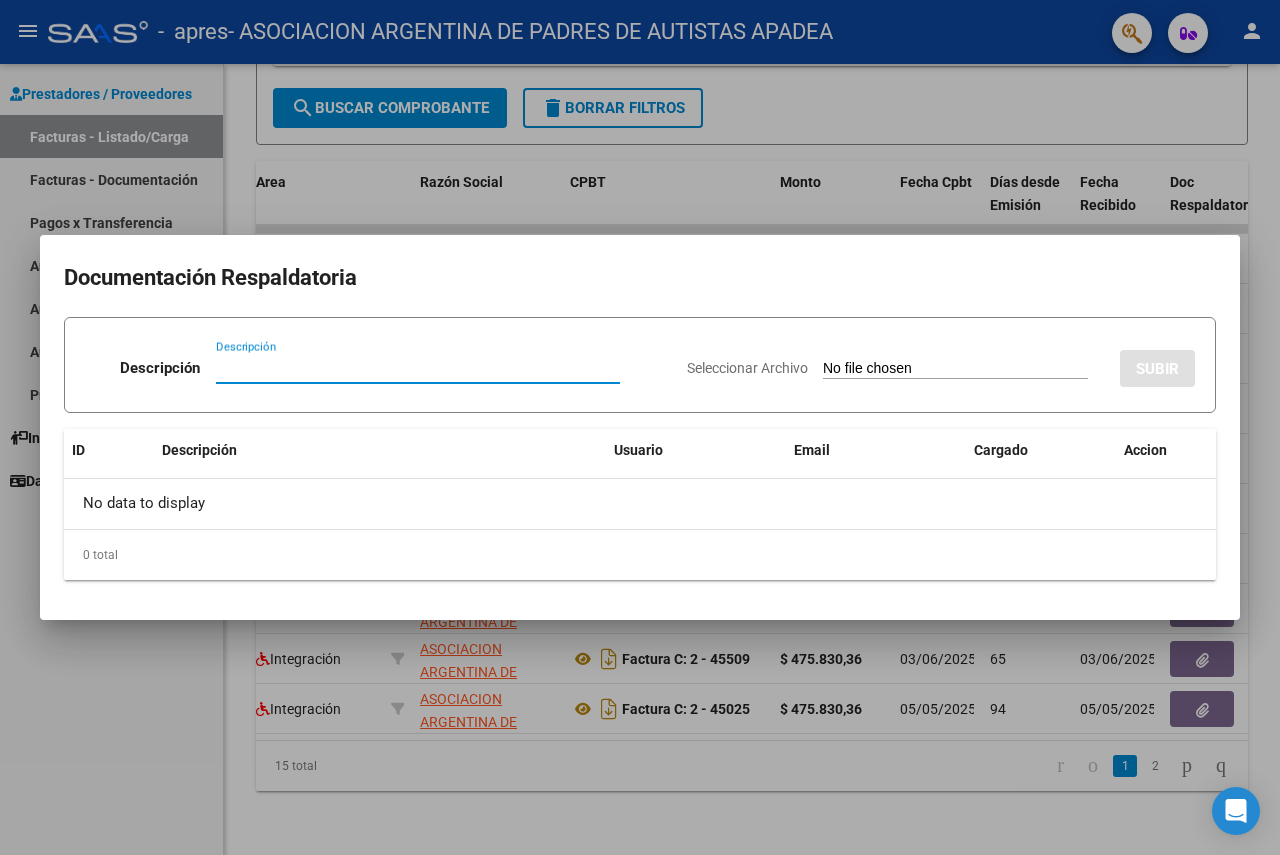 click on "Descripción" at bounding box center (418, 368) 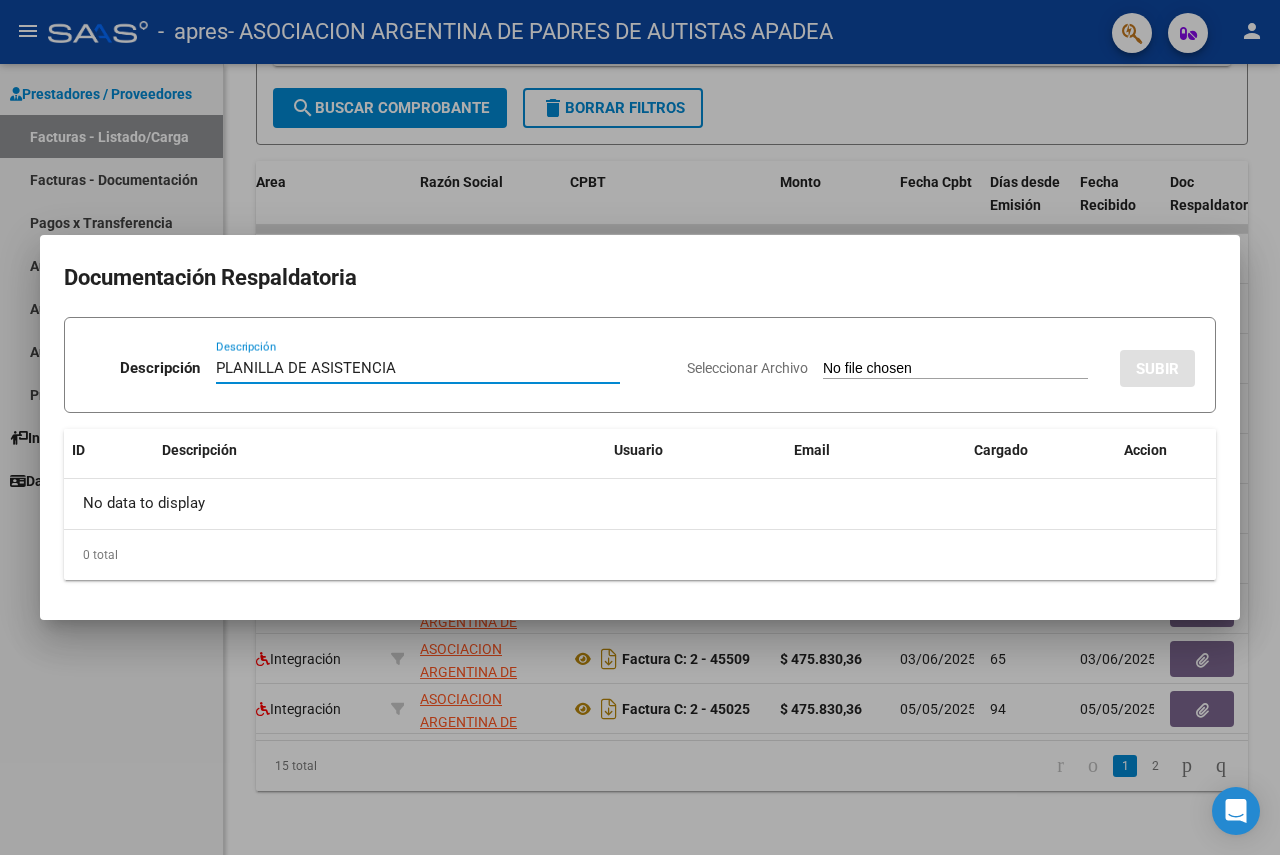 type on "PLANILLA DE ASISTENCIA" 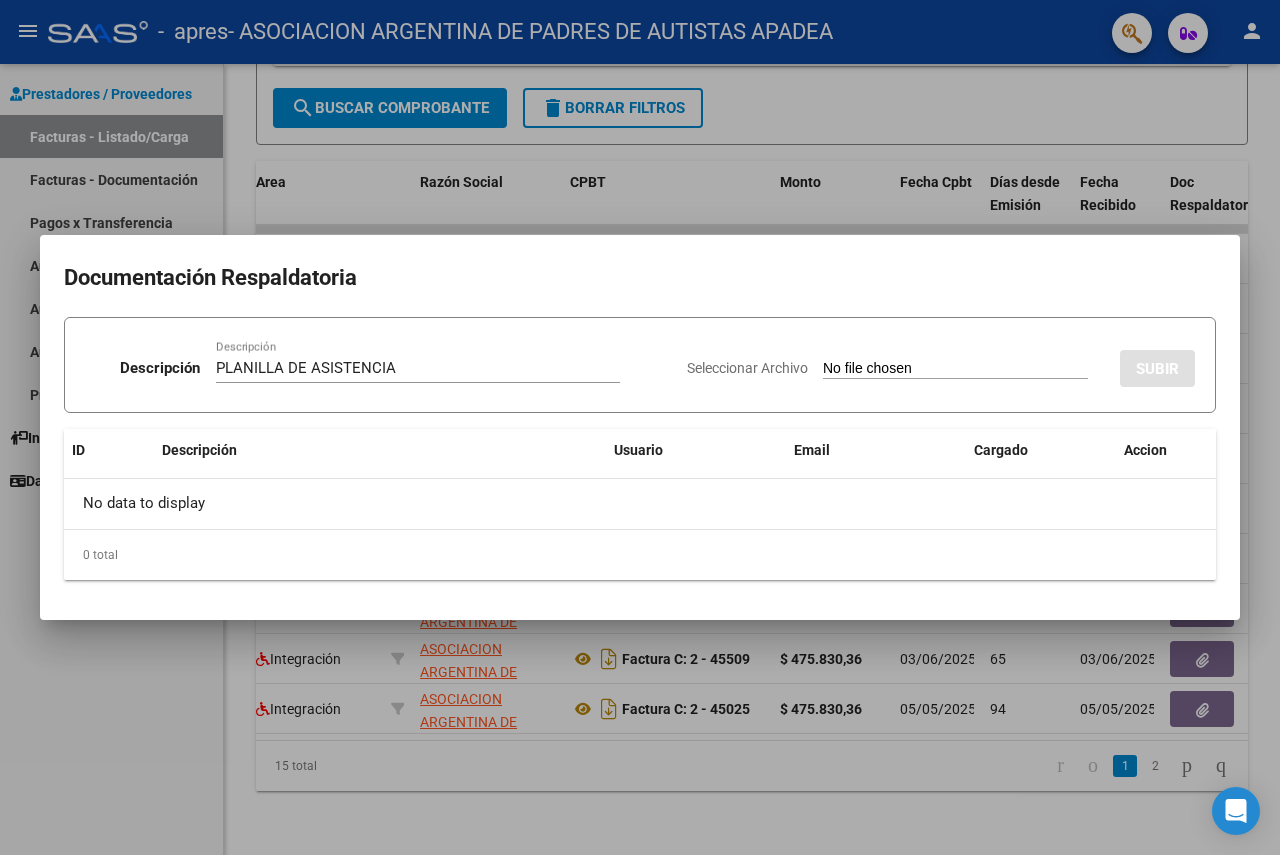 click at bounding box center (640, 427) 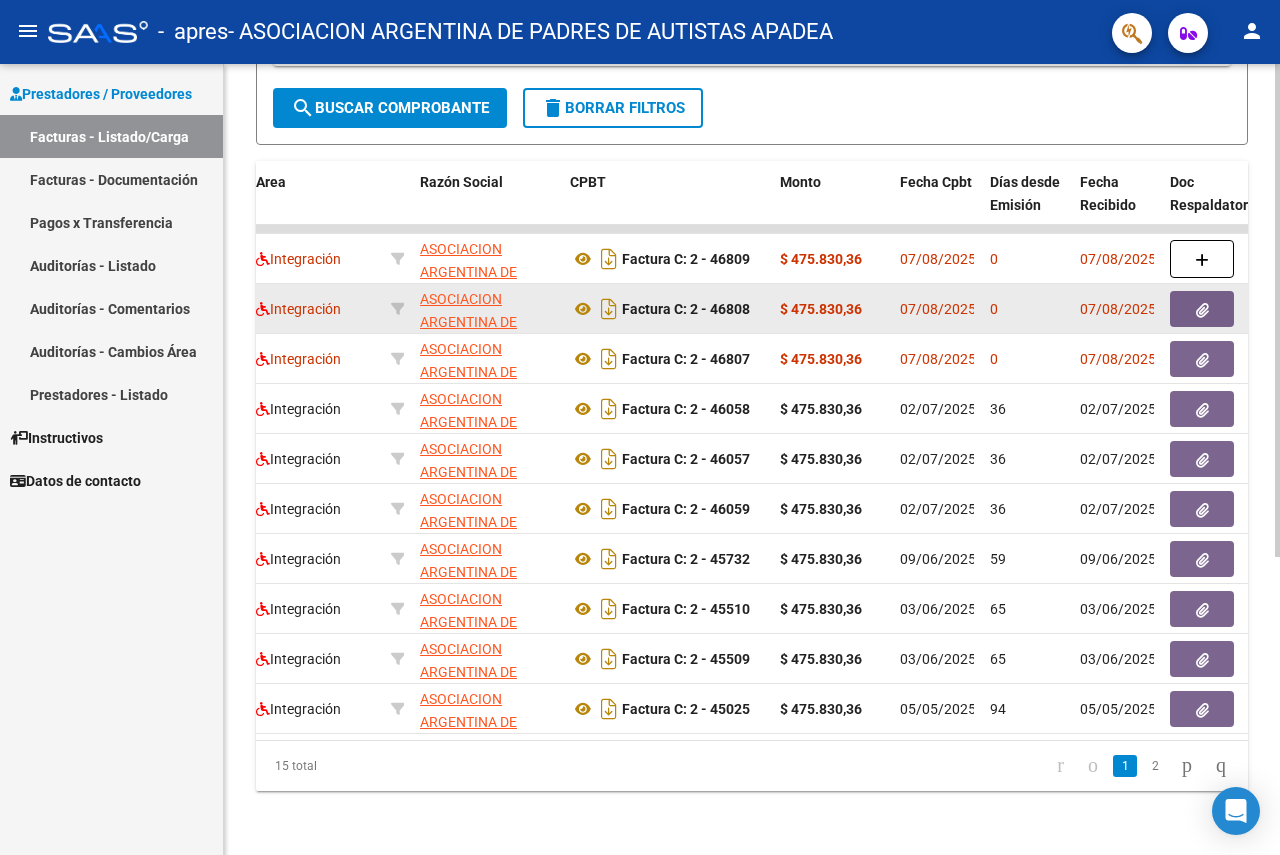 click 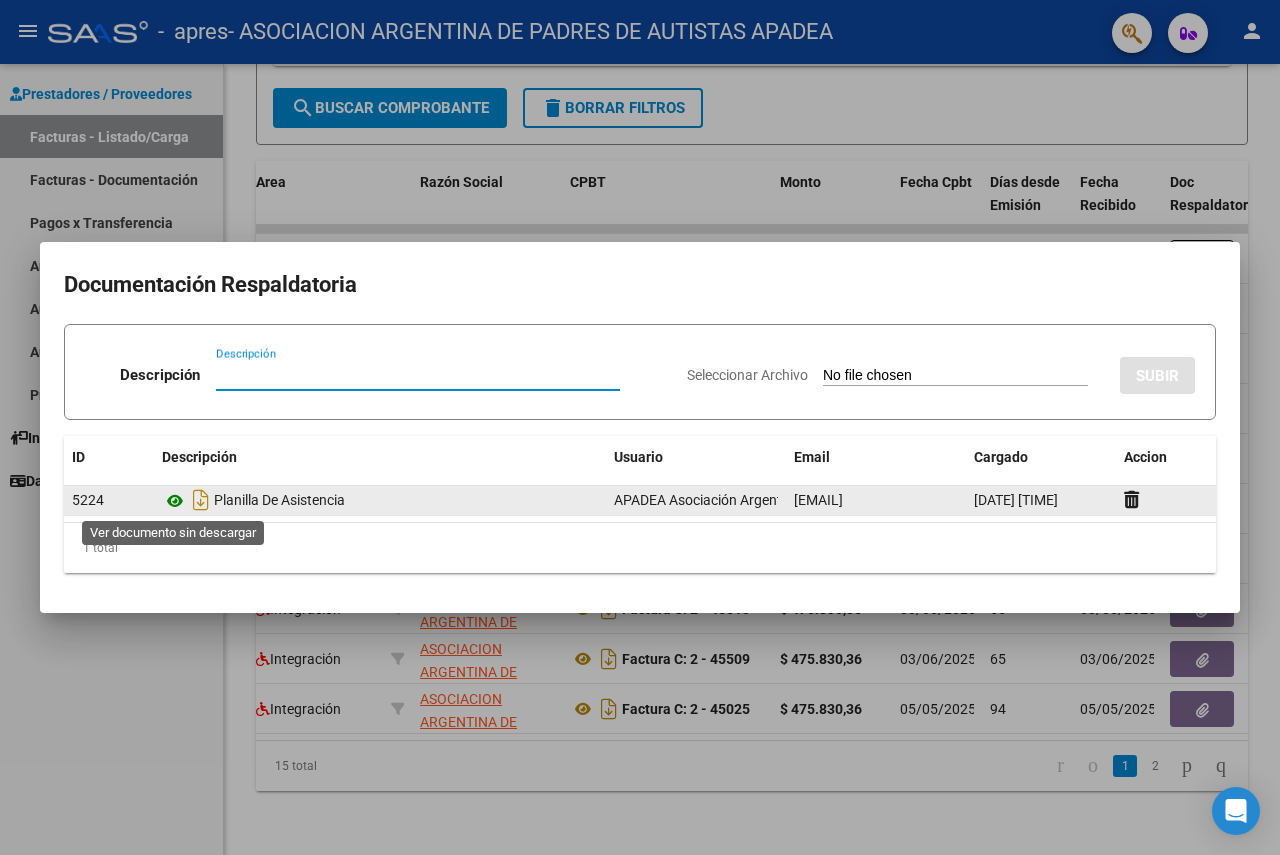 click 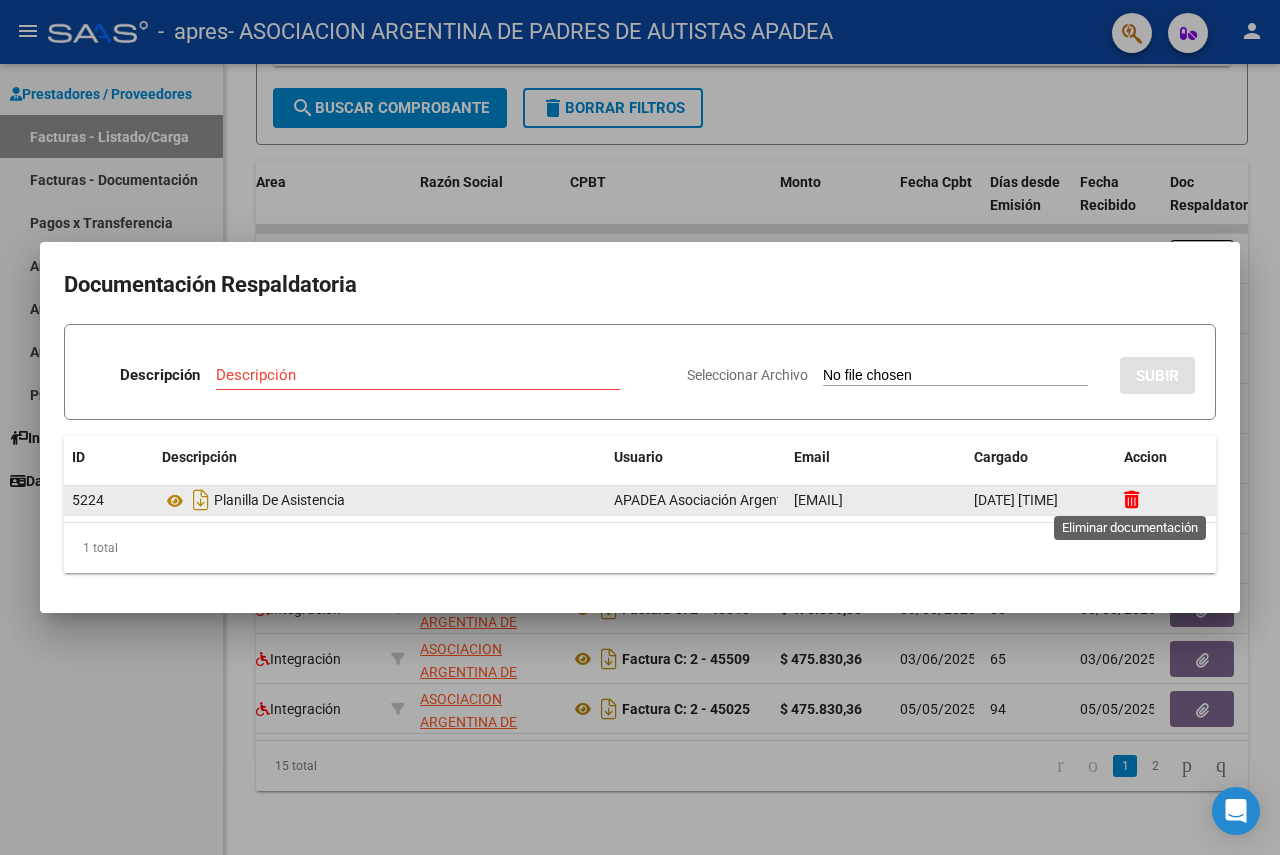 click 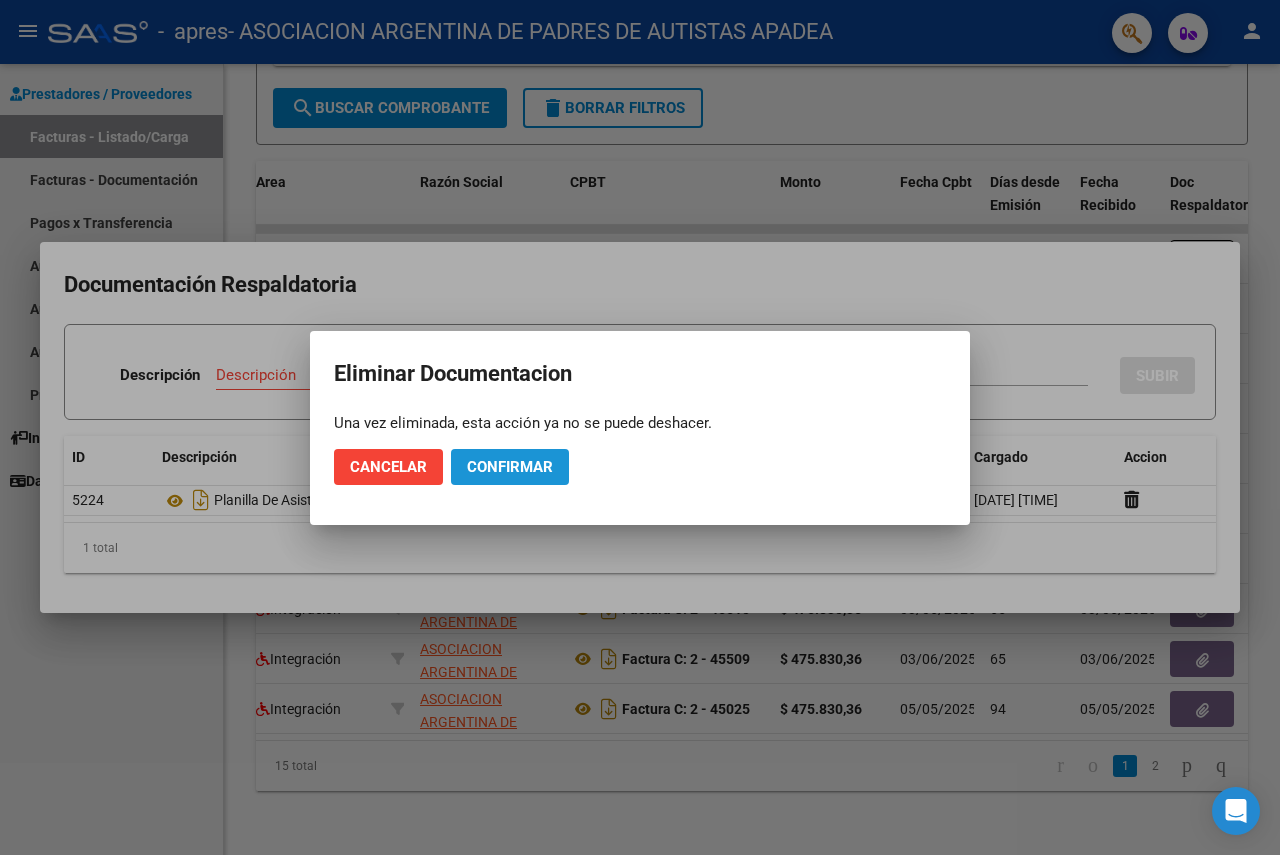 click on "Confirmar" 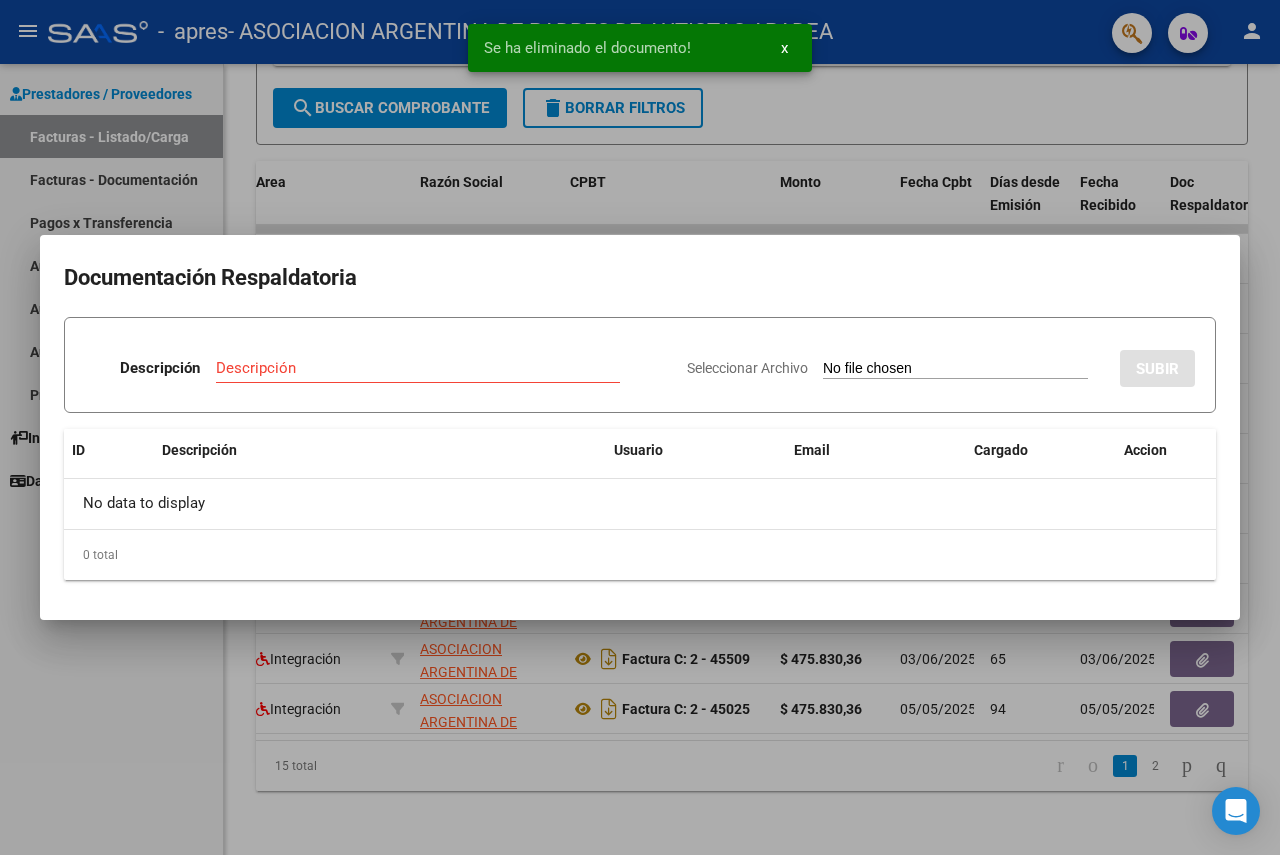 click at bounding box center [640, 427] 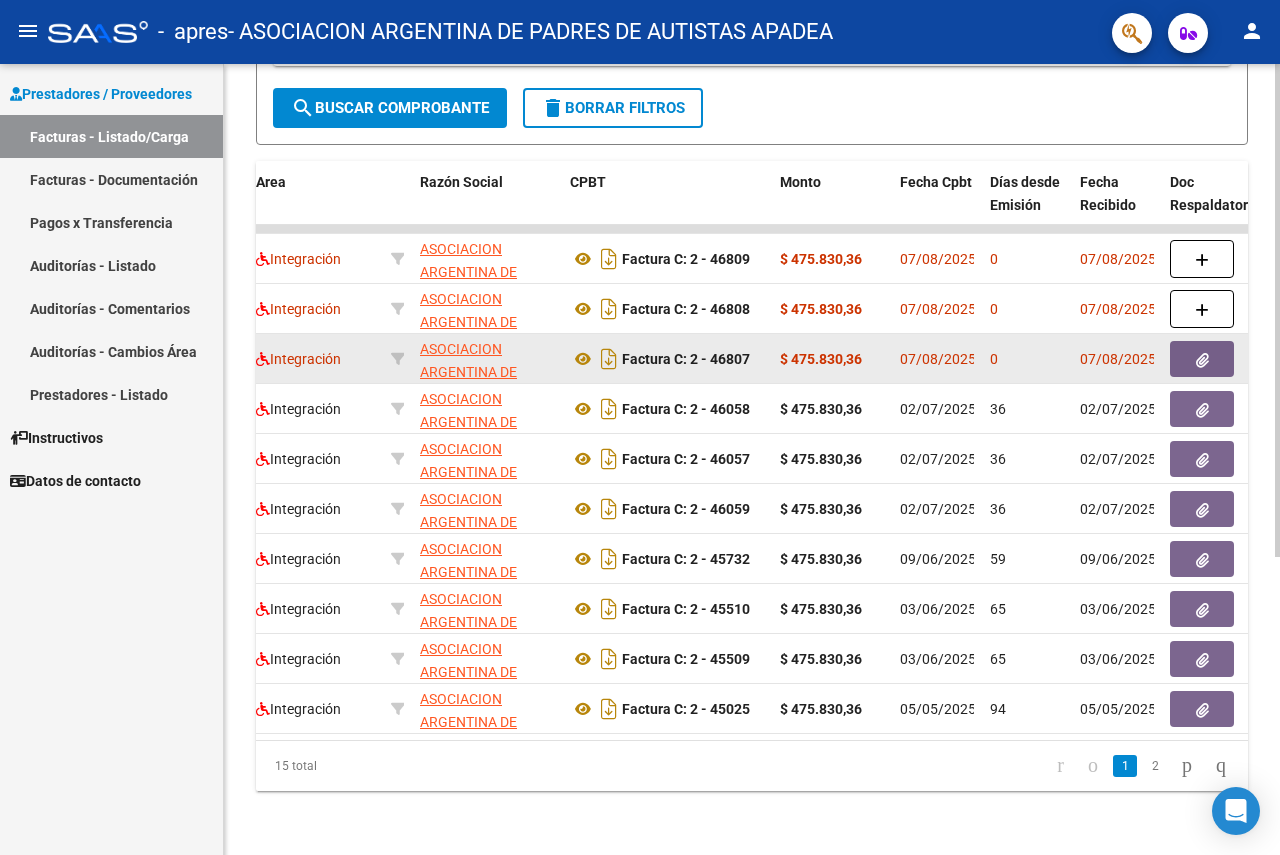 click 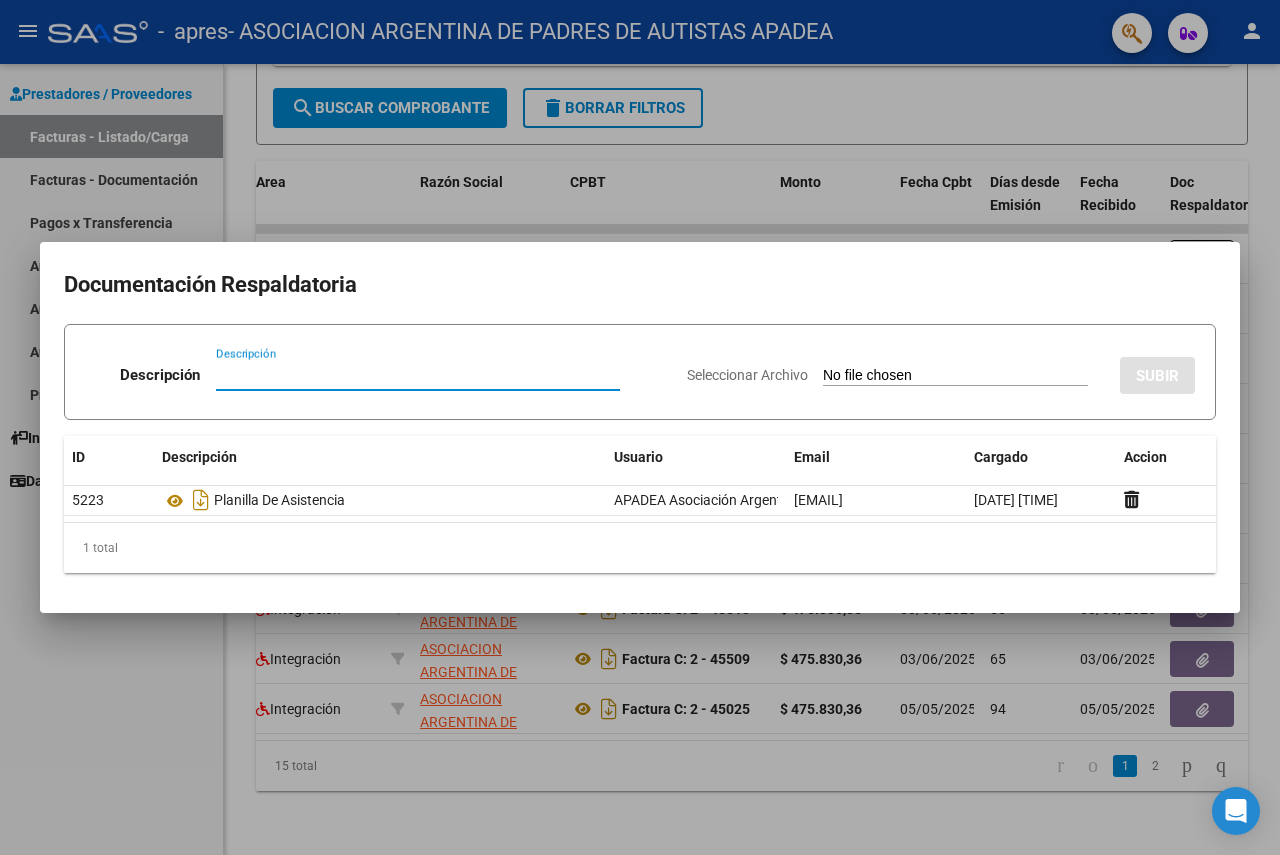 click at bounding box center (640, 427) 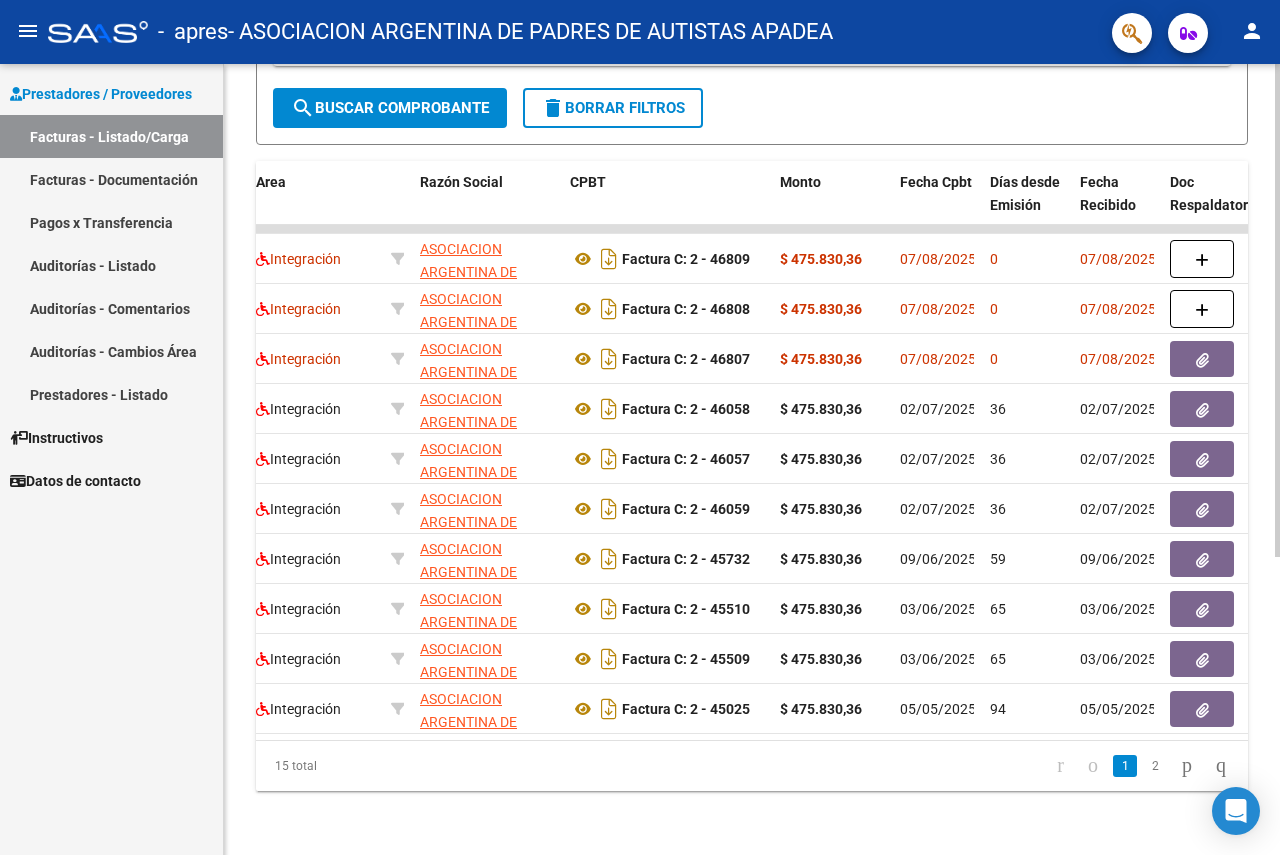 click on "Video tutorial   PRESTADORES -> Listado de CPBTs Emitidos por Prestadores / Proveedores (alt+q)   Cargar Comprobante
cloud_download  CSV  cloud_download  EXCEL  cloud_download  Estandar   Descarga Masiva
Filtros Id Area Area Todos Confirmado   Mostrar totalizadores   FILTROS DEL COMPROBANTE  Comprobante Tipo Comprobante Tipo Start date – End date Fec. Comprobante Desde / Hasta Días Emisión Desde(cant. días) Días Emisión Hasta(cant. días) CUIT / Razón Social Pto. Venta Nro. Comprobante Código SSS CAE Válido CAE Válido Todos Cargado Módulo Hosp. Todos Tiene facturacion Apócrifa Hospital Refes  FILTROS DE INTEGRACION  Período De Prestación Campos del Archivo de Rendición Devuelto x SSS (dr_envio) Todos Rendido x SSS (dr_envio) Tipo de Registro Tipo de Registro Período Presentación Período Presentación Campos del Legajo Asociado (preaprobación) Afiliado Legajo (cuil/nombre) Todos Solo facturas preaprobadas  MAS FILTROS  Todos Con Doc. Respaldatoria Todos Con Trazabilidad Todos – – 0" 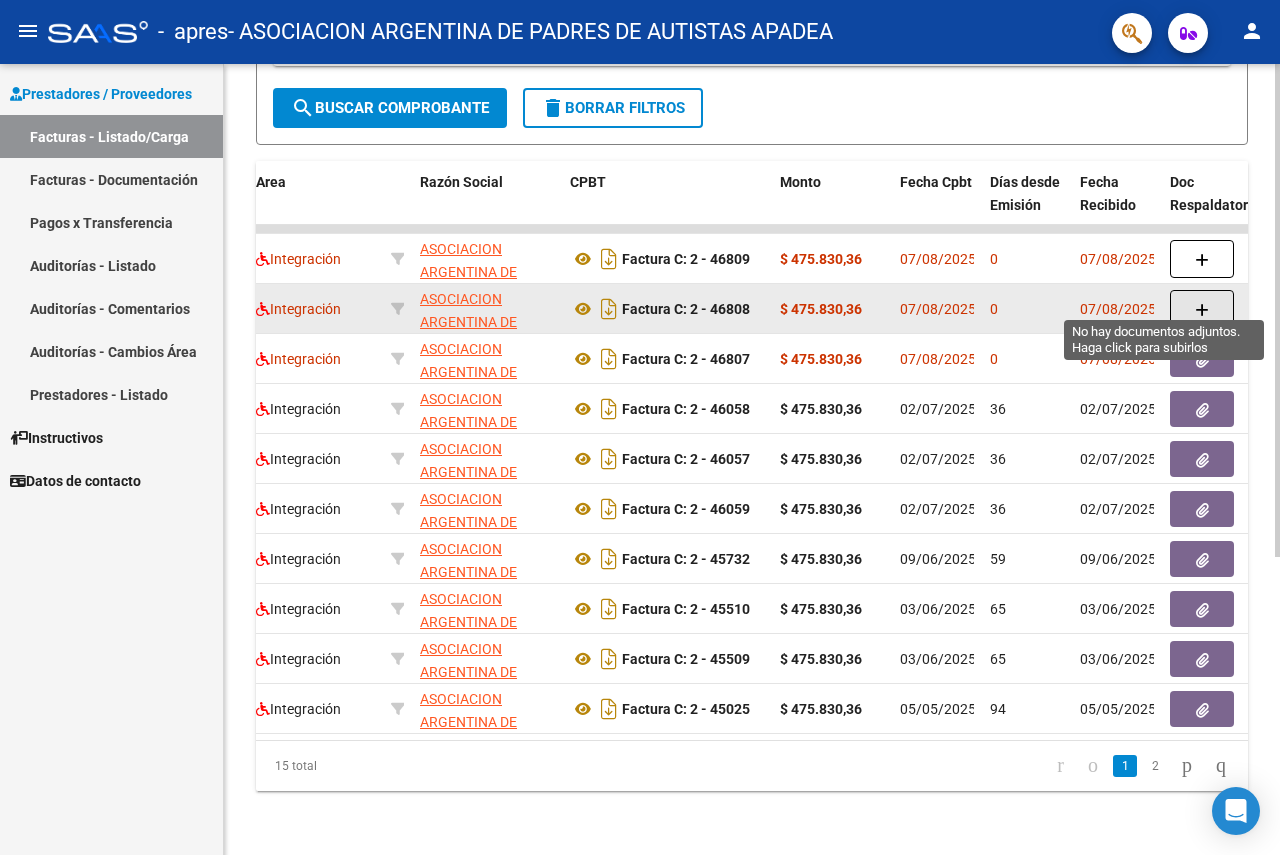 click 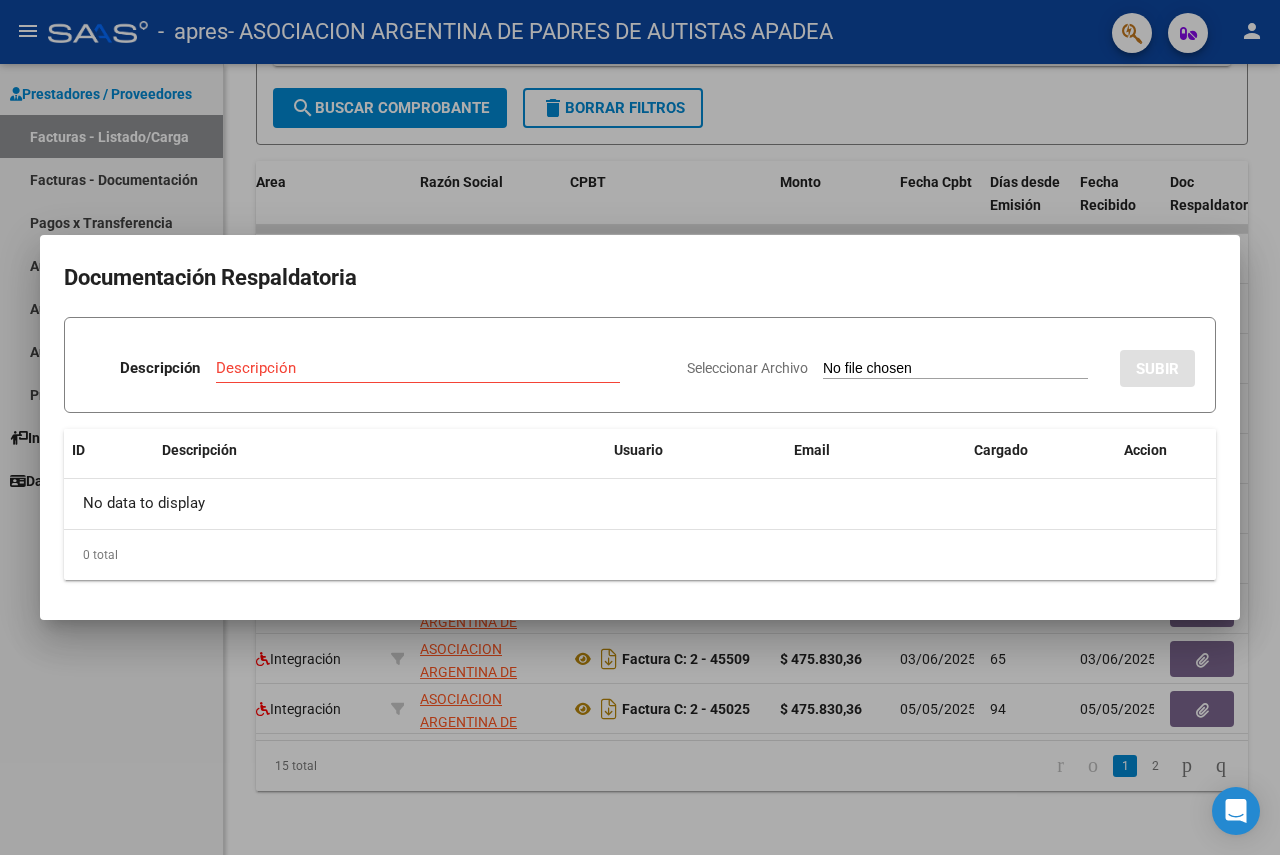click on "Descripción" at bounding box center (418, 368) 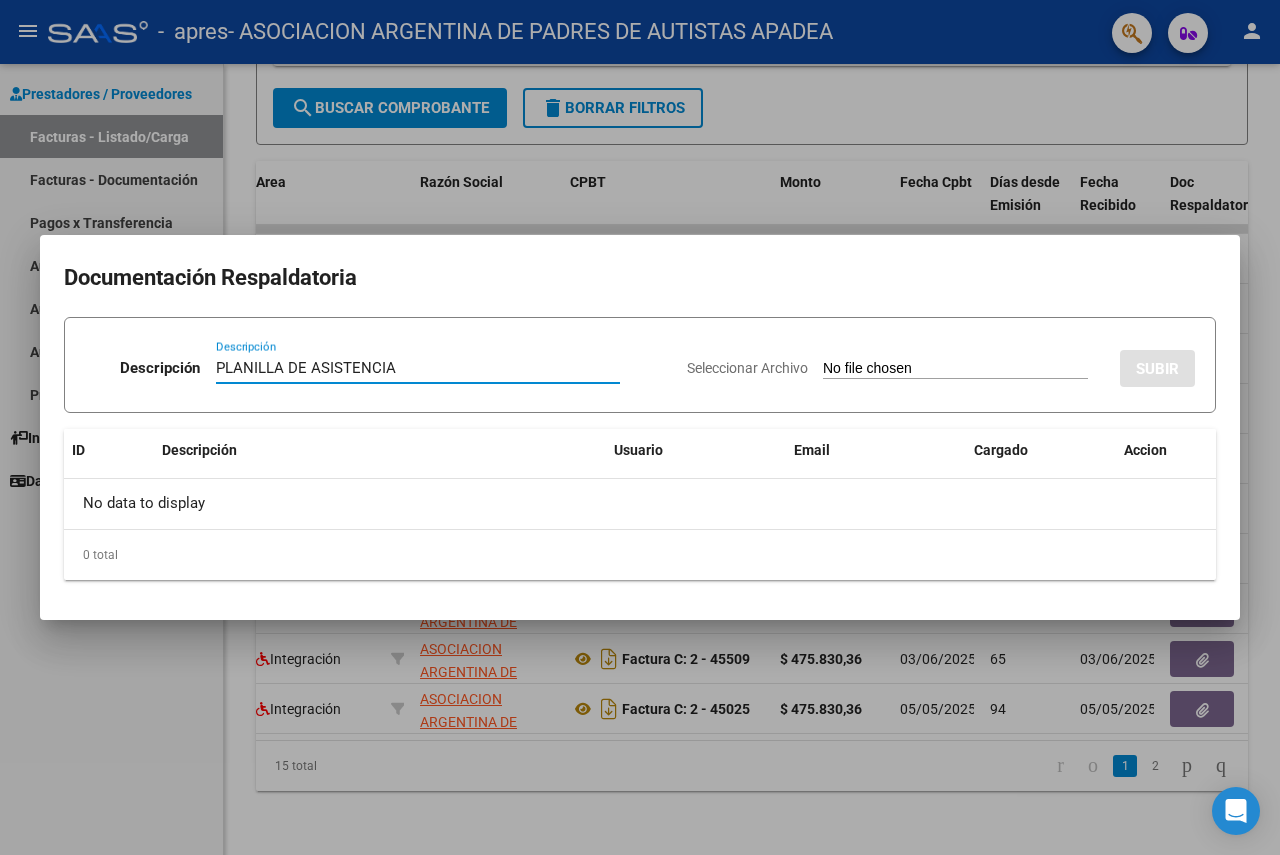 type on "PLANILLA DE ASISTENCIA" 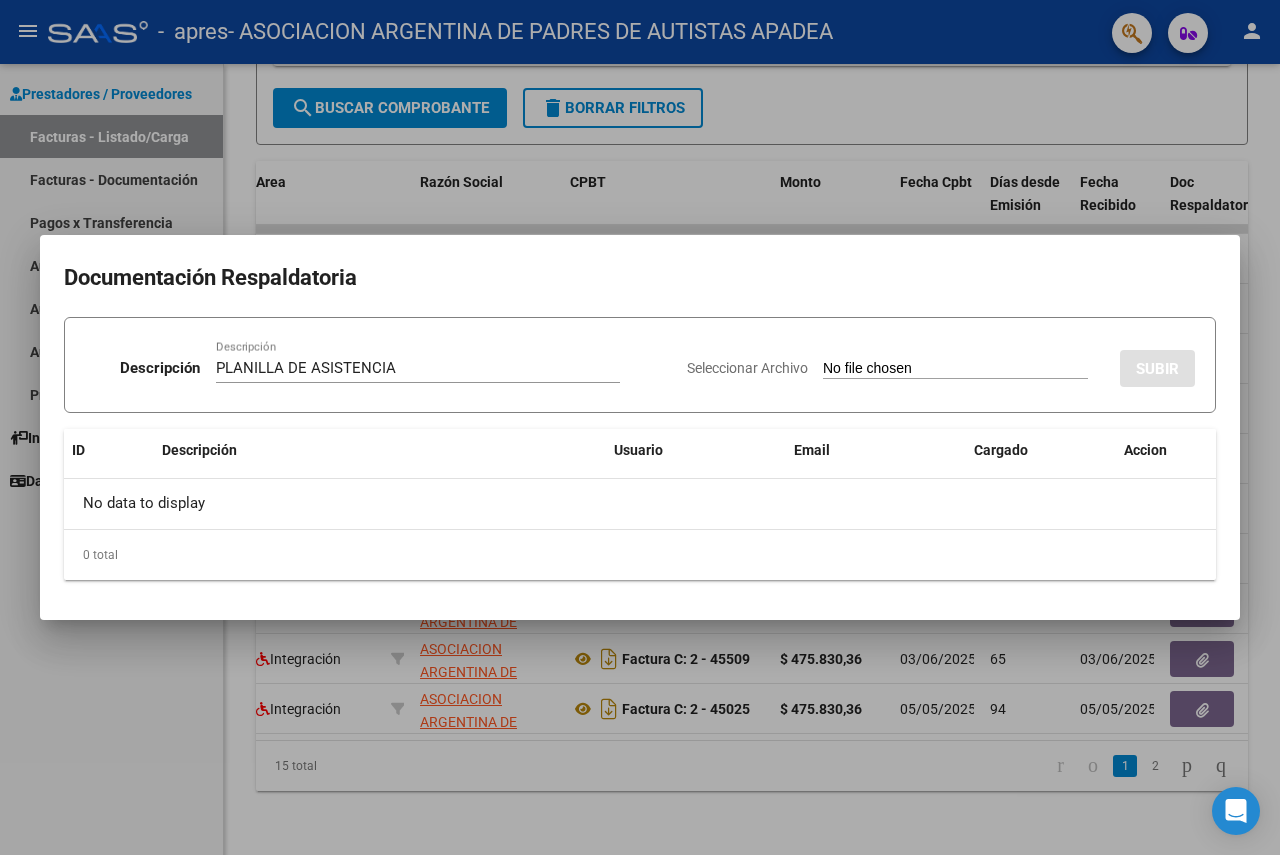 click on "Seleccionar Archivo" at bounding box center (955, 369) 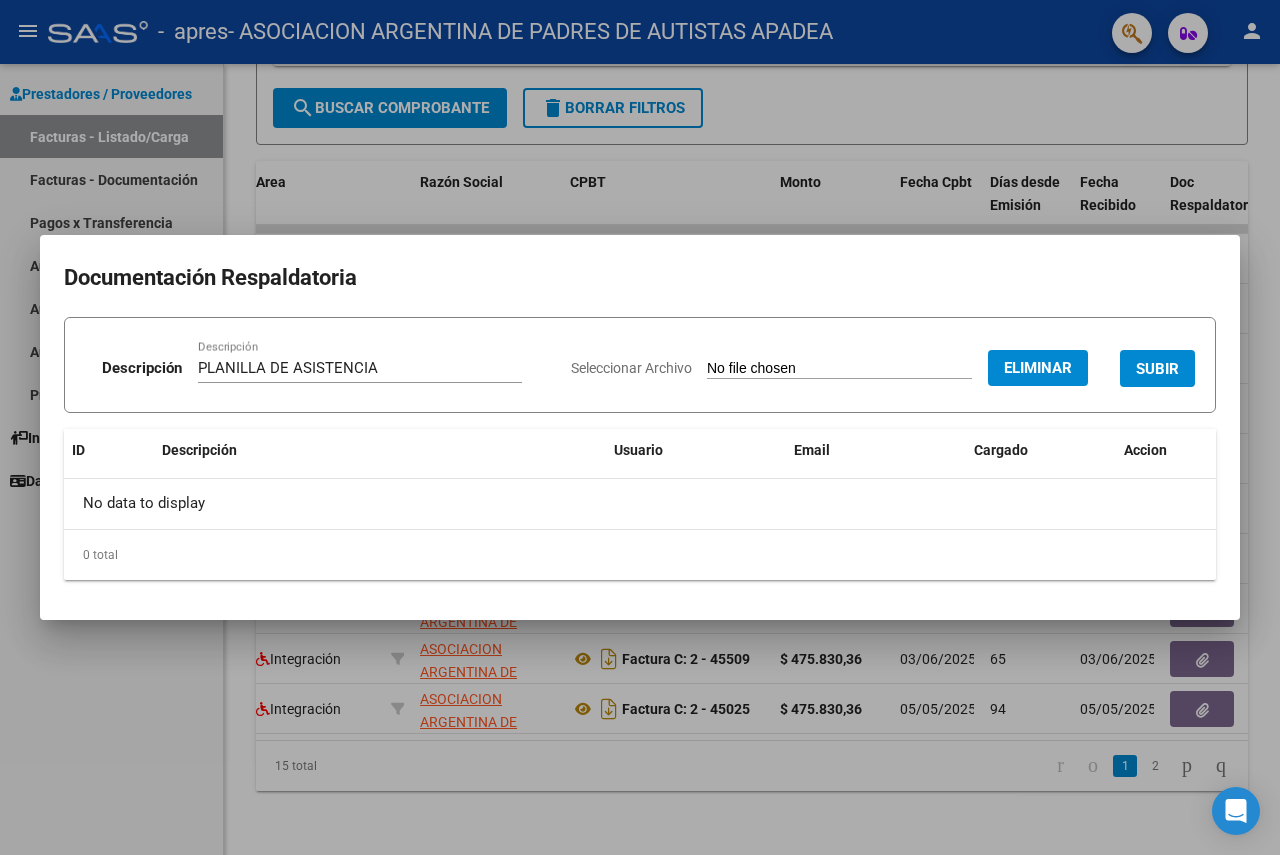 click on "SUBIR" at bounding box center [1157, 368] 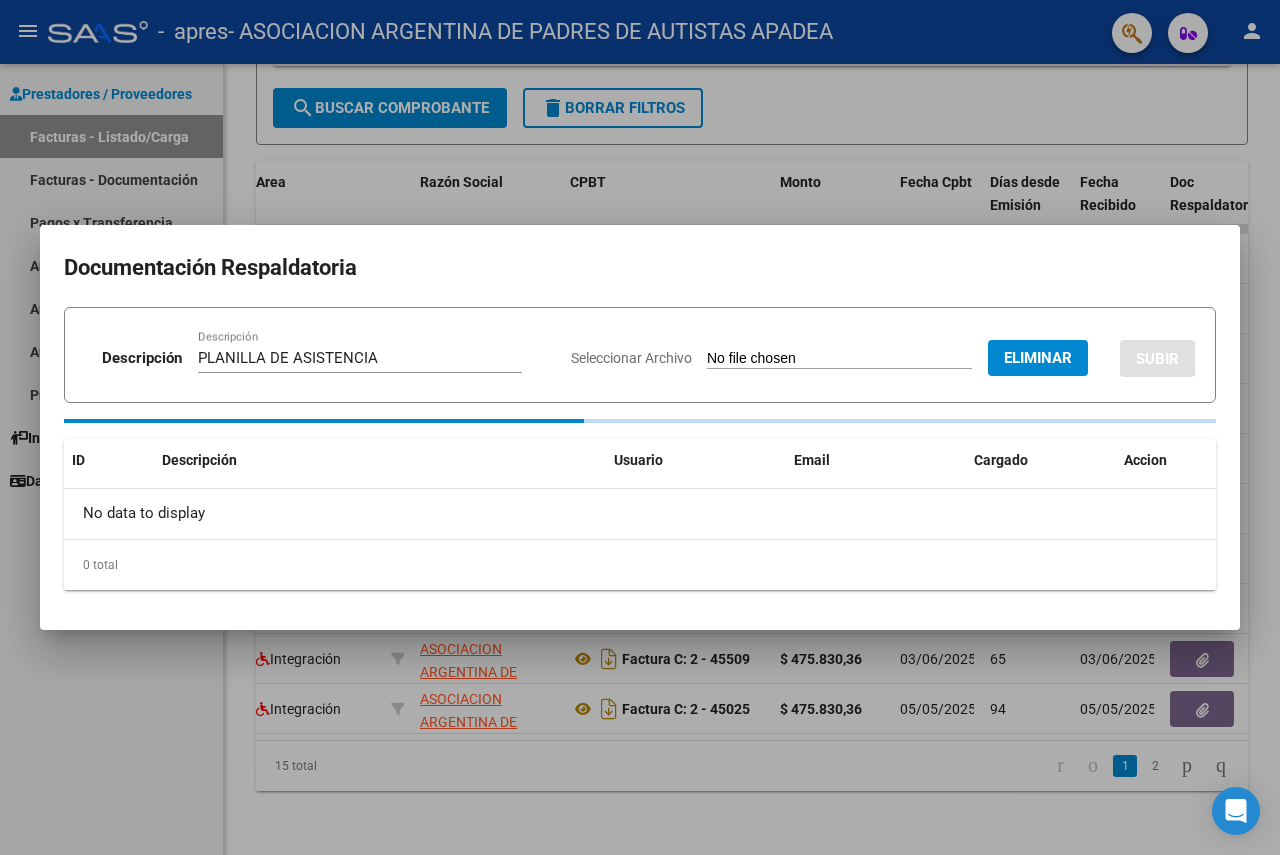 type 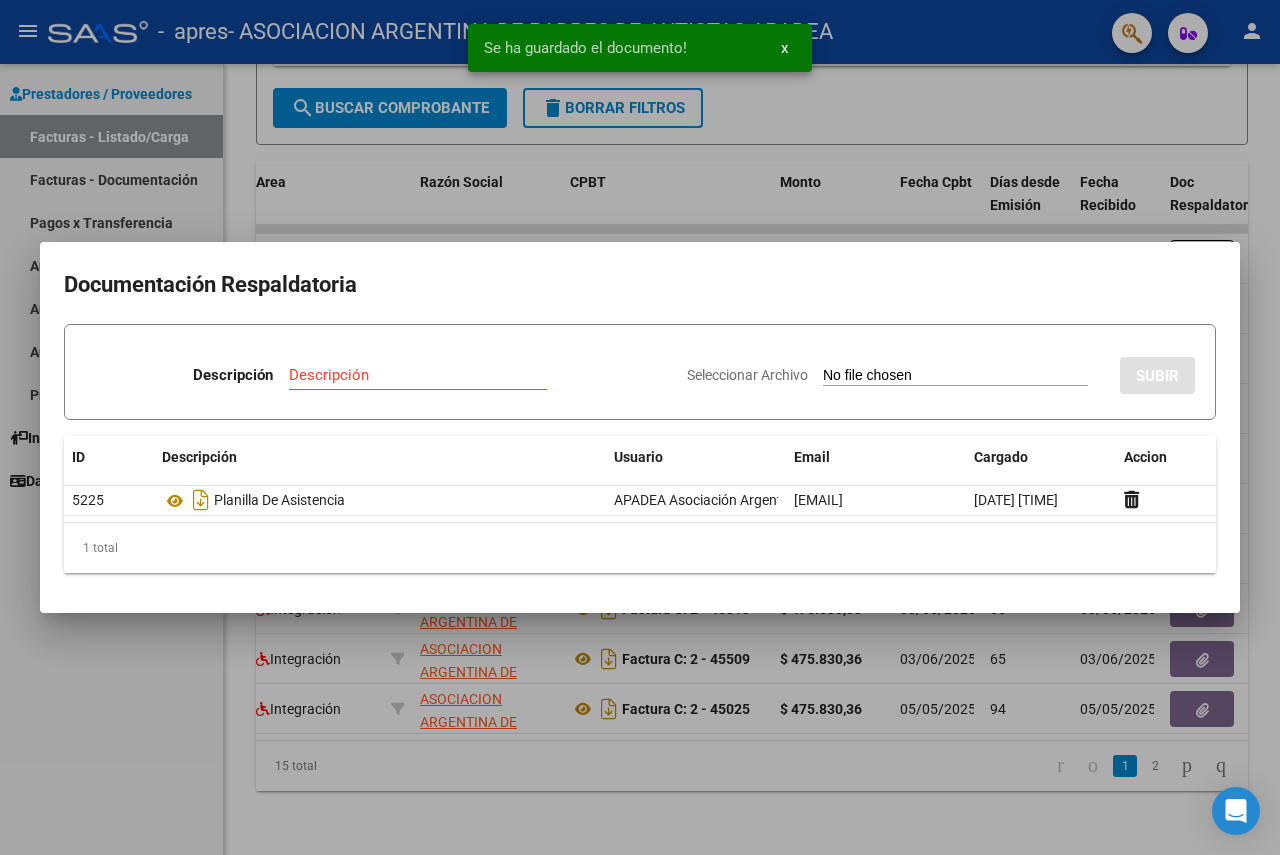 click at bounding box center [640, 427] 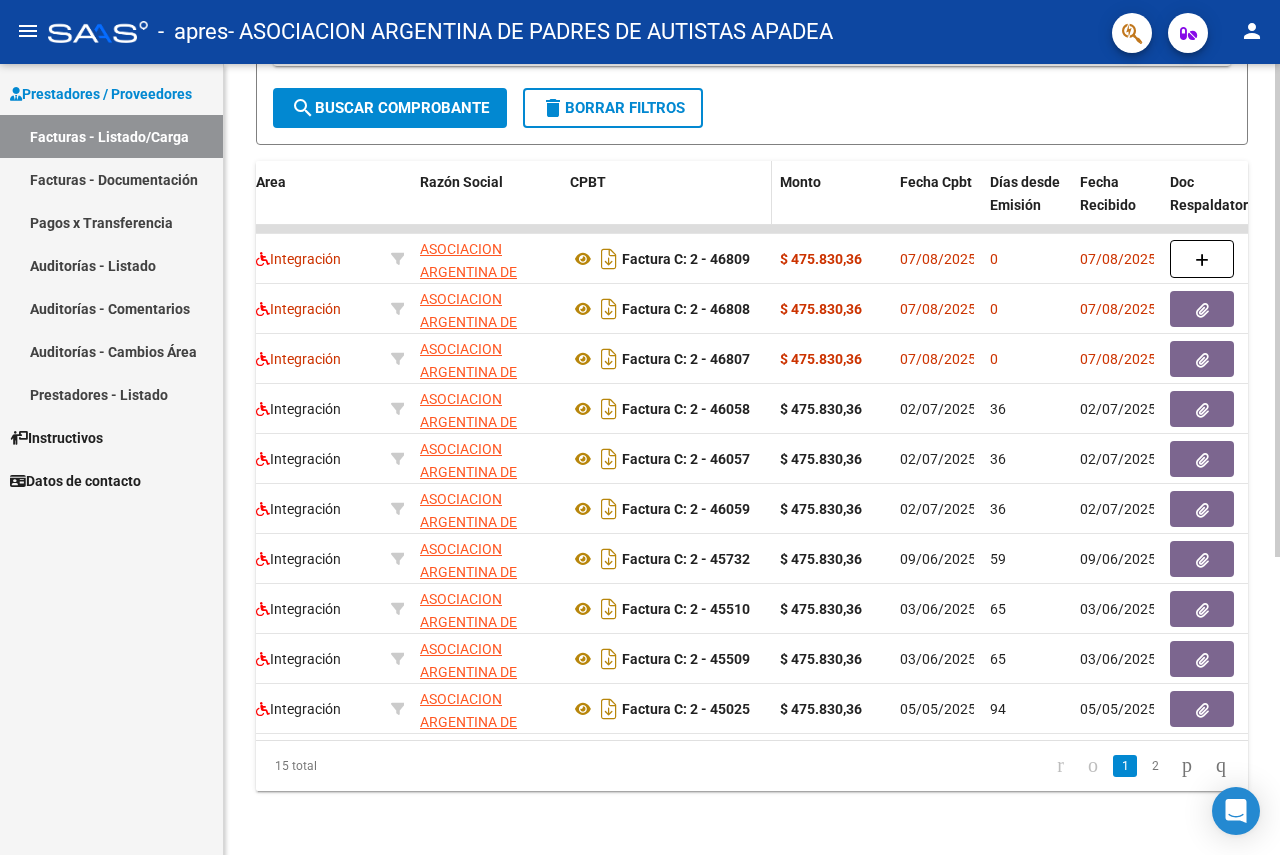click on "CPBT" 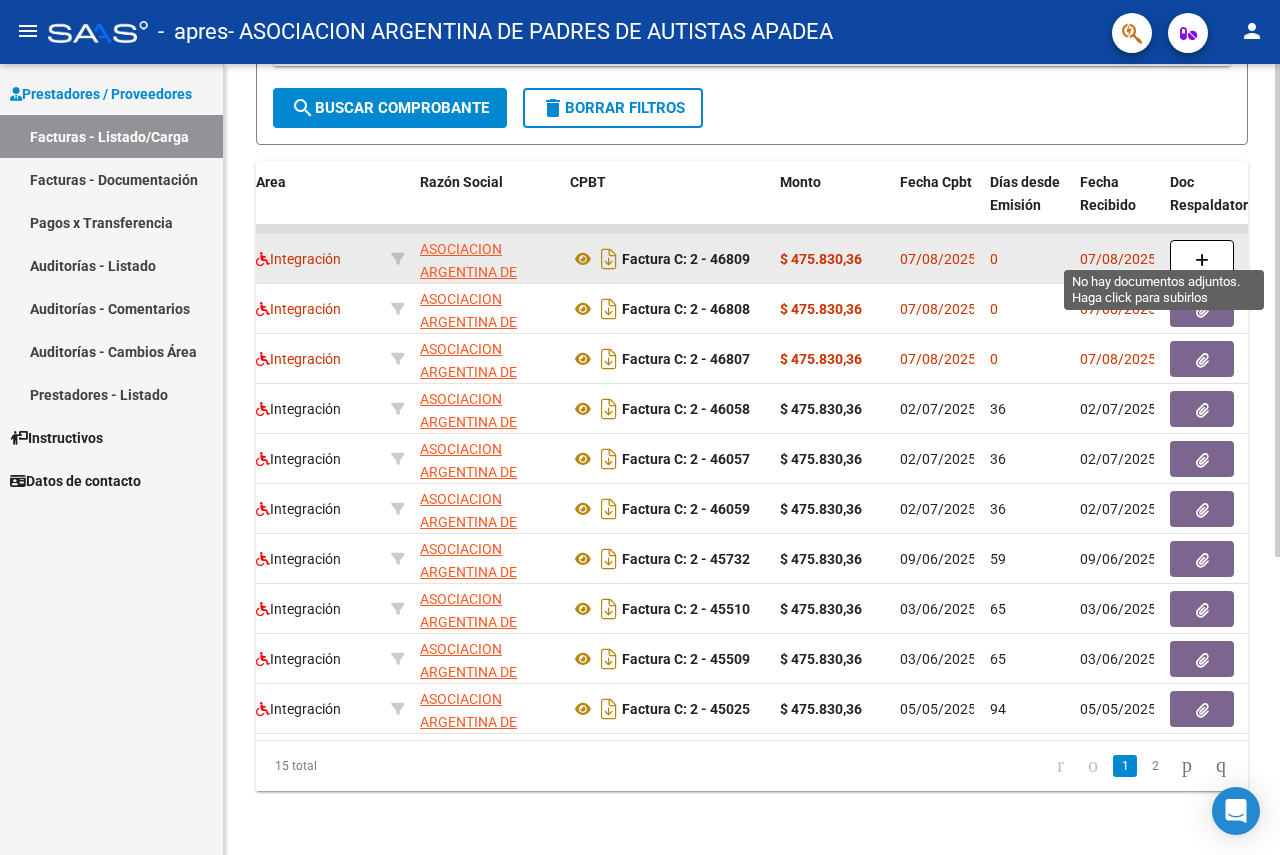 click 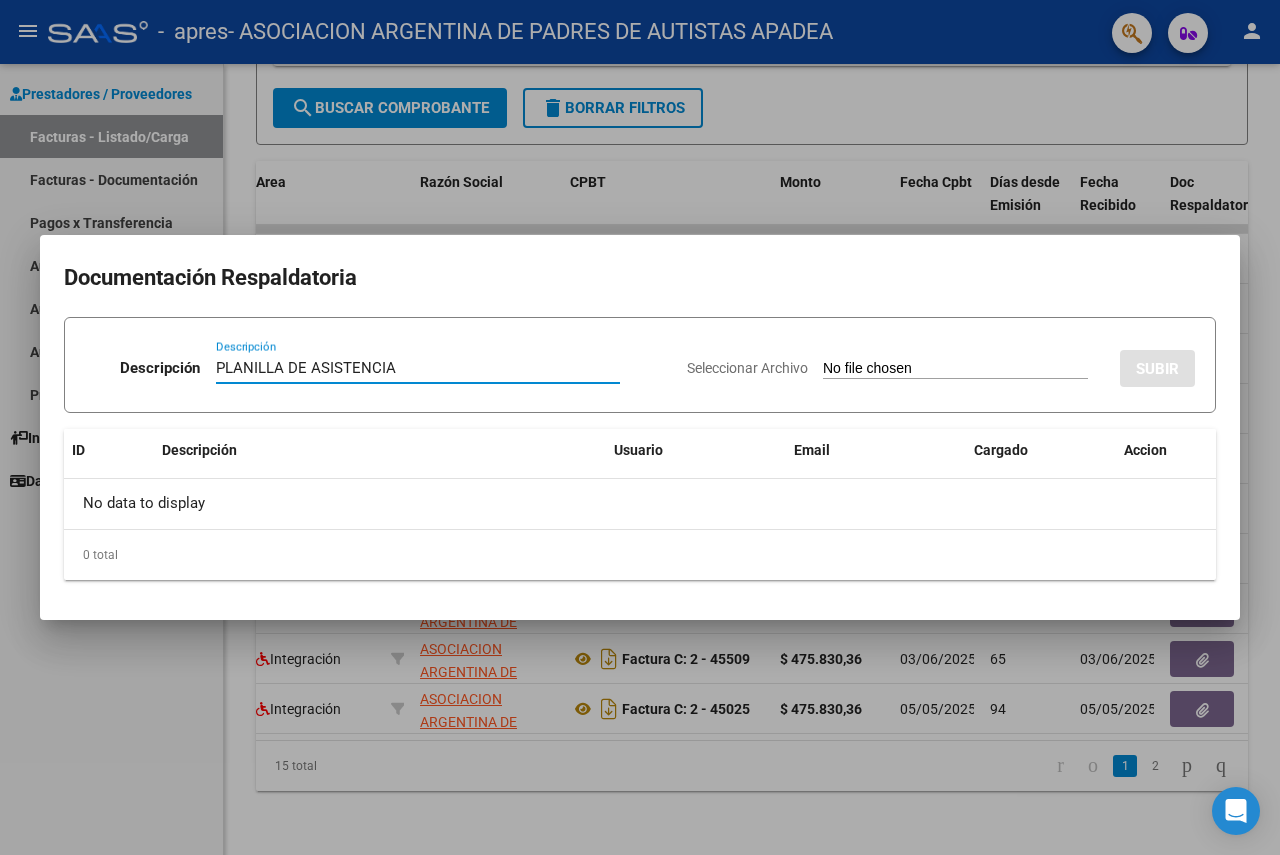 type on "PLANILLA DE ASISTENCIA" 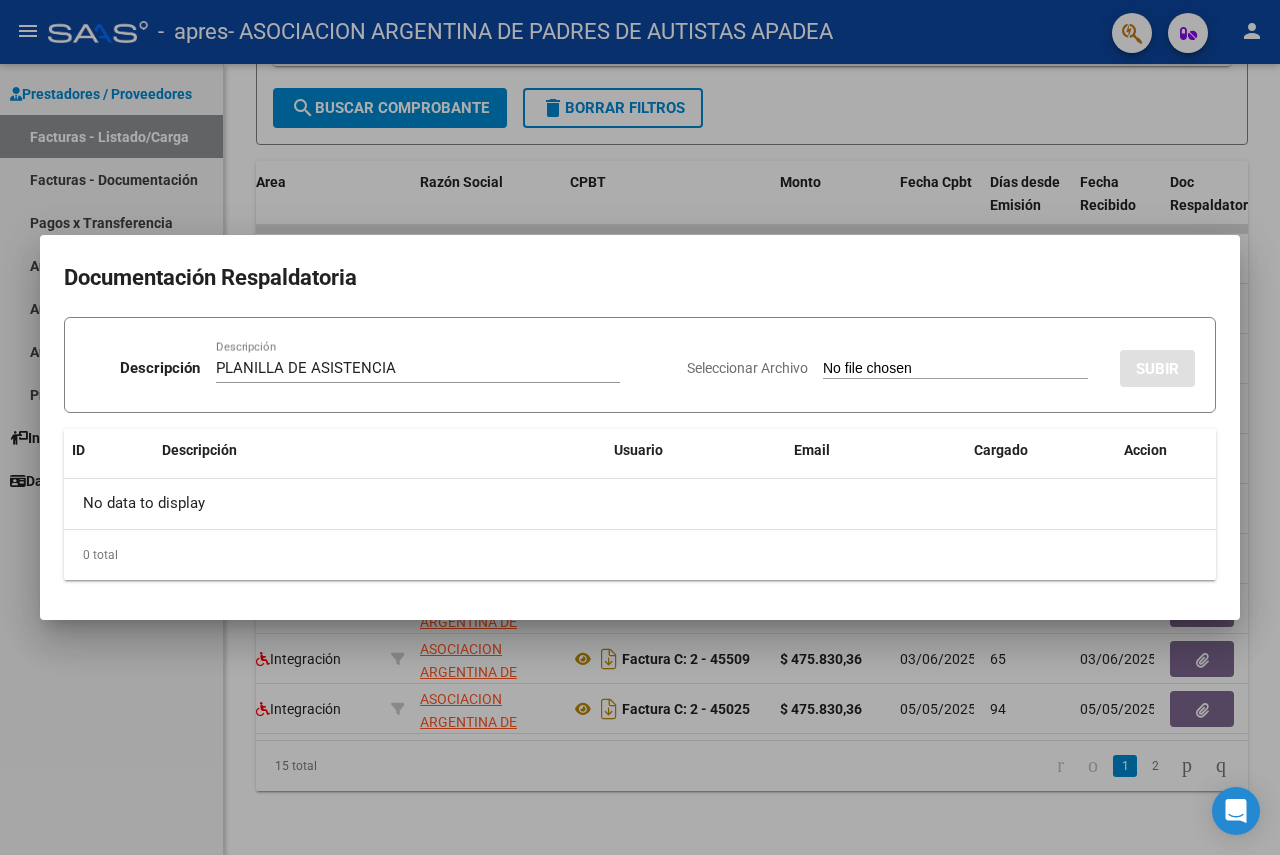 click on "Seleccionar Archivo" at bounding box center [955, 369] 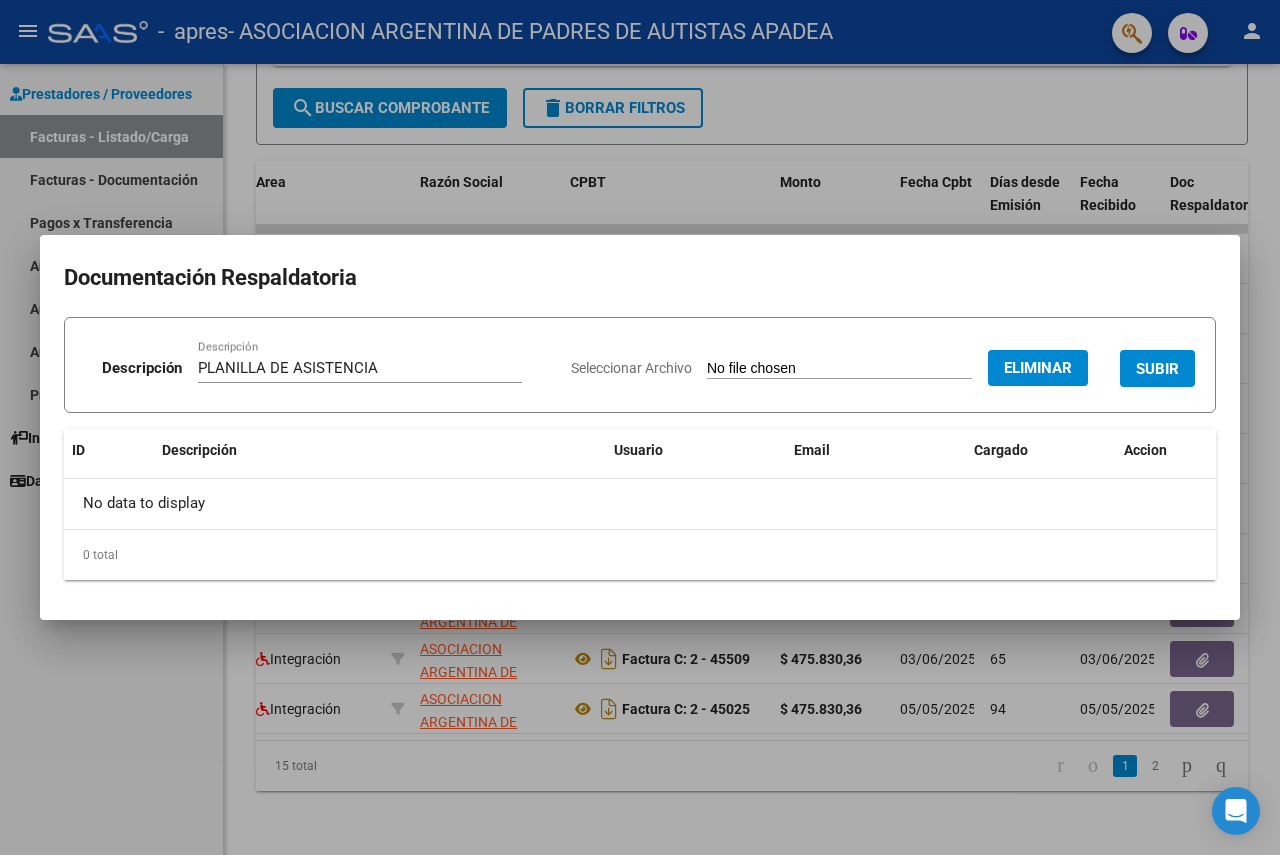 click on "SUBIR" at bounding box center (1157, 369) 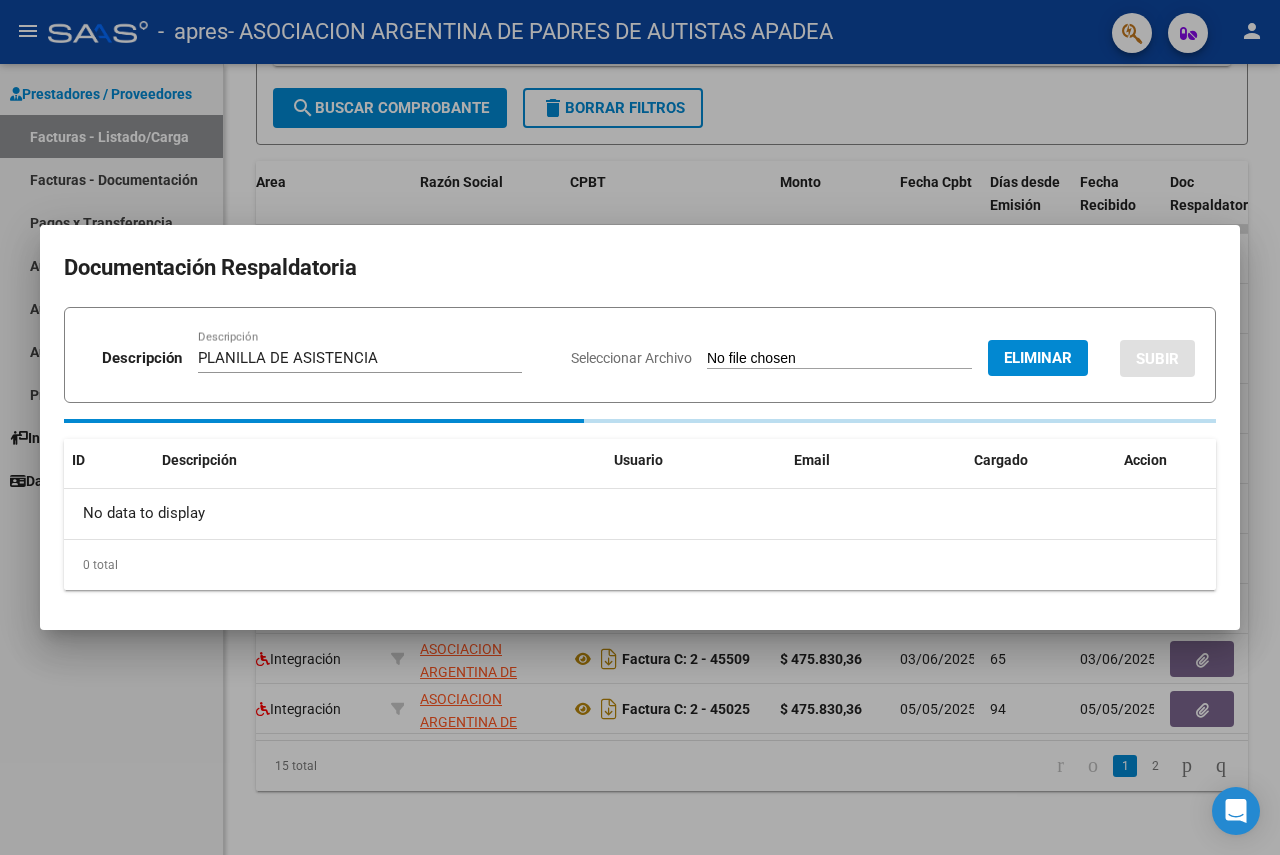 type 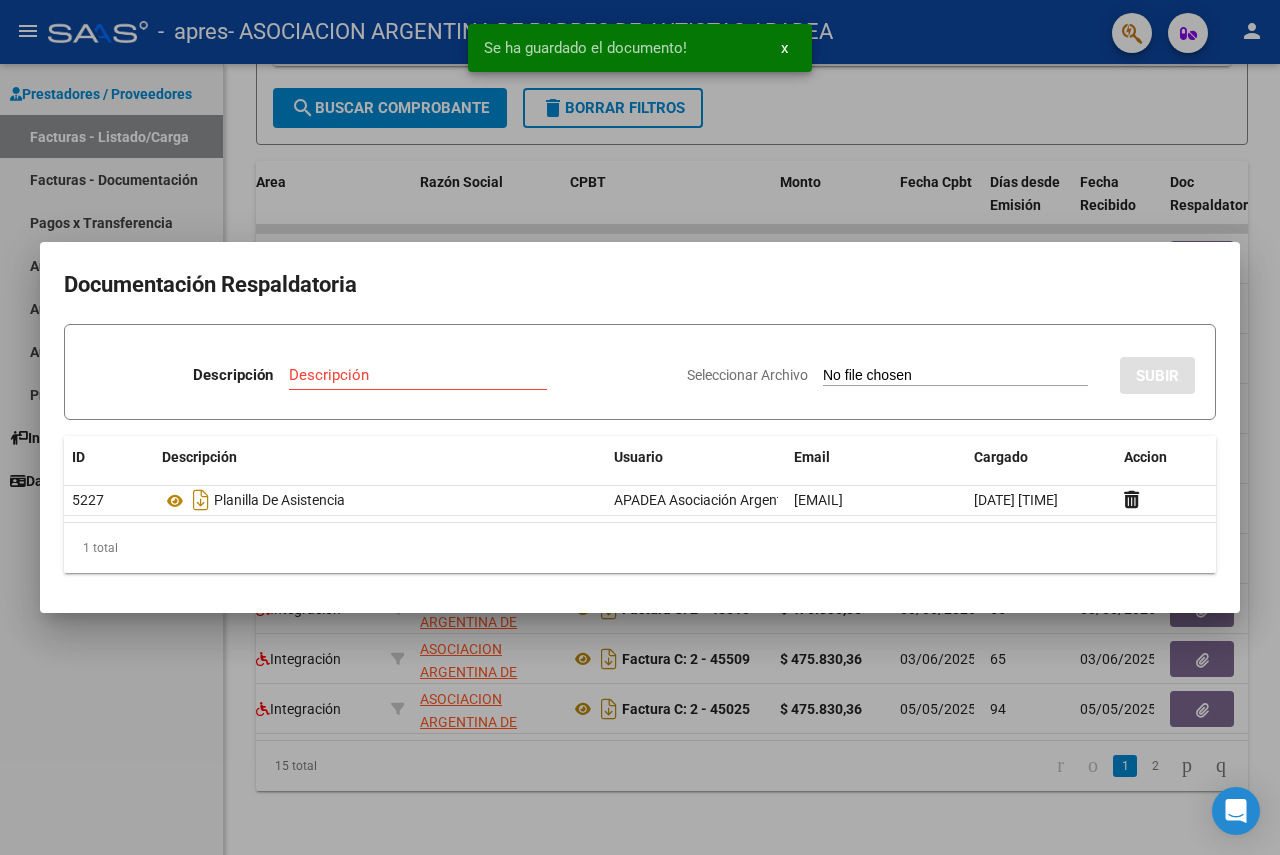 click at bounding box center (640, 427) 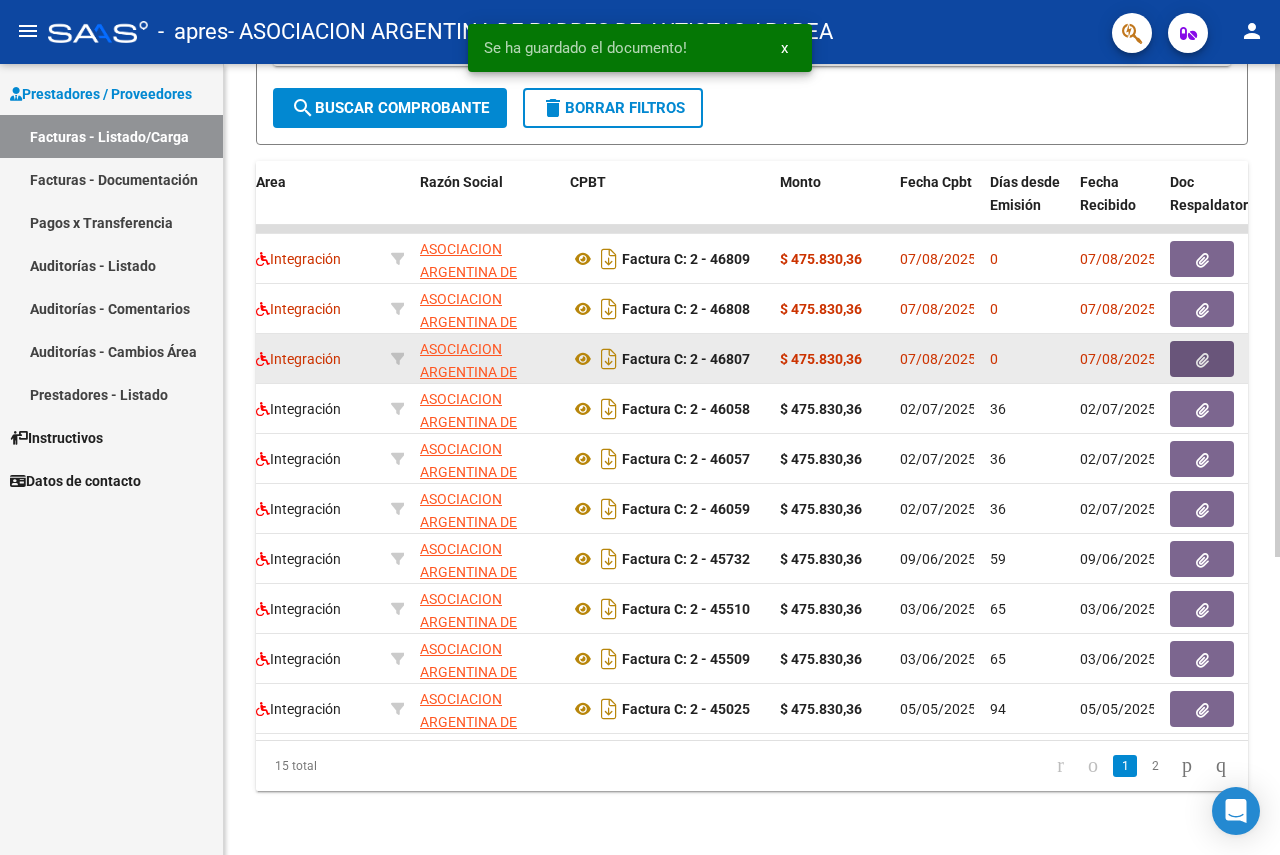 click 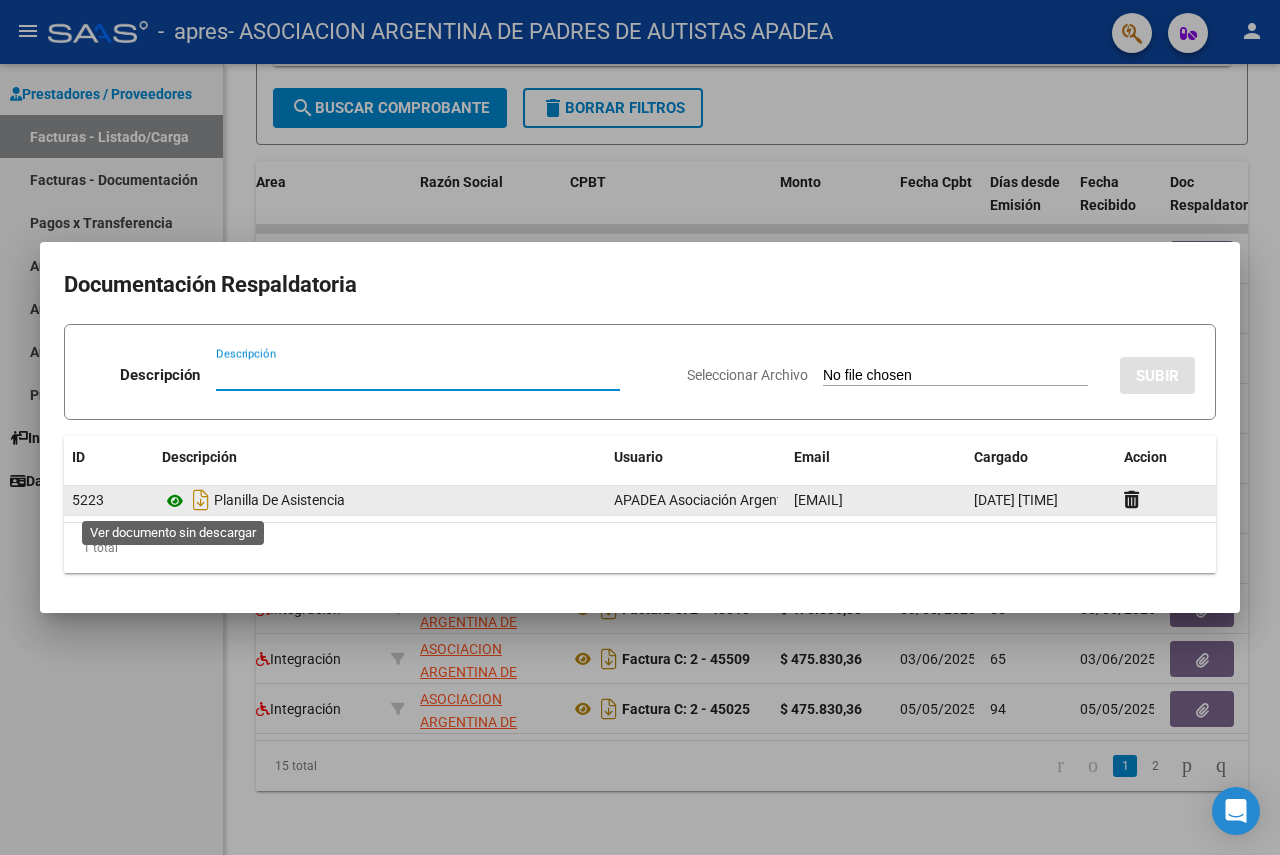 click 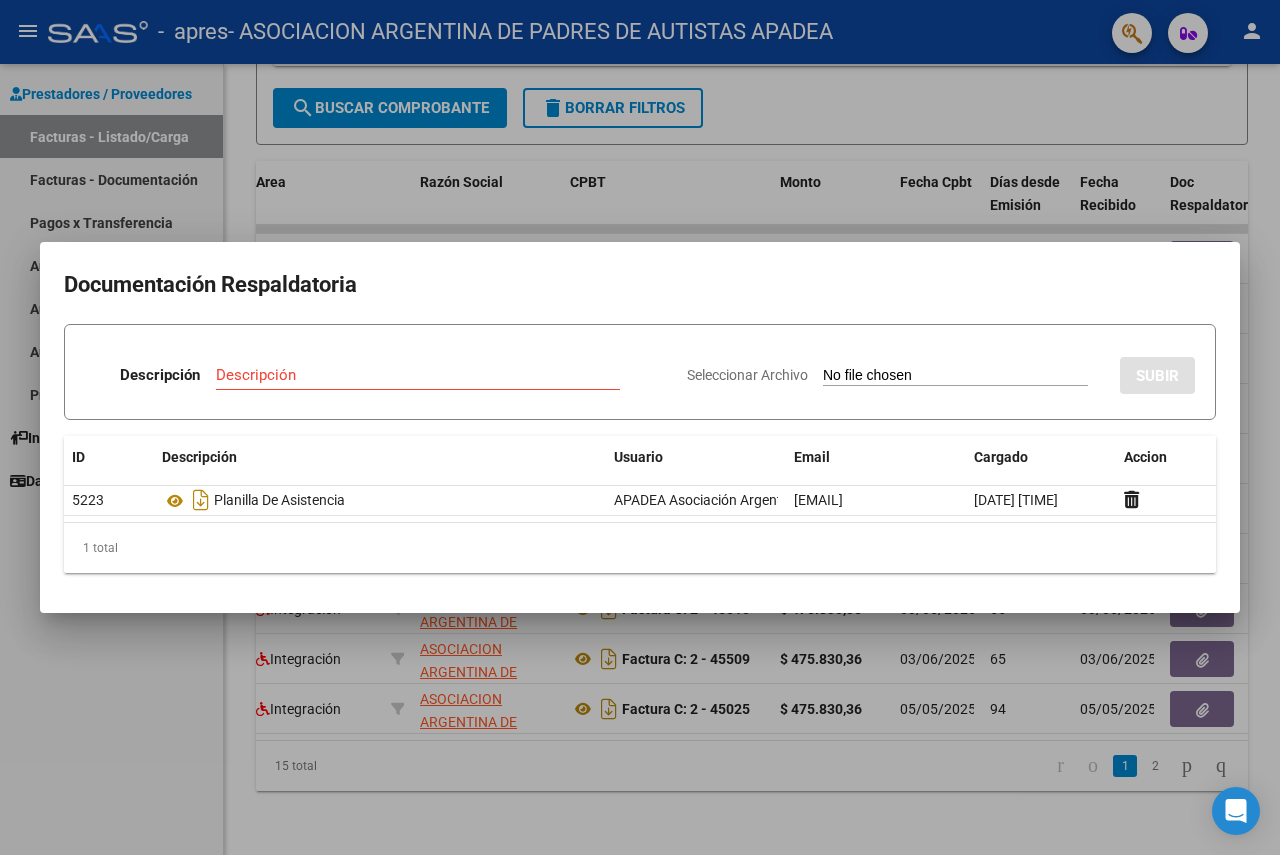 click at bounding box center [640, 427] 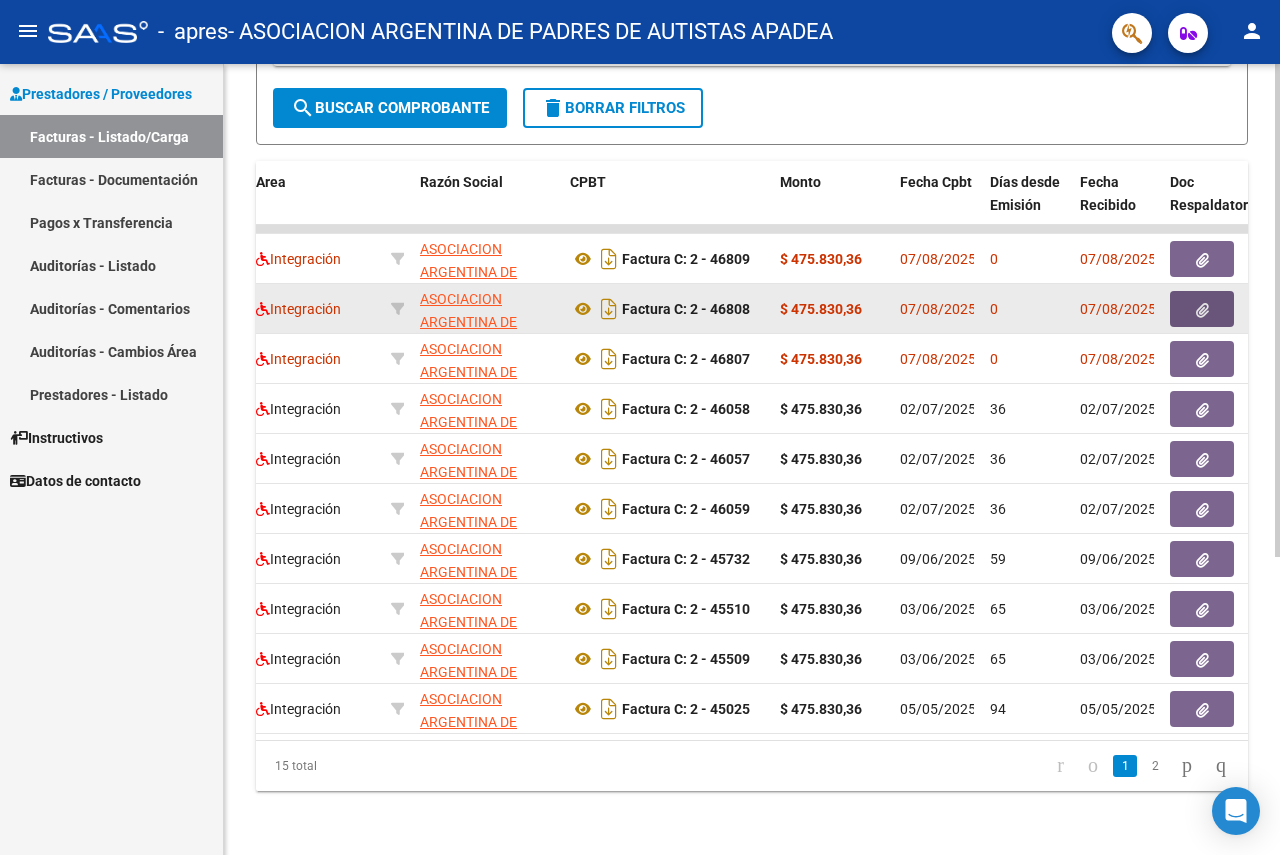 click 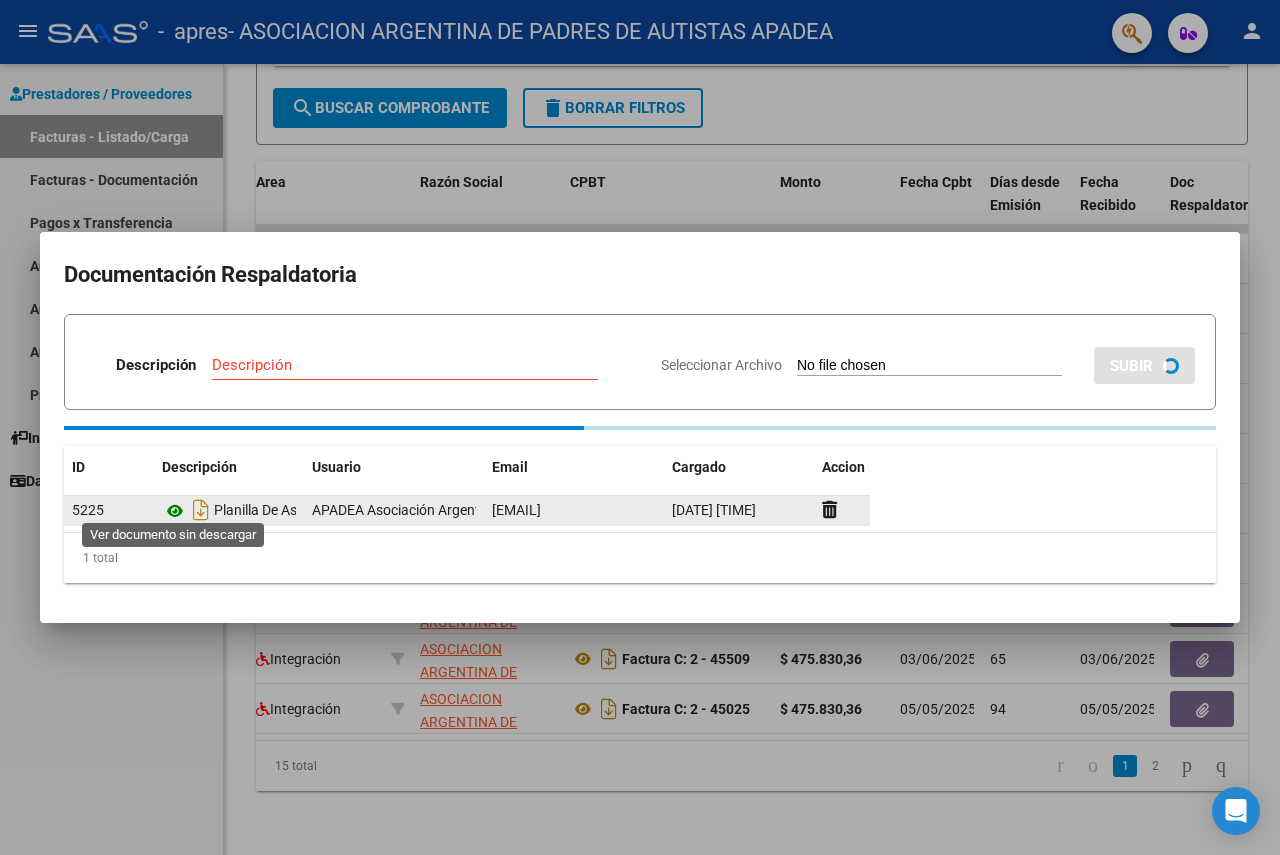click 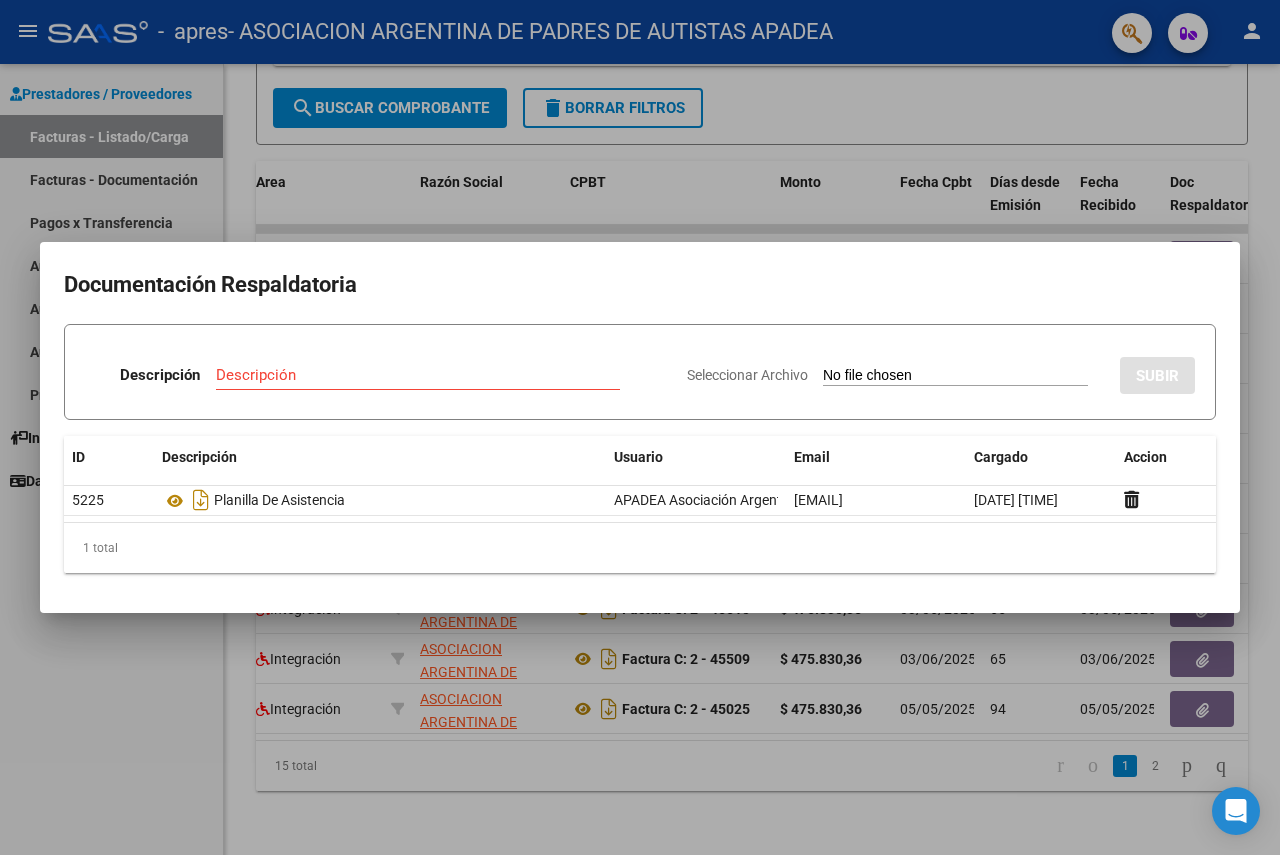 click at bounding box center [640, 427] 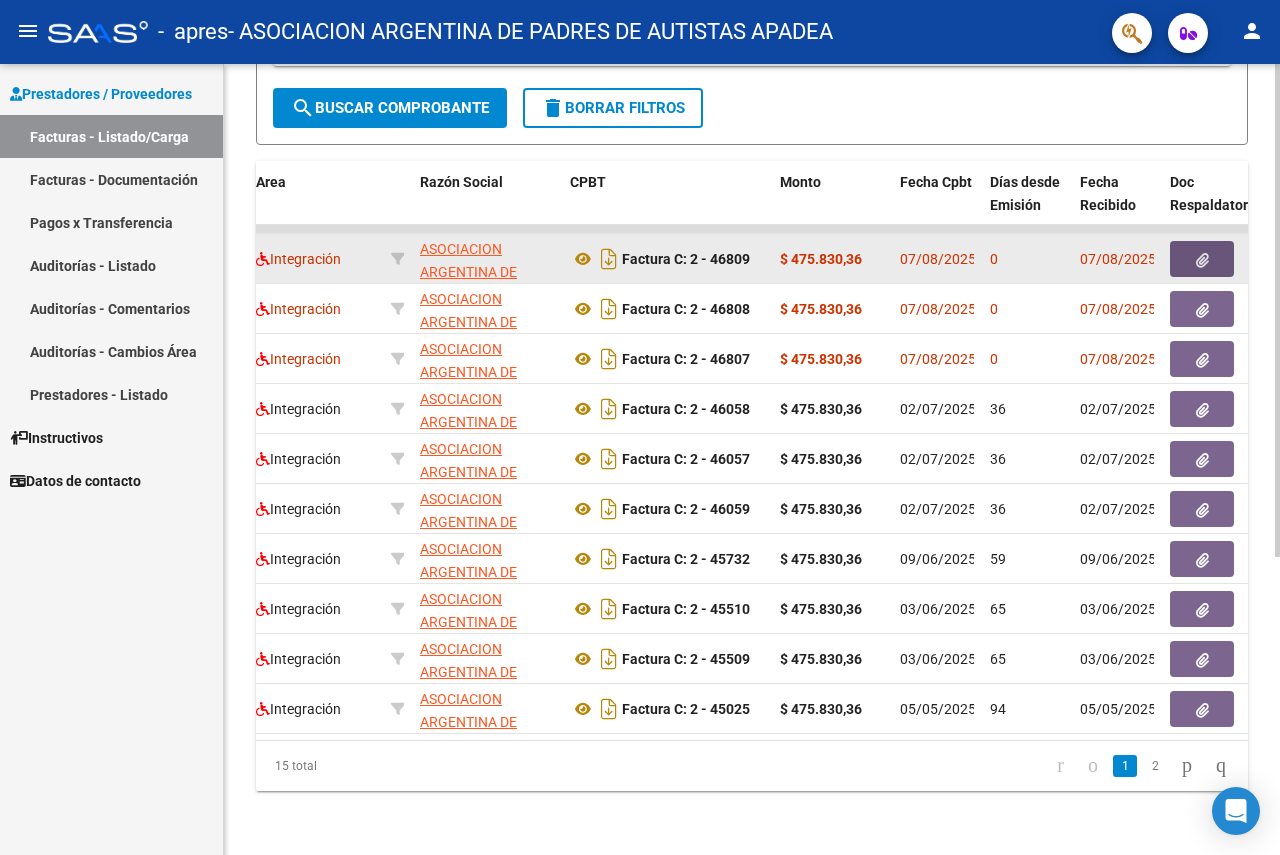 click 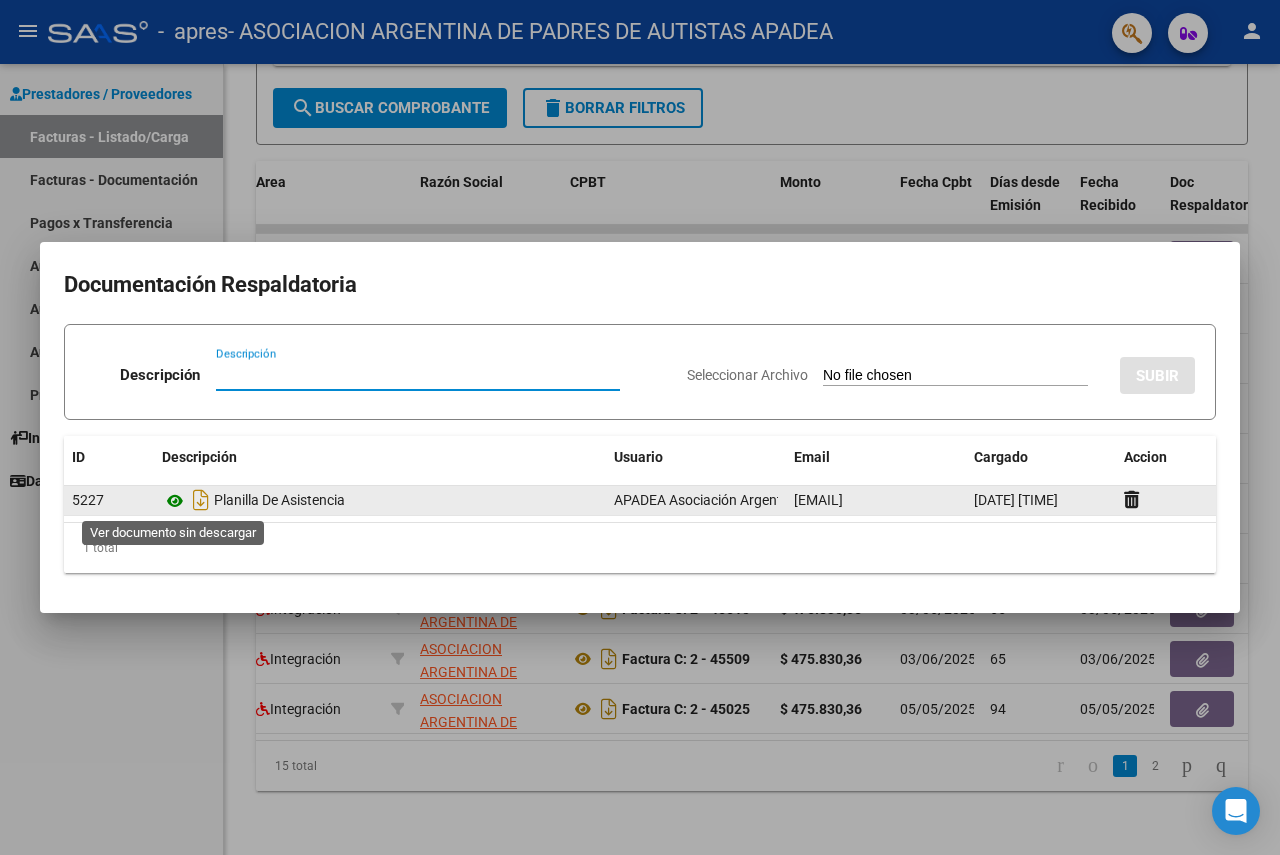 click 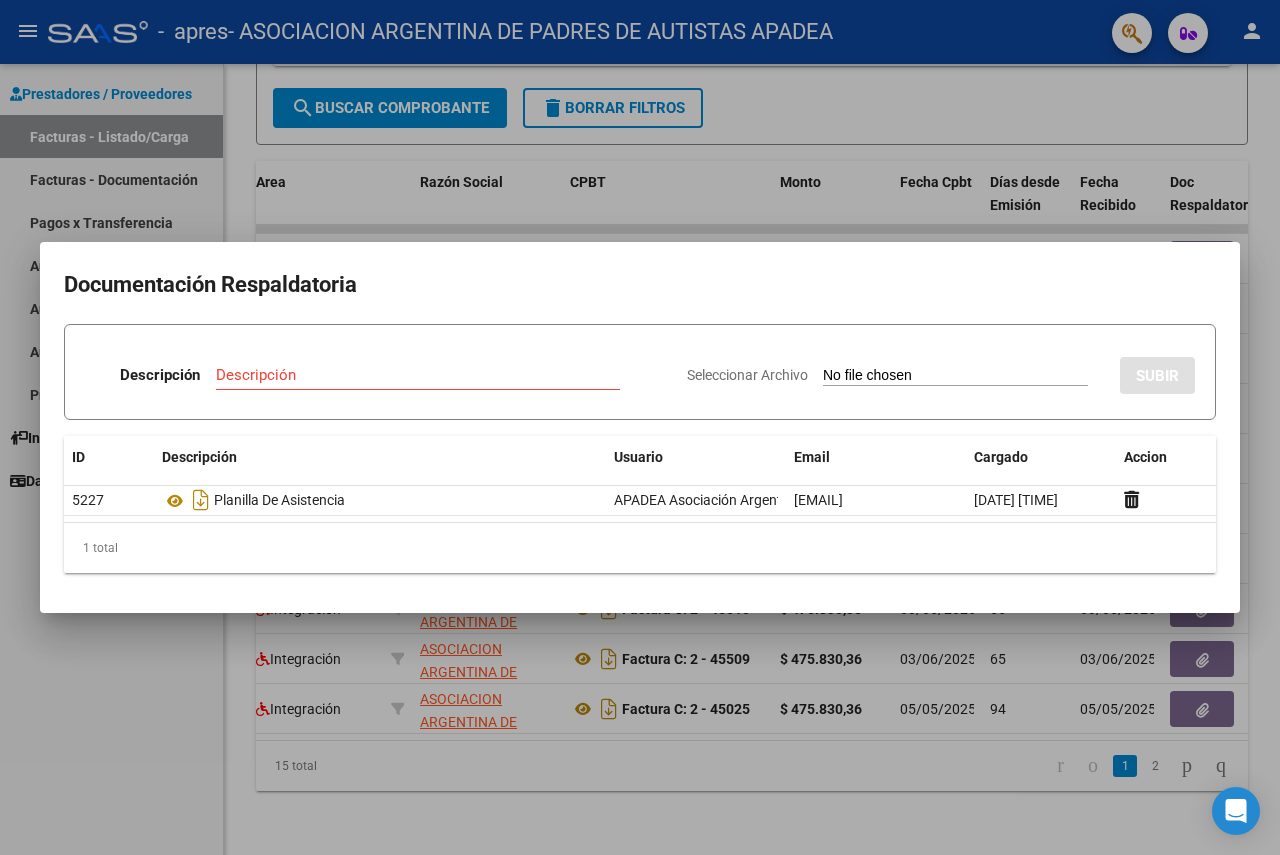 click at bounding box center (640, 427) 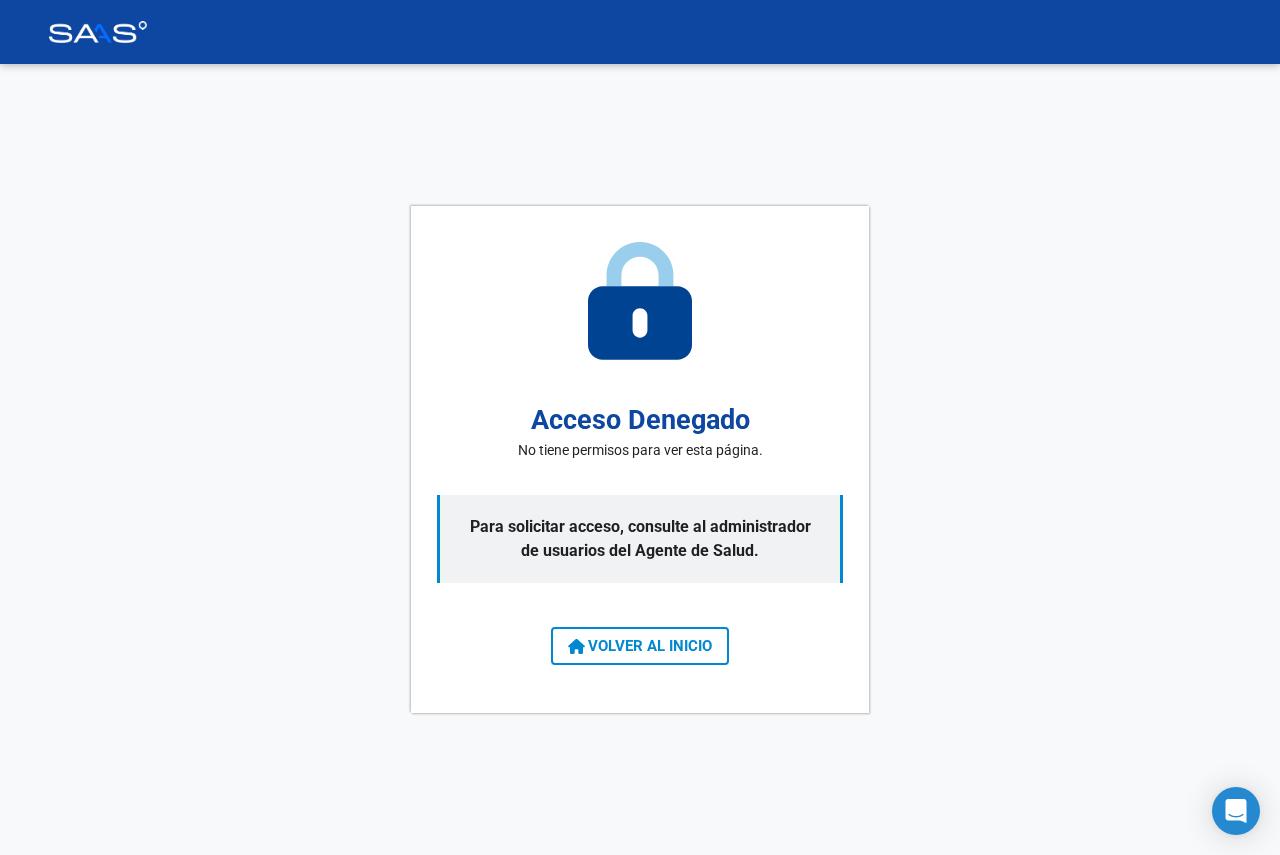 scroll, scrollTop: 0, scrollLeft: 0, axis: both 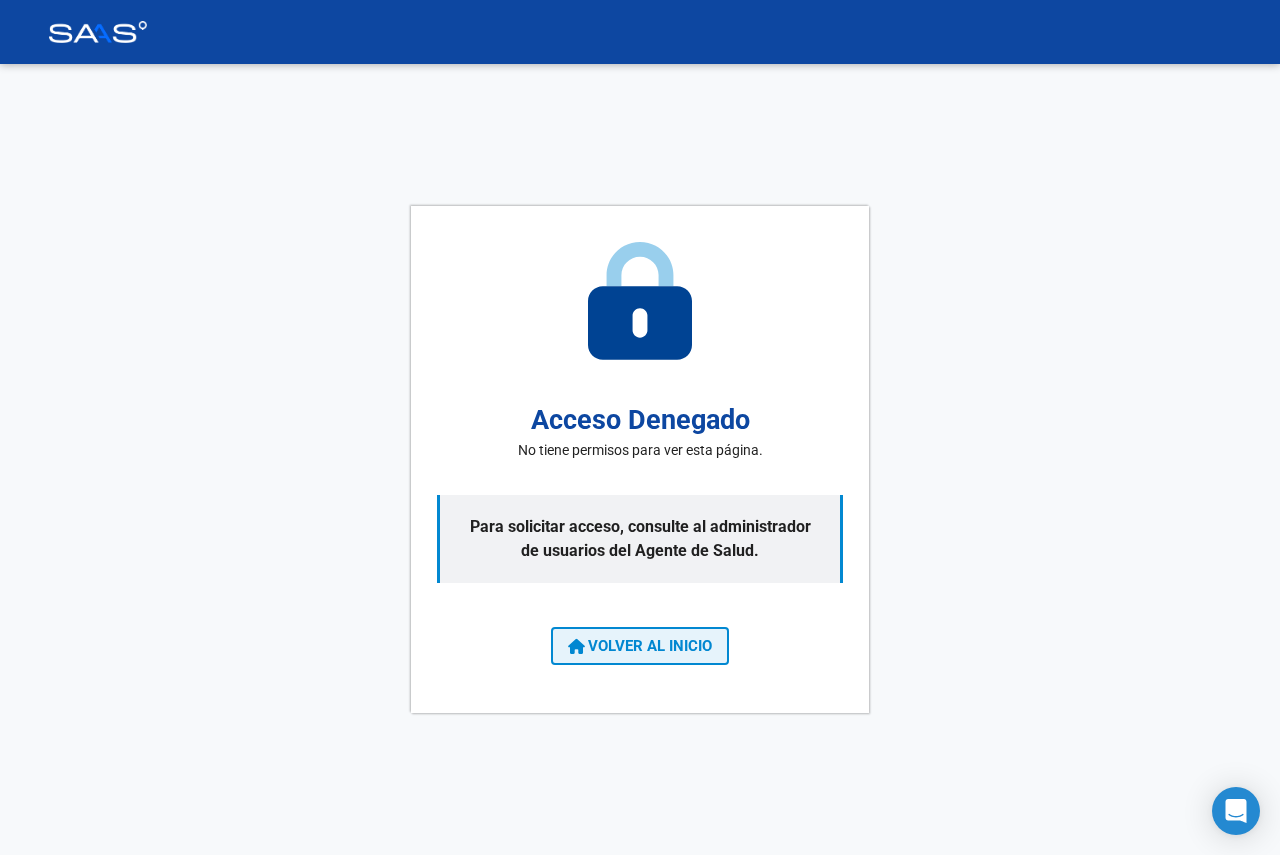 click on "VOLVER AL INICIO" 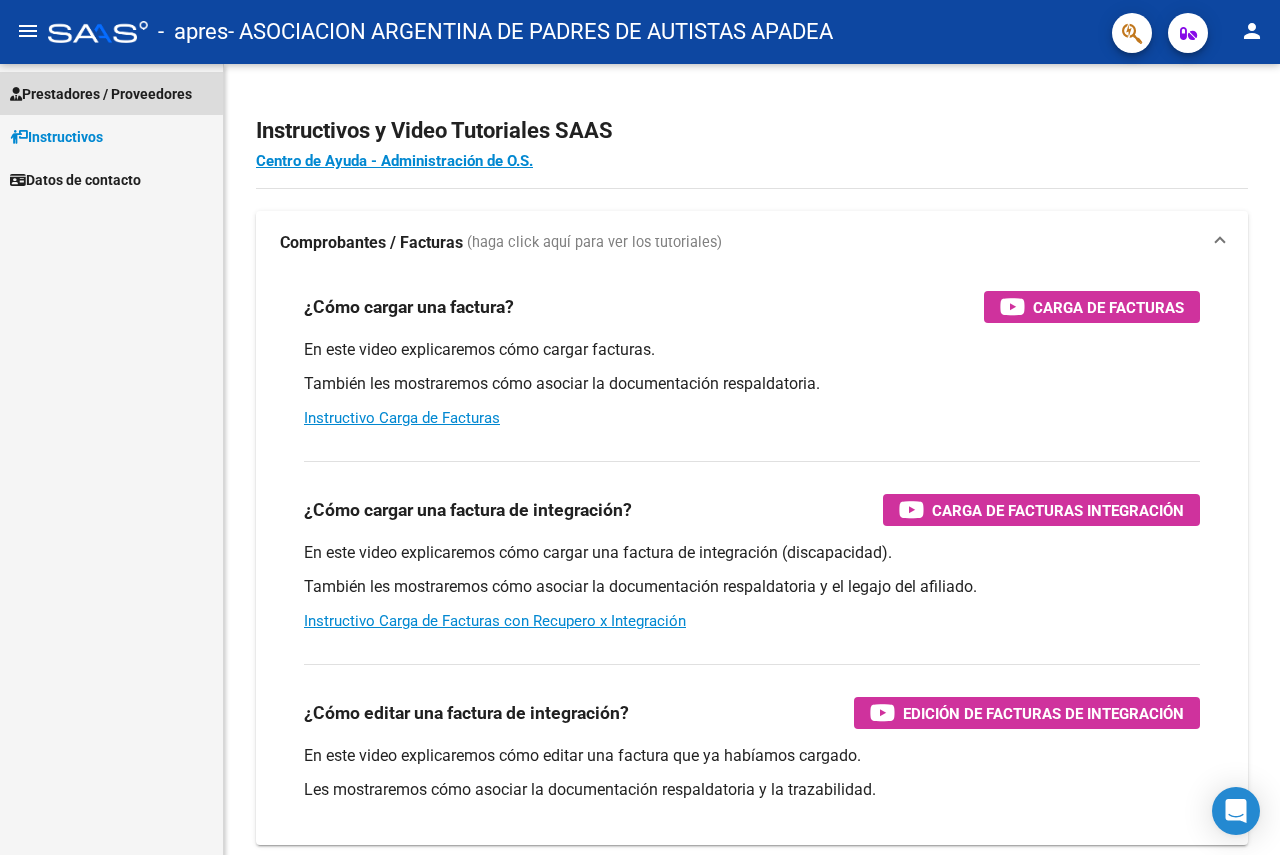 click on "Prestadores / Proveedores" at bounding box center [101, 94] 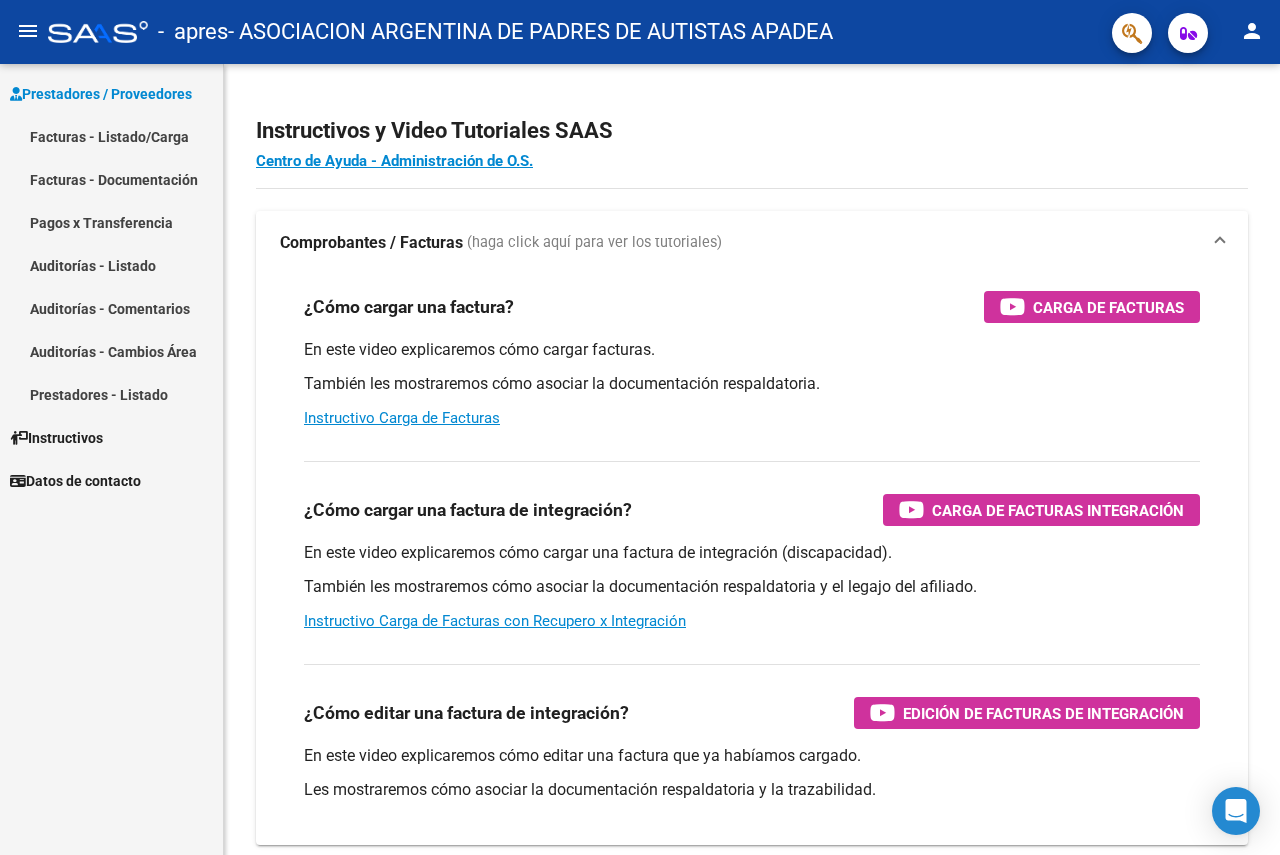 click on "Facturas - Listado/Carga" at bounding box center (111, 136) 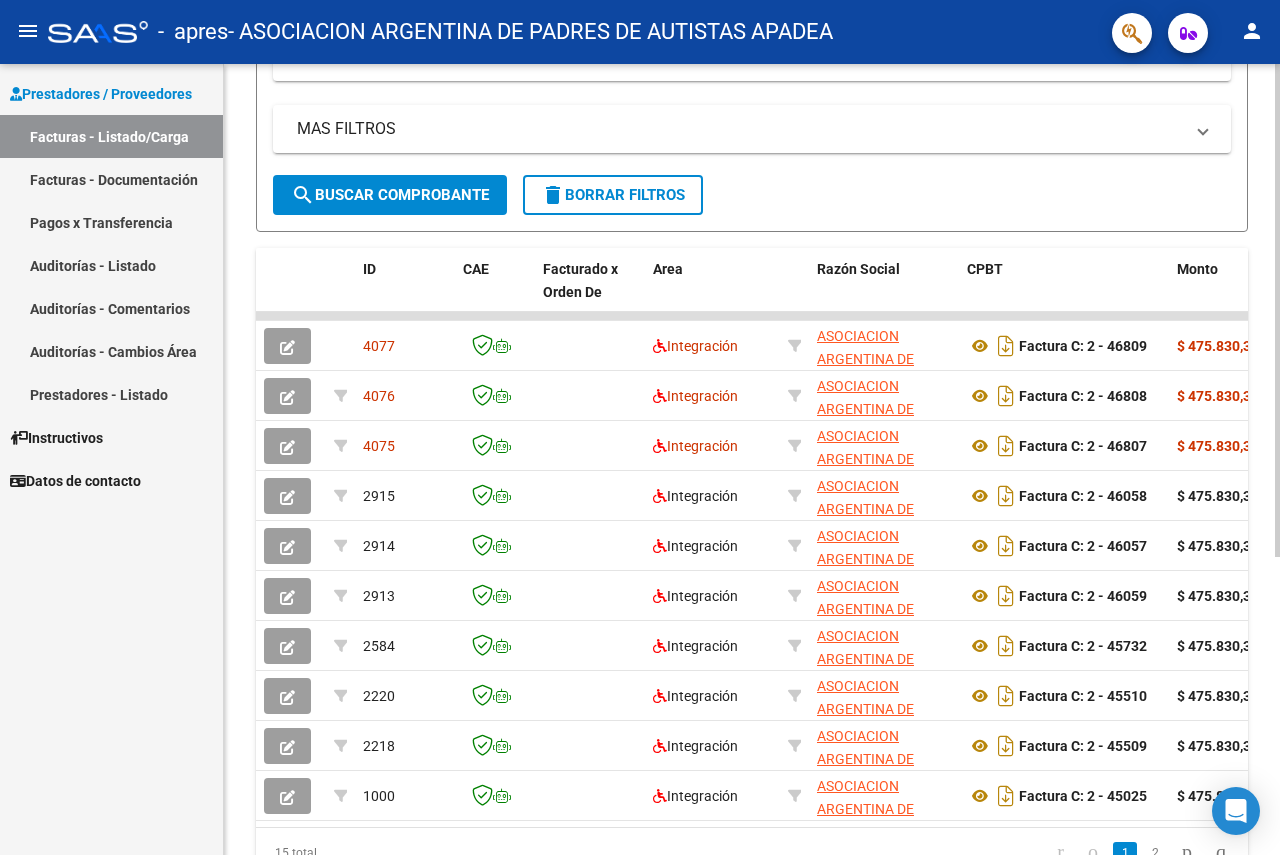 scroll, scrollTop: 477, scrollLeft: 0, axis: vertical 